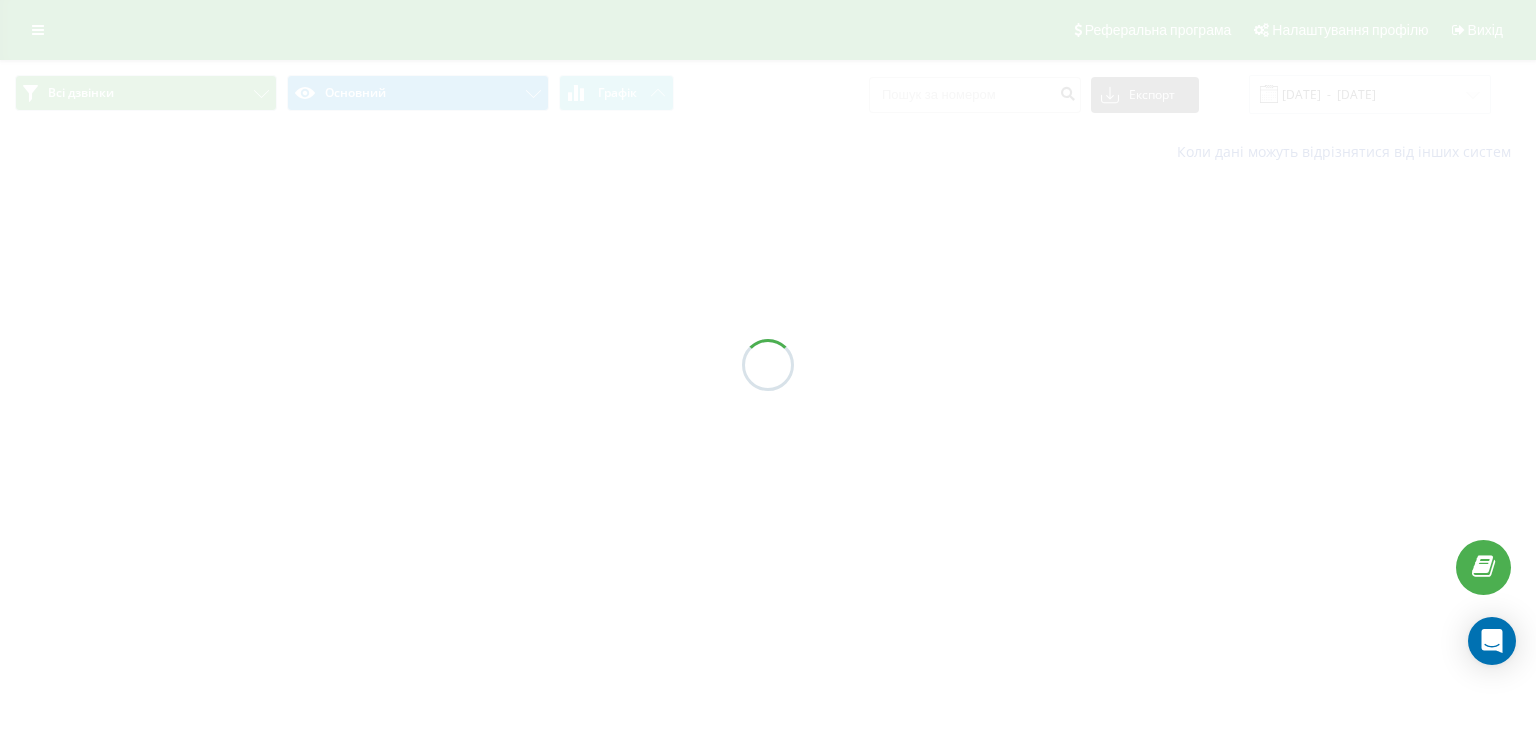 scroll, scrollTop: 0, scrollLeft: 0, axis: both 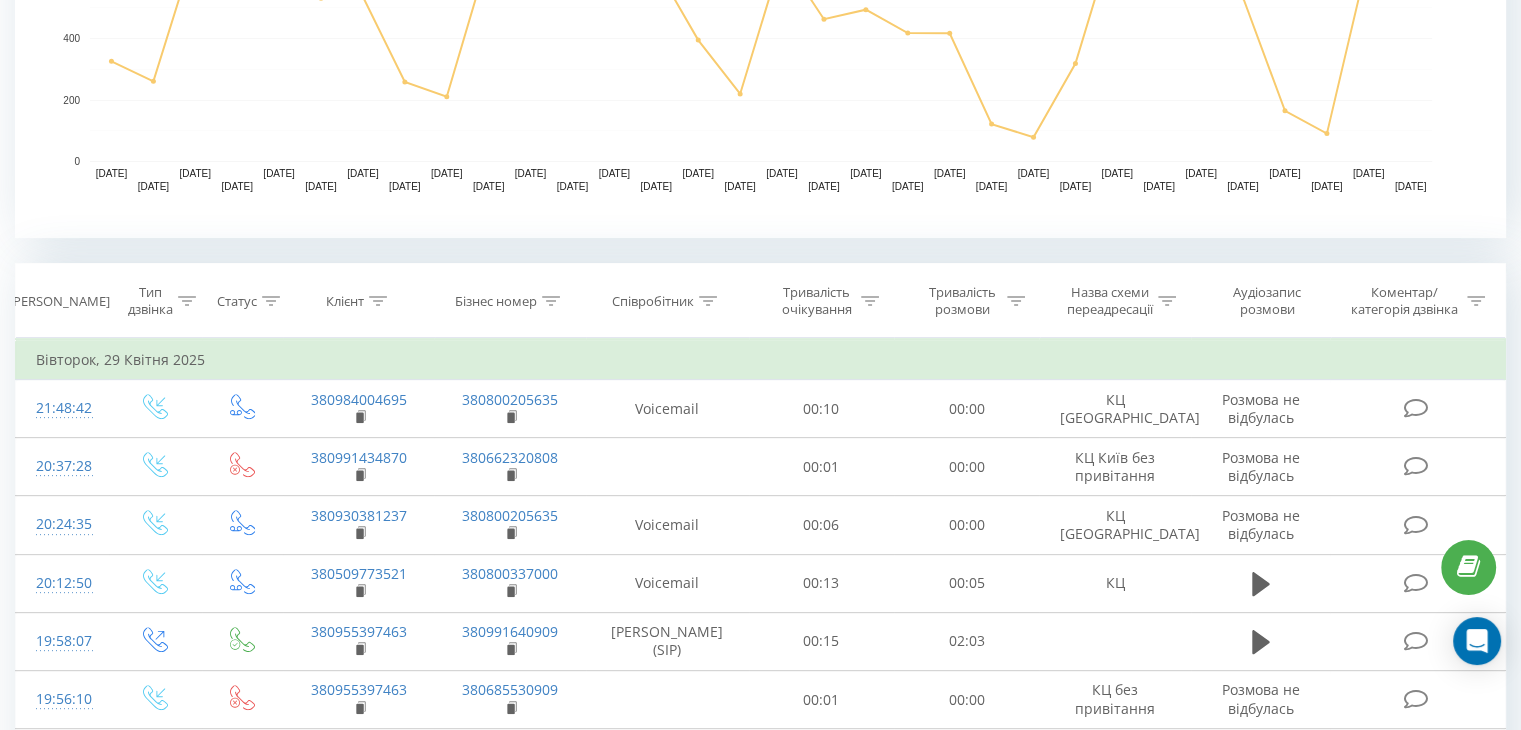 click at bounding box center [708, 301] 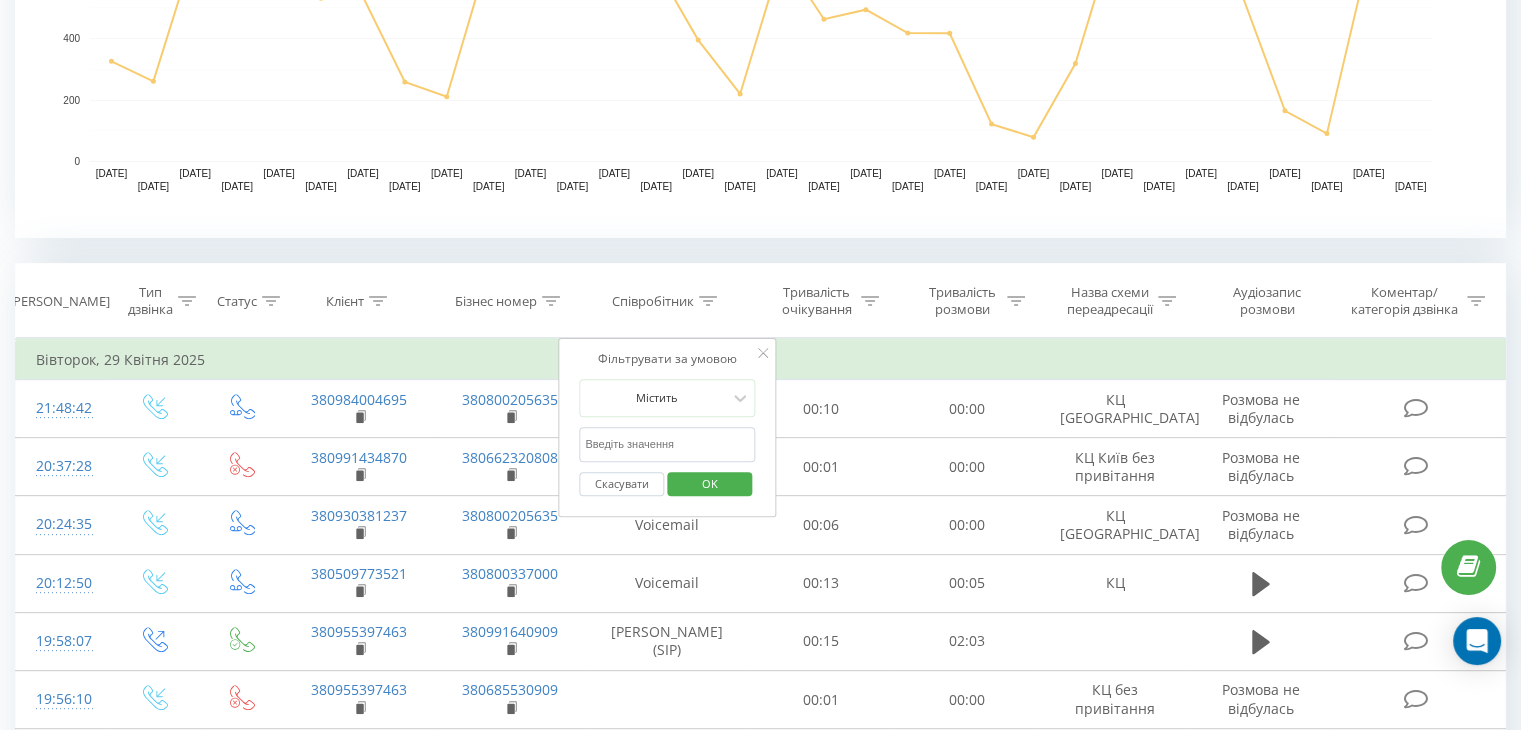 click on "Назва схеми переадресації" at bounding box center [1115, 301] 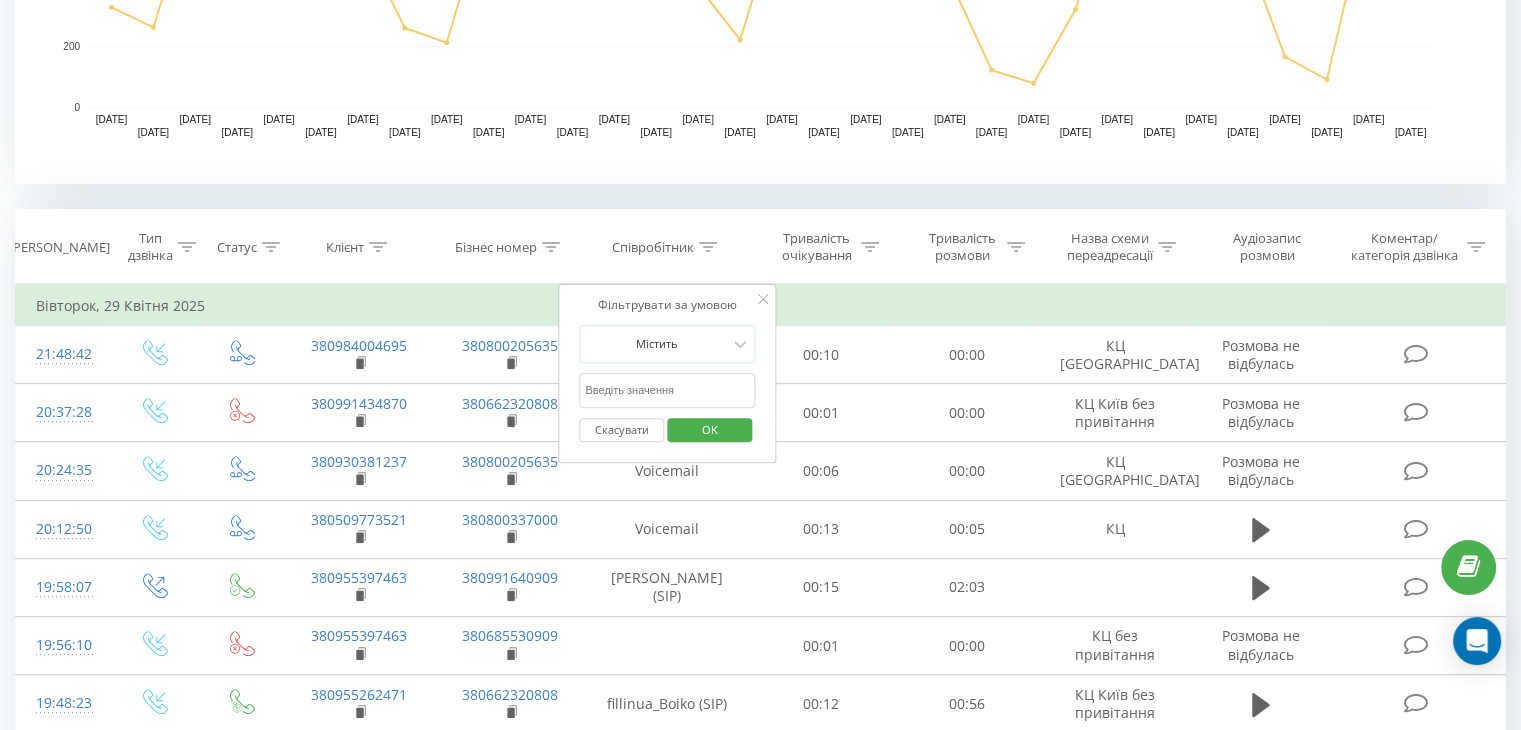 scroll, scrollTop: 800, scrollLeft: 0, axis: vertical 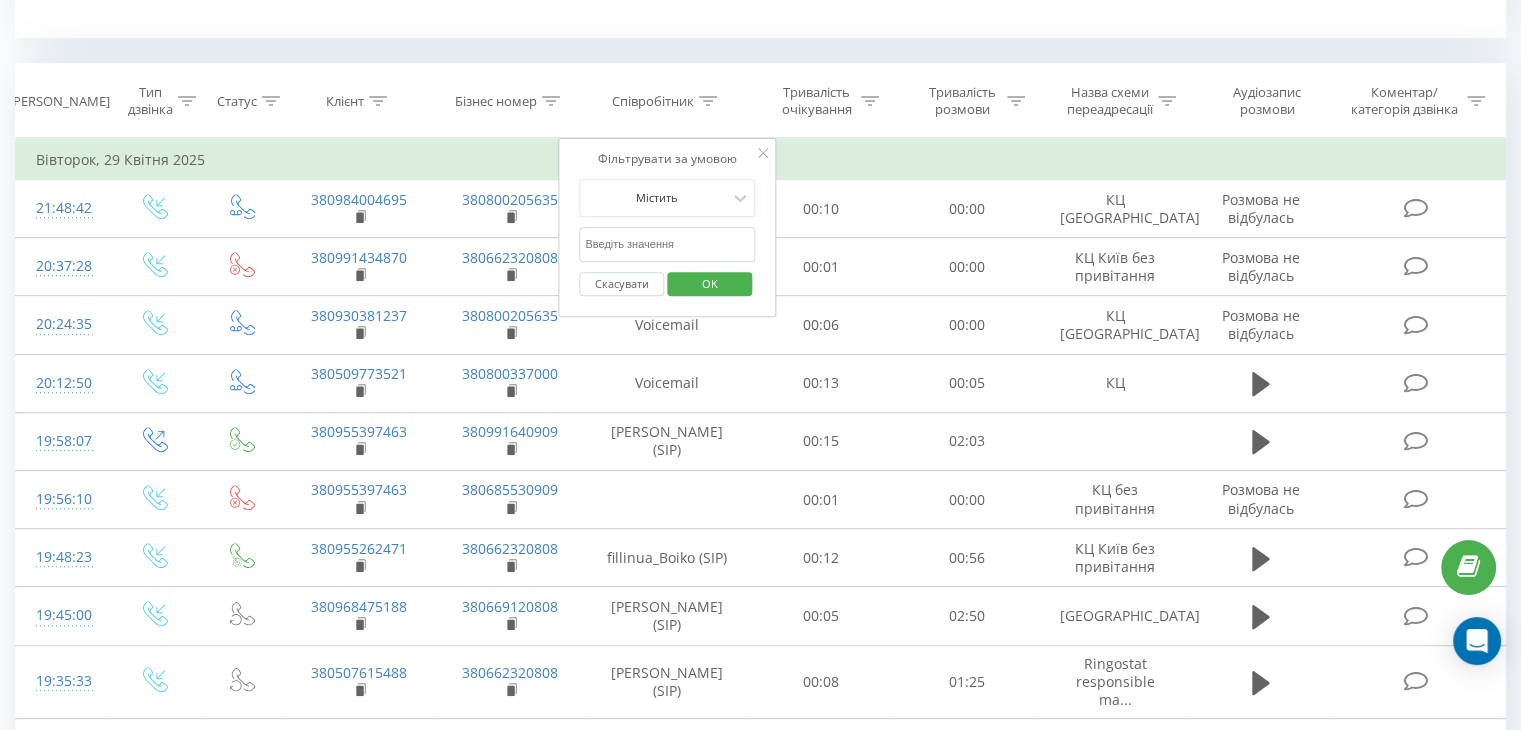 click on "Вівторок, 29 Квітня 2025" at bounding box center (761, 160) 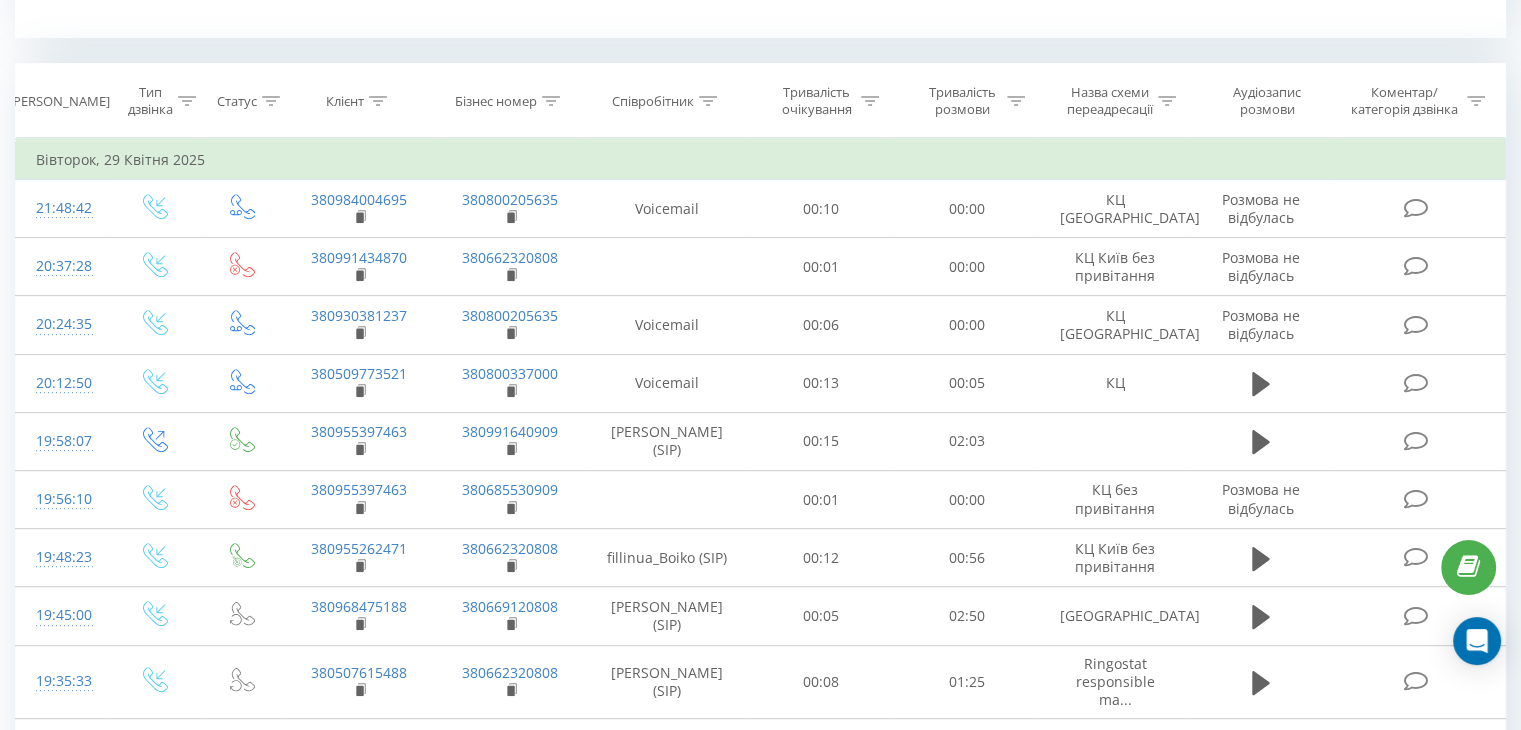 click at bounding box center (1167, 101) 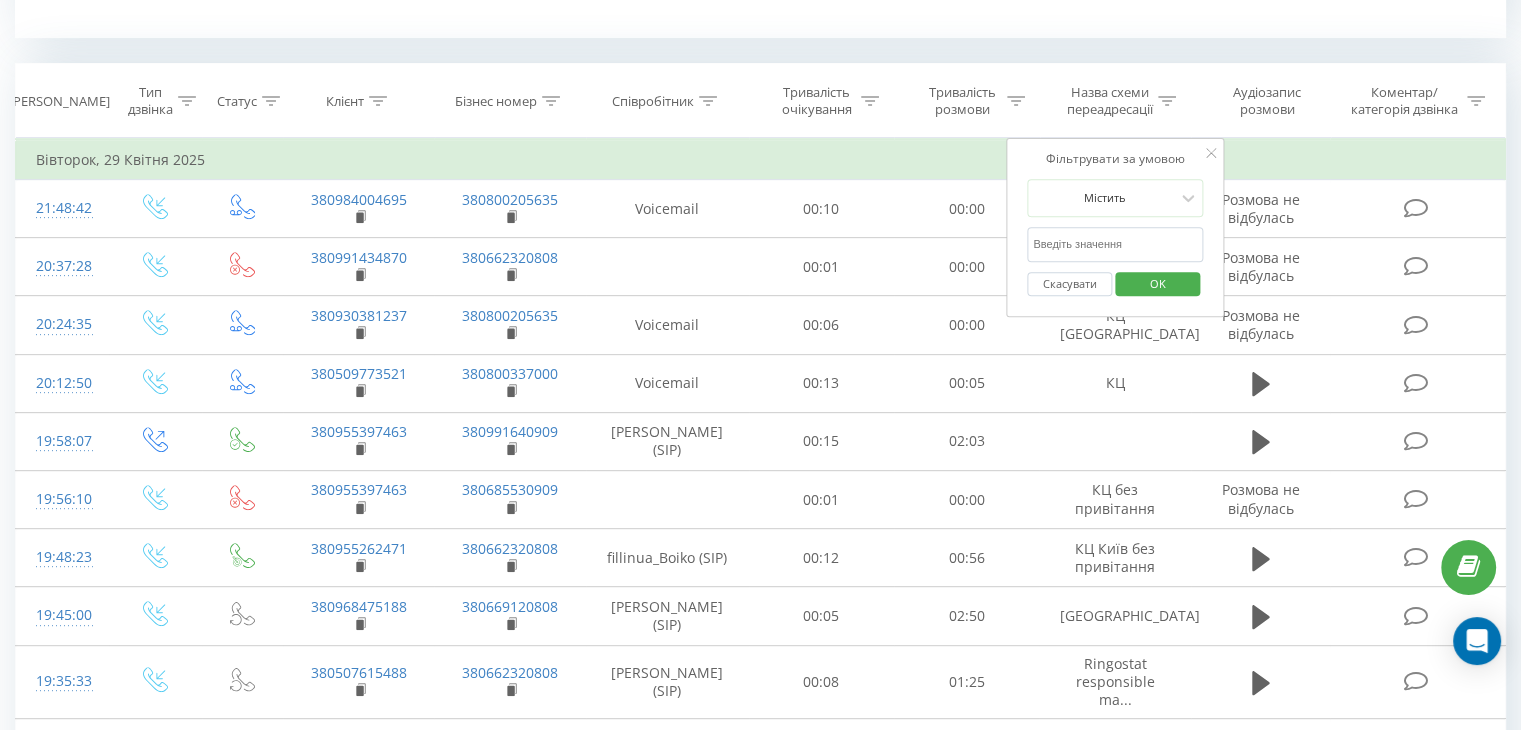click at bounding box center (1115, 244) 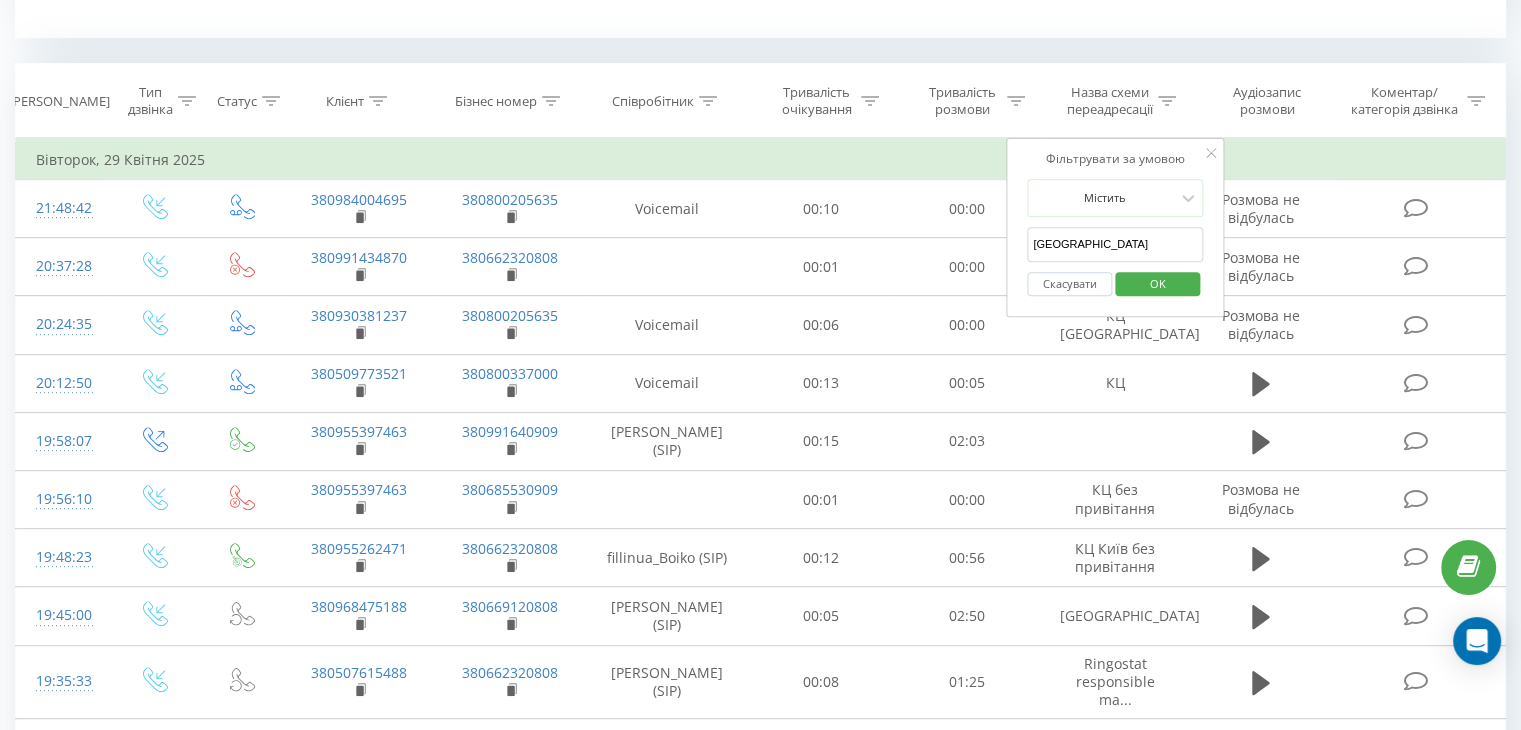 click on "OK" at bounding box center [1158, 283] 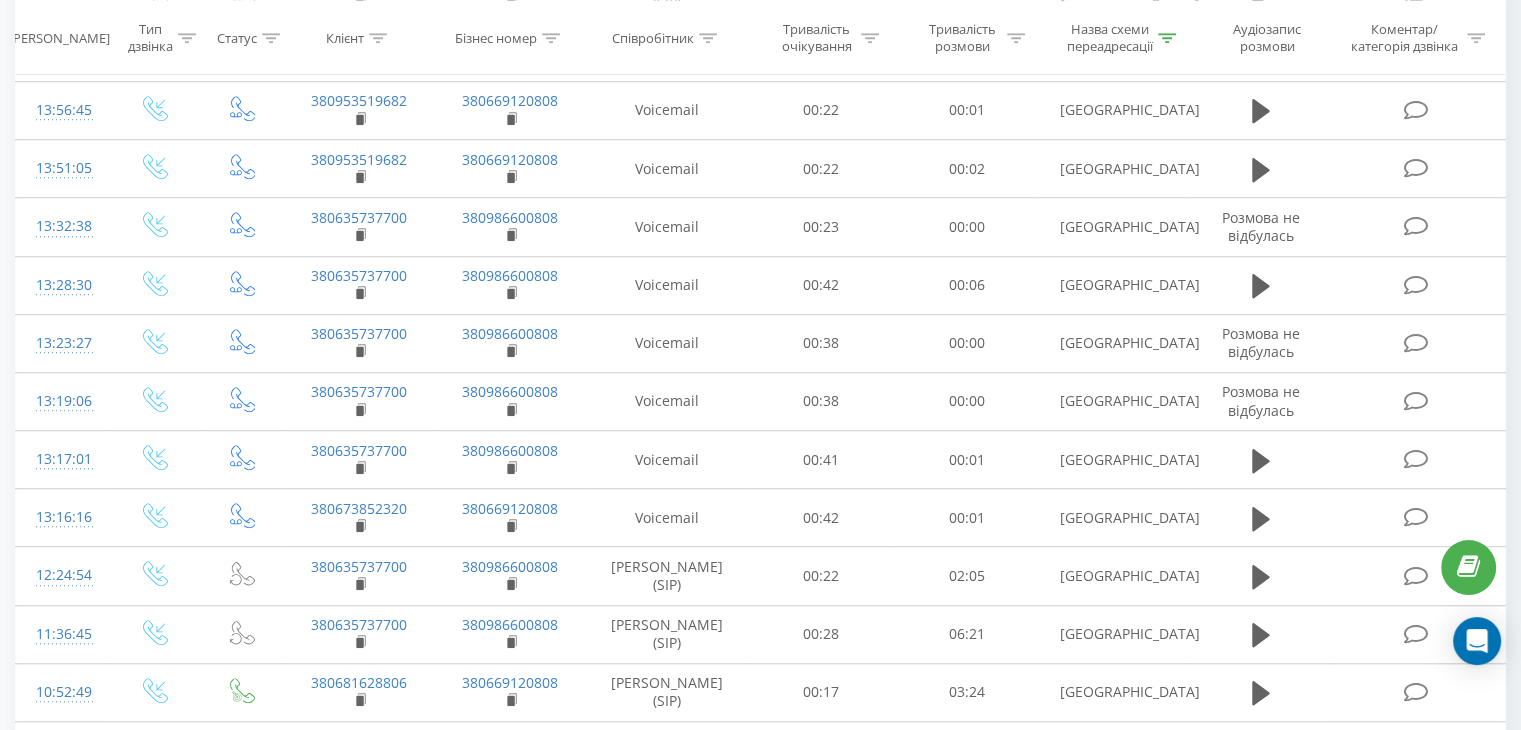 scroll, scrollTop: 1921, scrollLeft: 0, axis: vertical 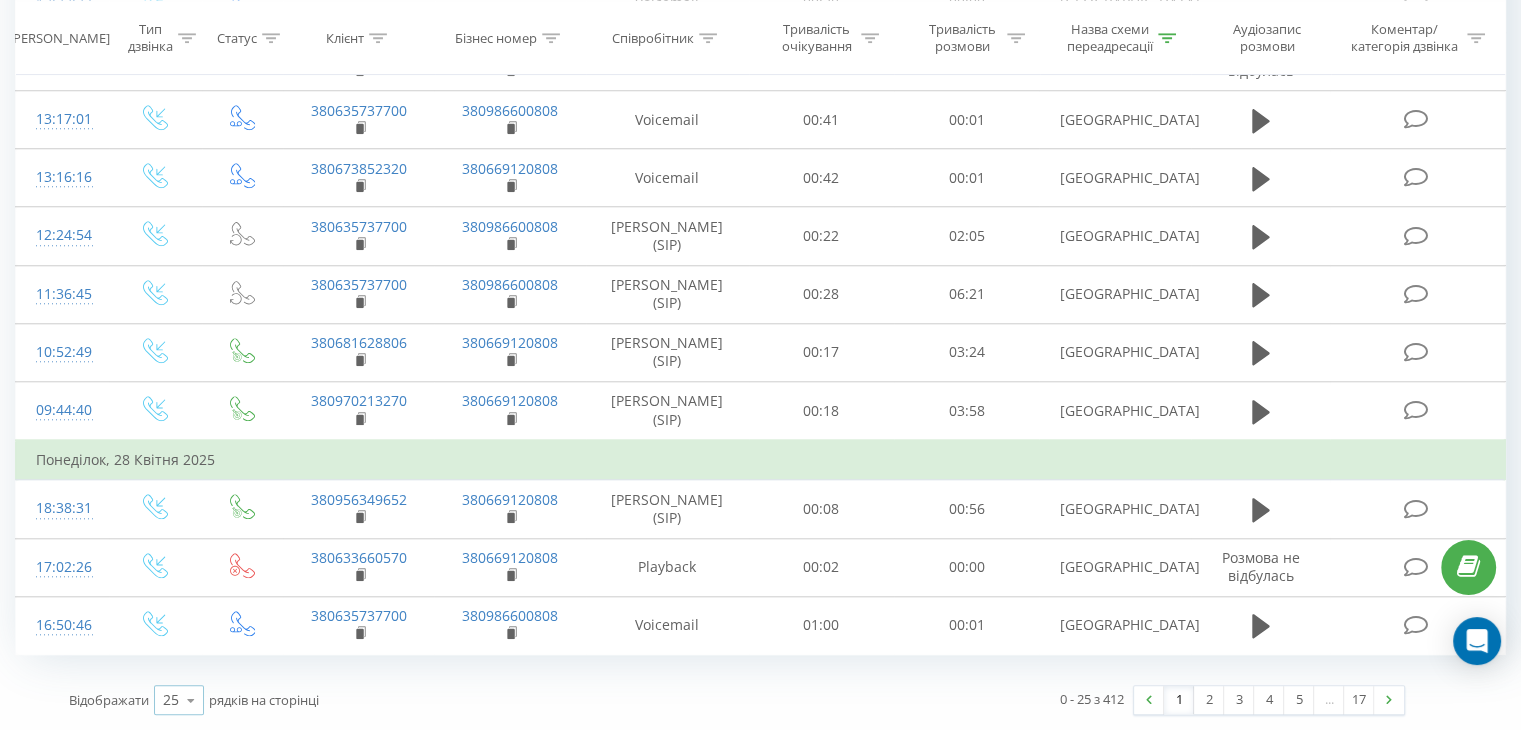 click at bounding box center [191, 700] 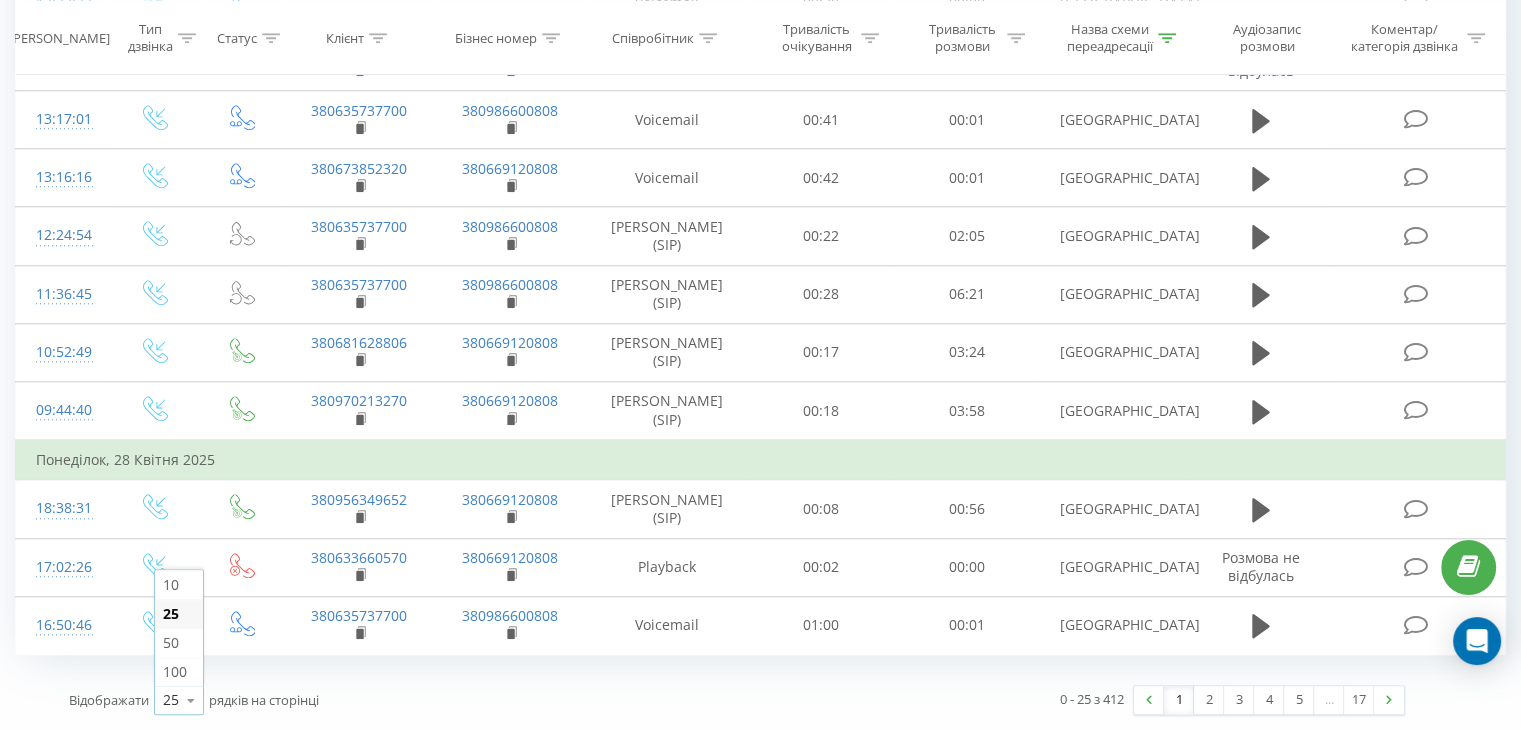 drag, startPoint x: 175, startPoint y: 673, endPoint x: 246, endPoint y: 654, distance: 73.4983 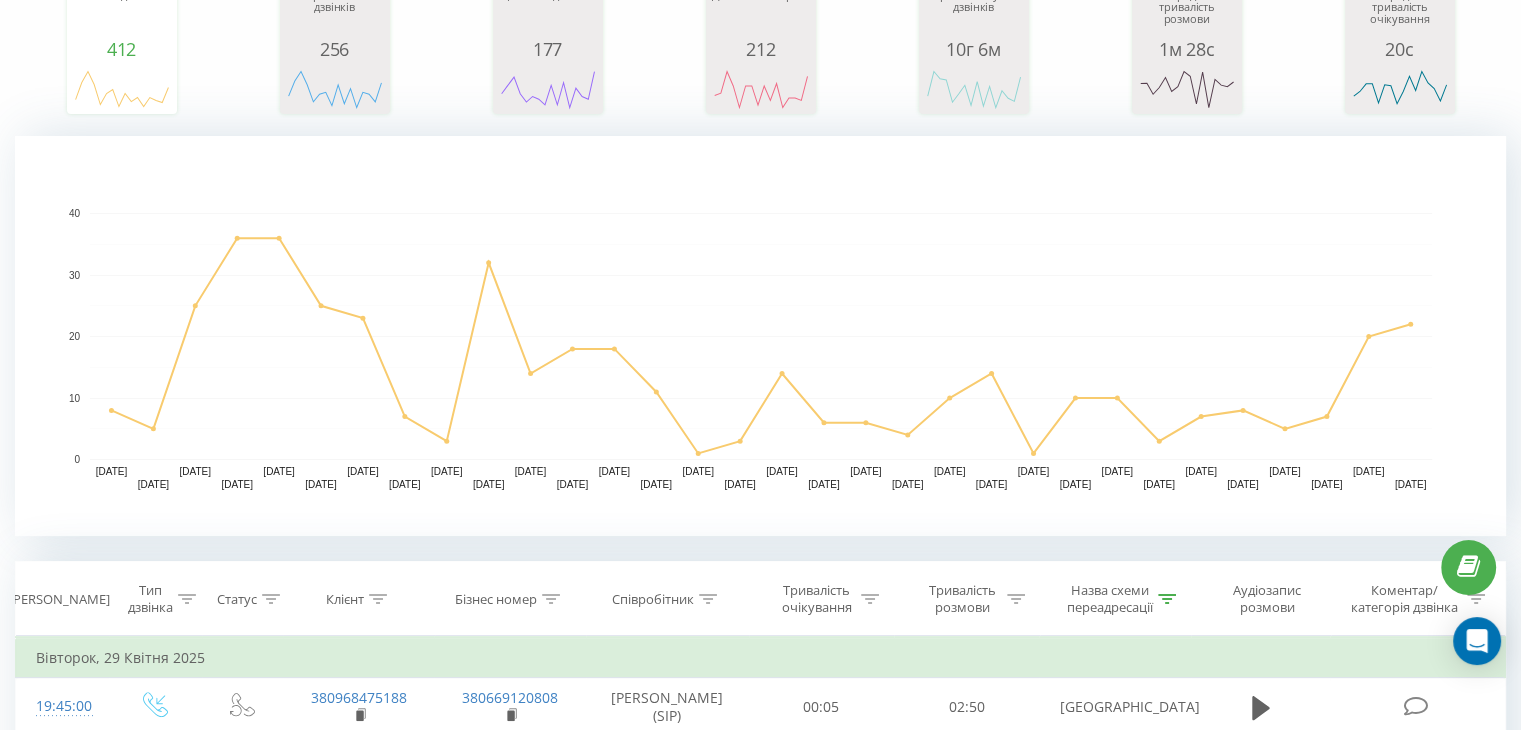 scroll, scrollTop: 0, scrollLeft: 0, axis: both 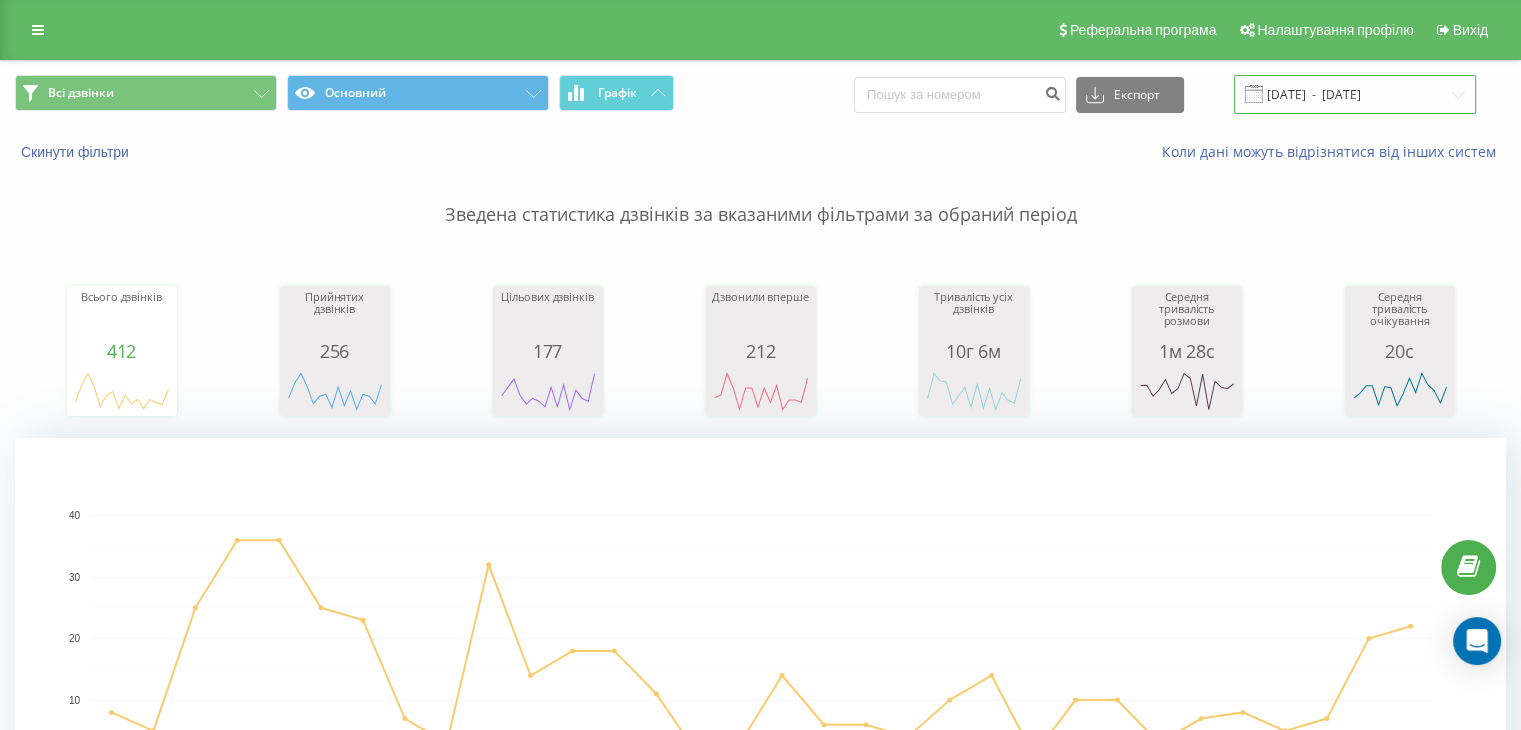click on "[DATE]  -  [DATE]" at bounding box center [1355, 94] 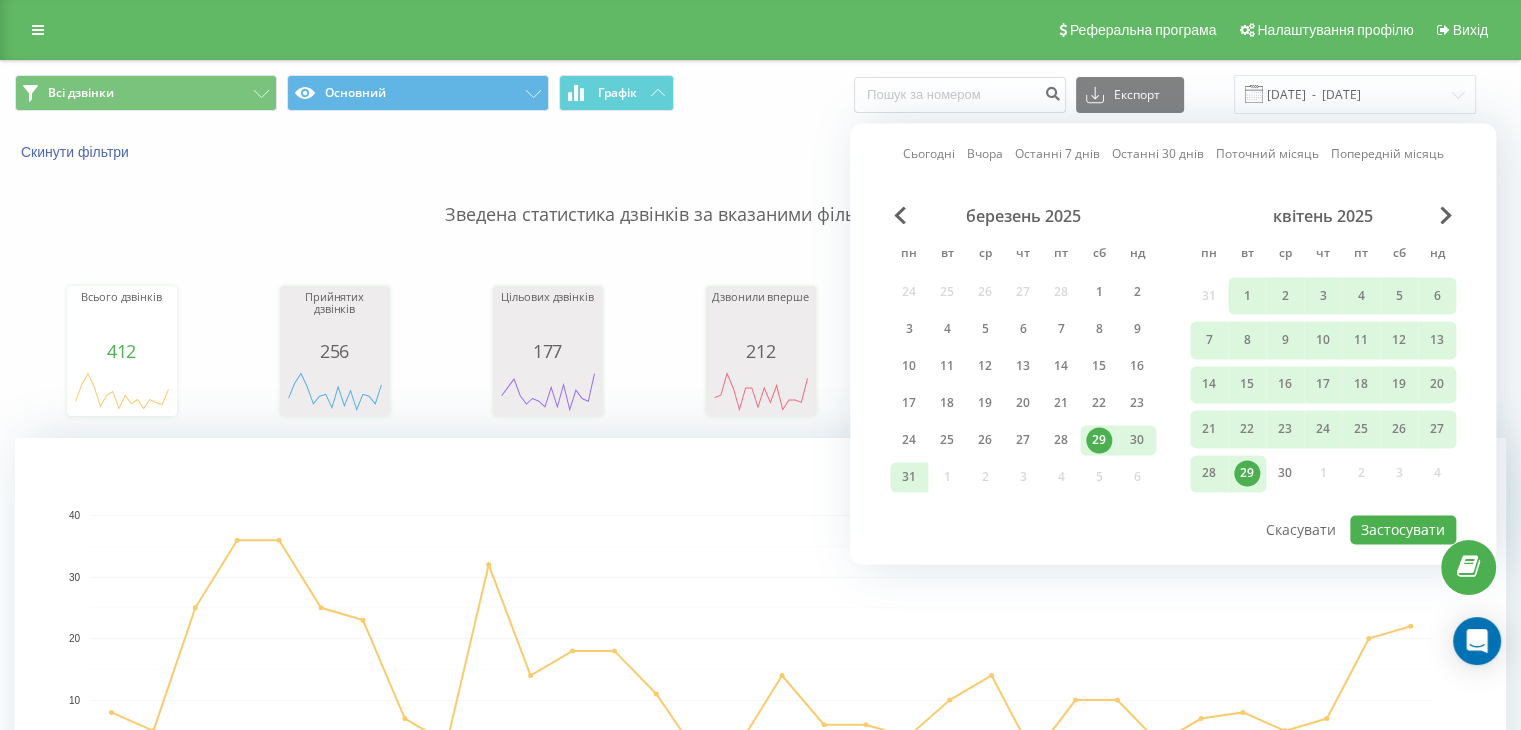 click on "квітень 2025" at bounding box center [1323, 216] 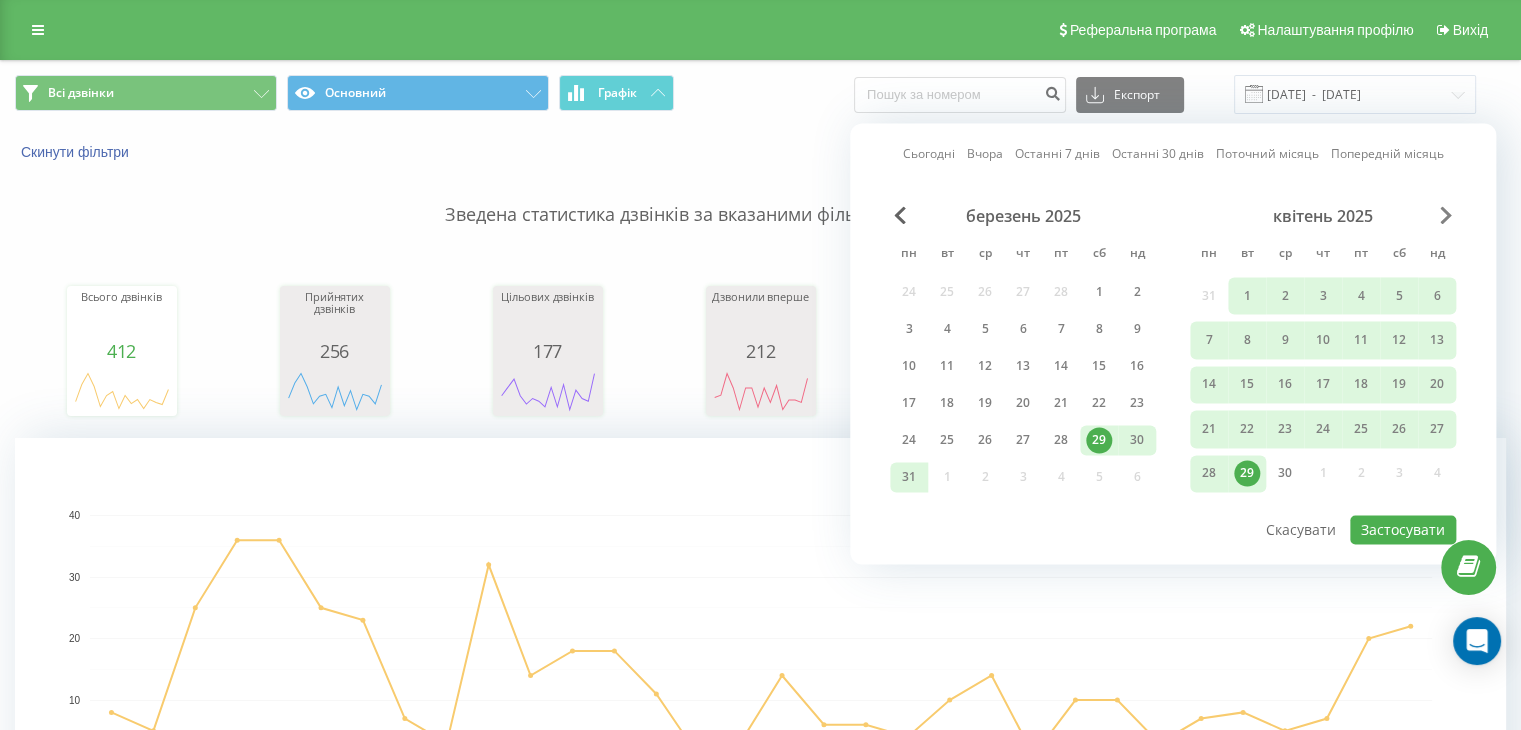 click at bounding box center [1446, 215] 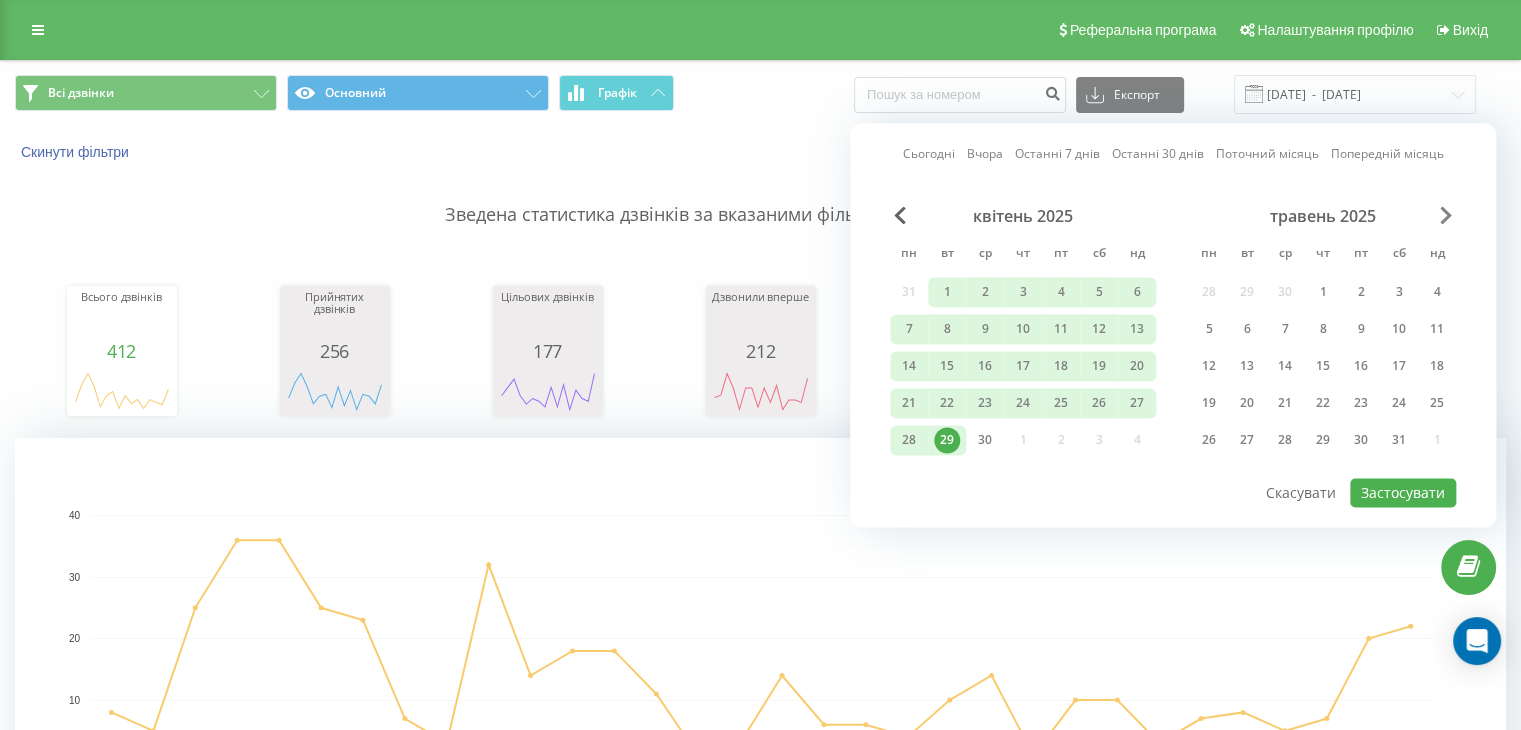 click at bounding box center (1446, 215) 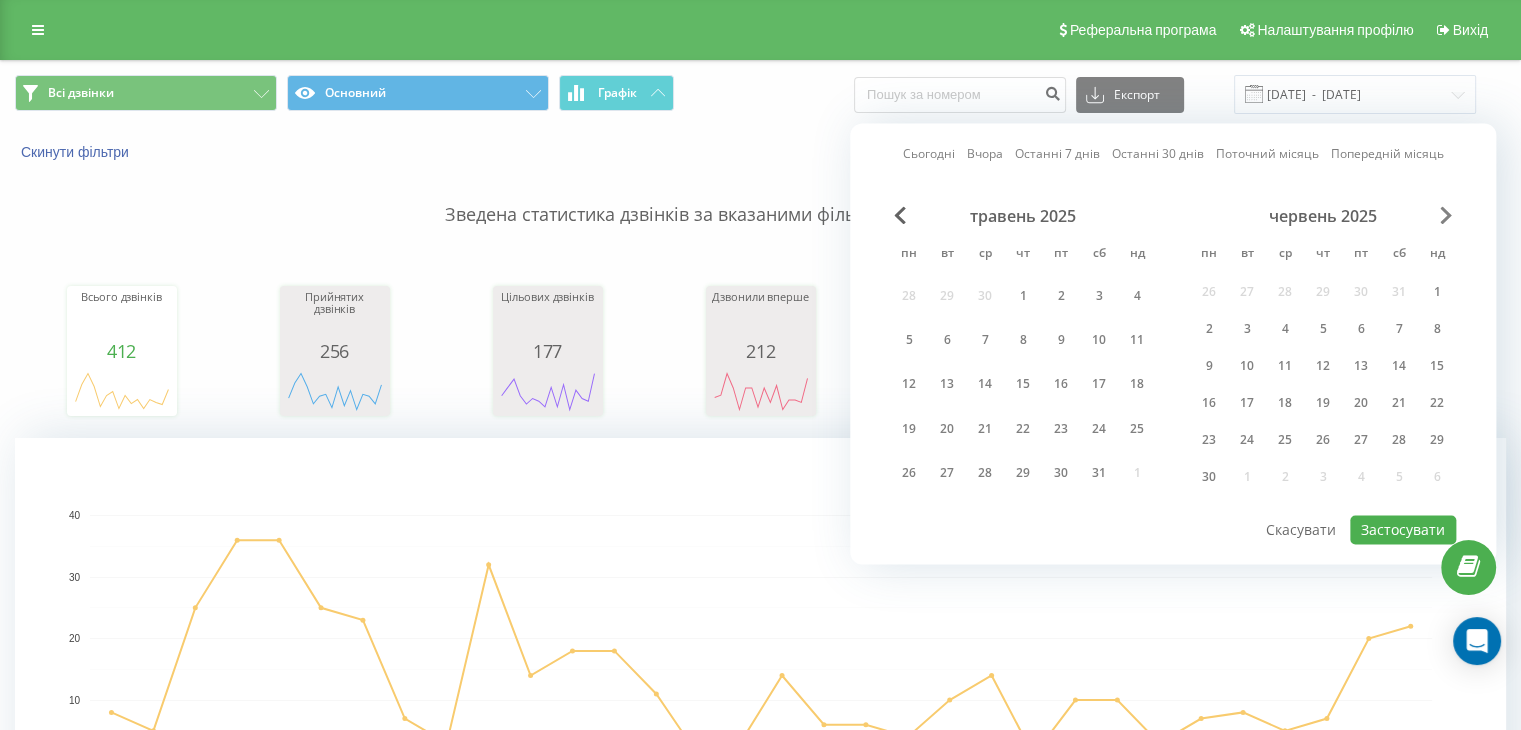 click at bounding box center (1446, 215) 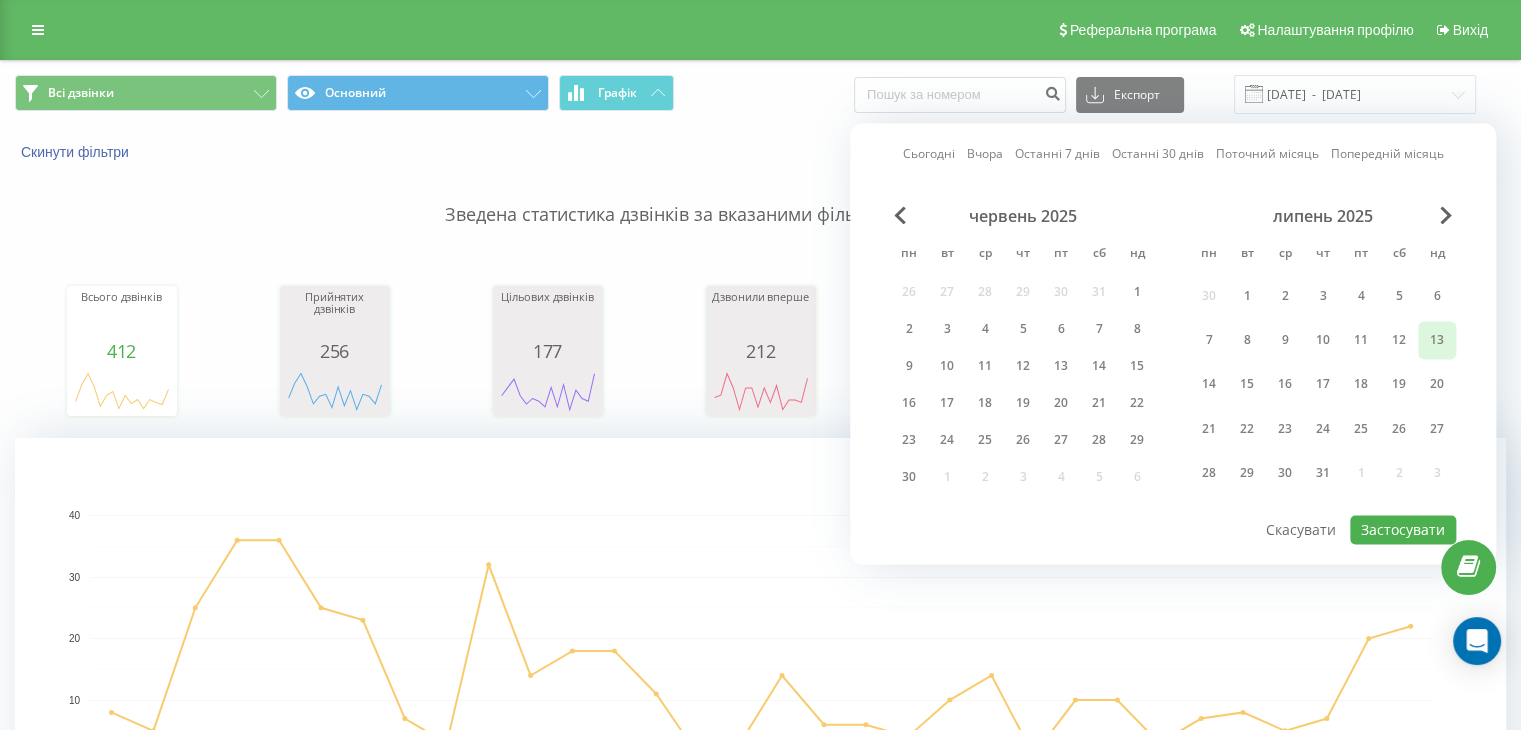 drag, startPoint x: 1406, startPoint y: 331, endPoint x: 1454, endPoint y: 330, distance: 48.010414 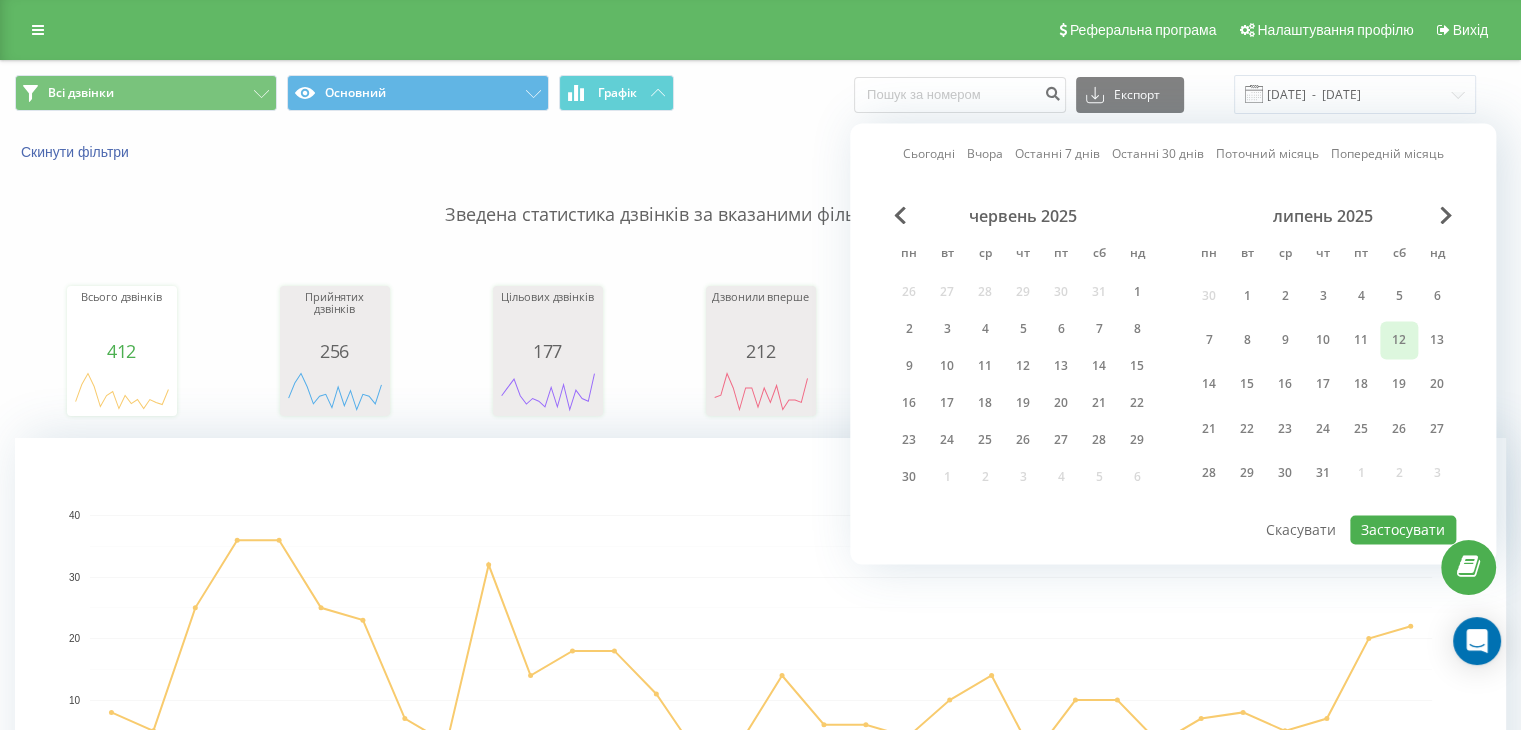 click on "12" at bounding box center (1399, 340) 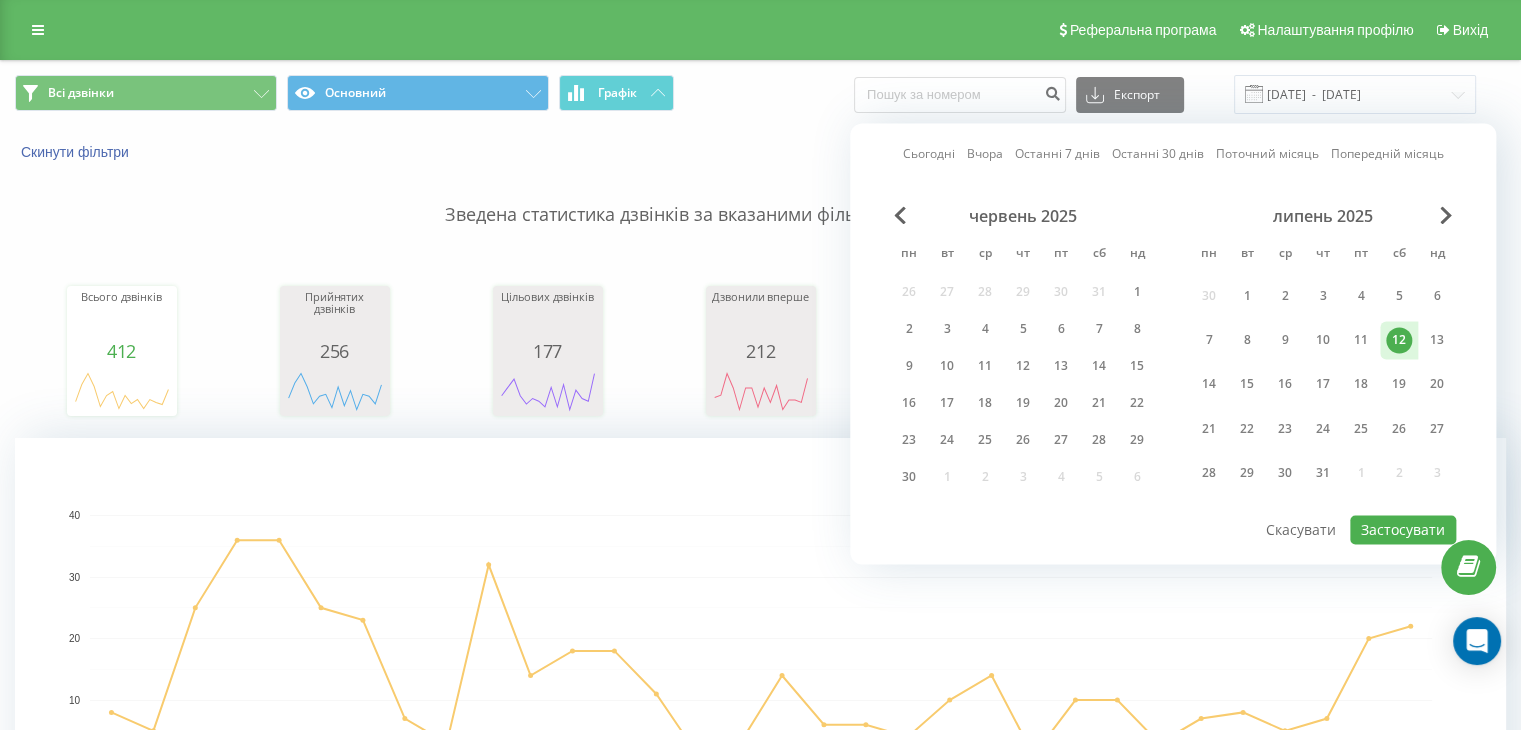 click on "Сьогодні Вчора Останні 7 днів Останні 30 днів Поточний місяць Попередній місяць червень 2025 пн вт ср чт пт сб нд 26 27 28 29 30 31 1 2 3 4 5 6 7 8 9 10 11 12 13 14 15 16 17 18 19 20 21 22 23 24 25 26 27 28 29 30 1 2 3 4 5 6 липень 2025 пн вт ср чт пт сб нд 30 1 2 3 4 5 6 7 8 9 10 11 12 13 14 15 16 17 18 19 20 21 22 23 24 25 26 27 28 29 30 31 1 2 3 Застосувати Скасувати" at bounding box center (1173, 343) 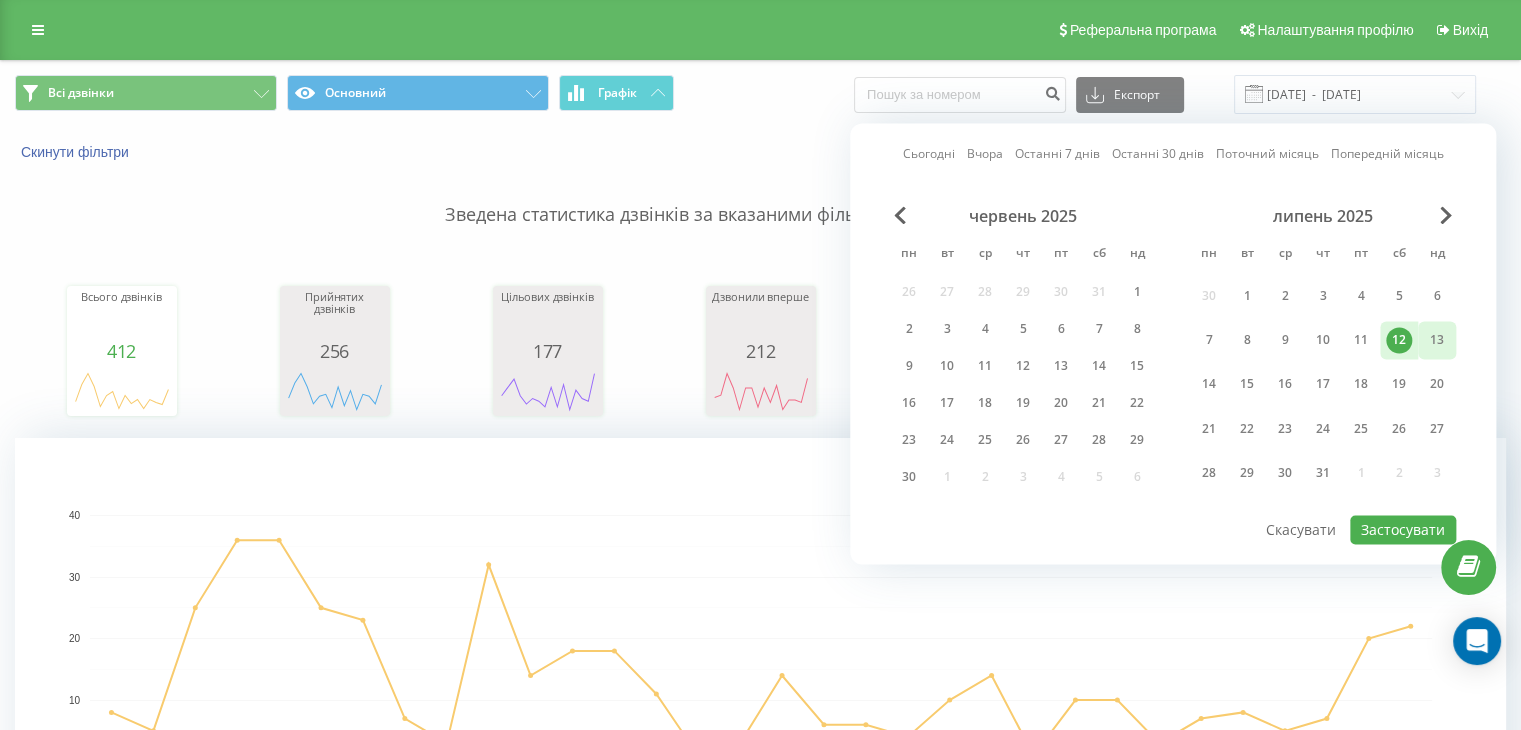 click on "13" at bounding box center (1437, 340) 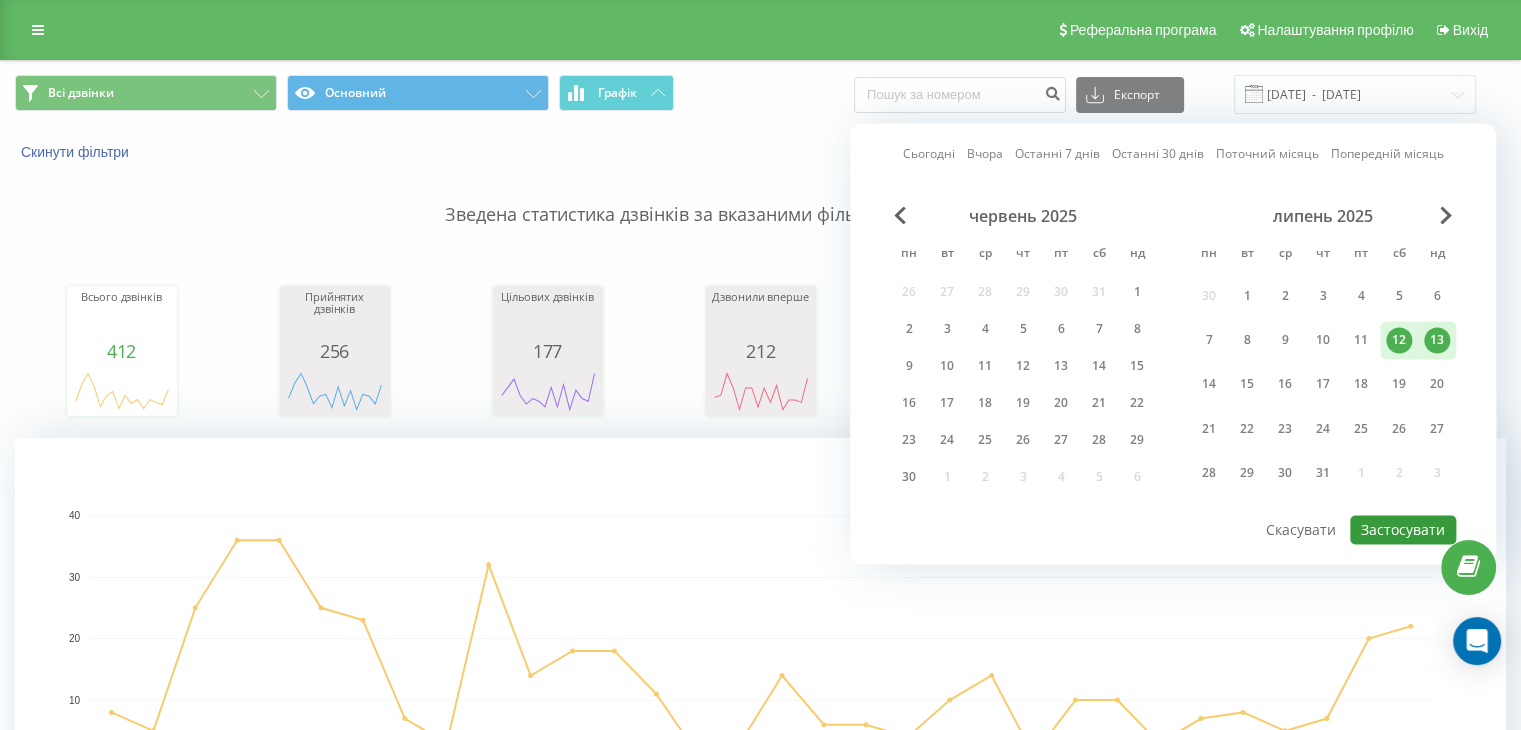 click on "Застосувати" at bounding box center (1403, 529) 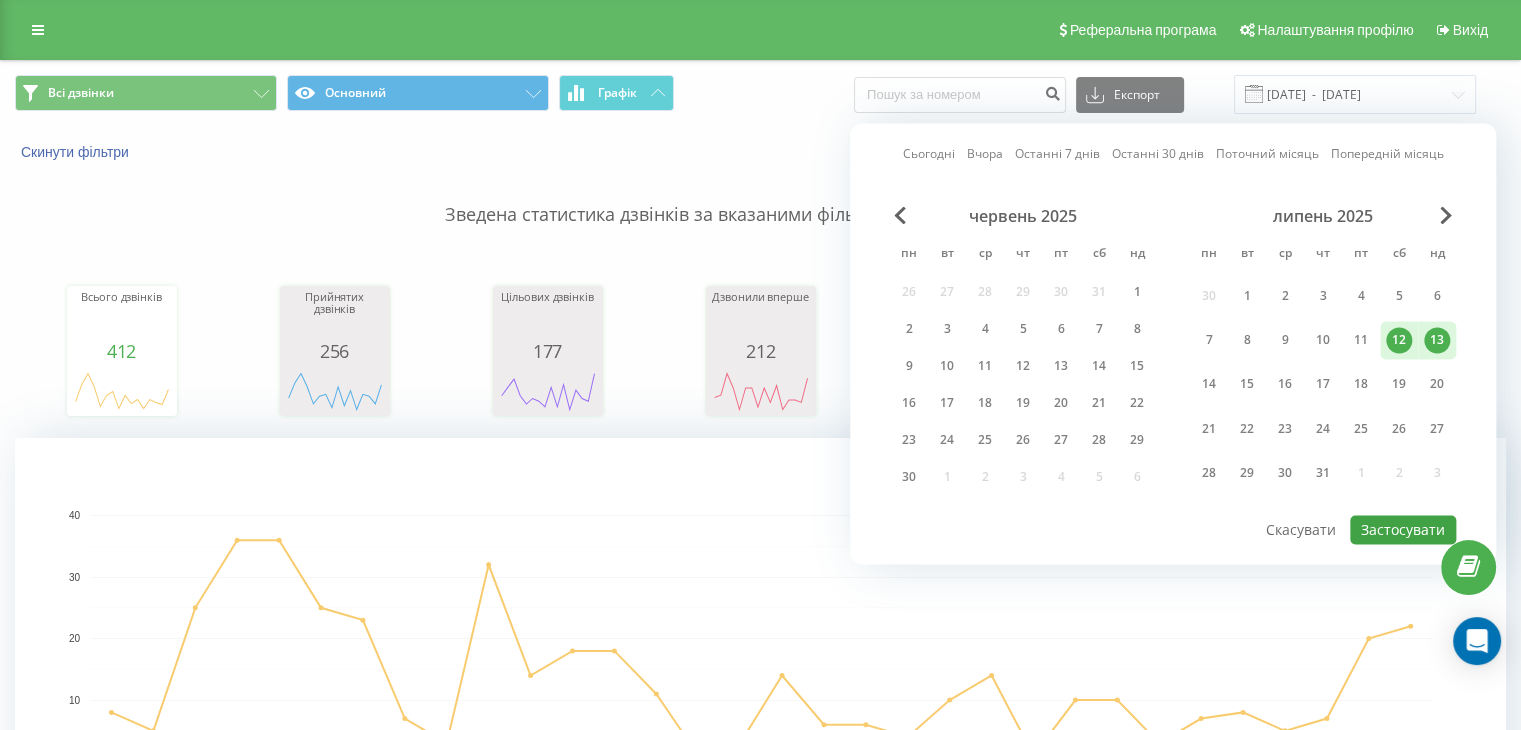 type on "[DATE]  -  [DATE]" 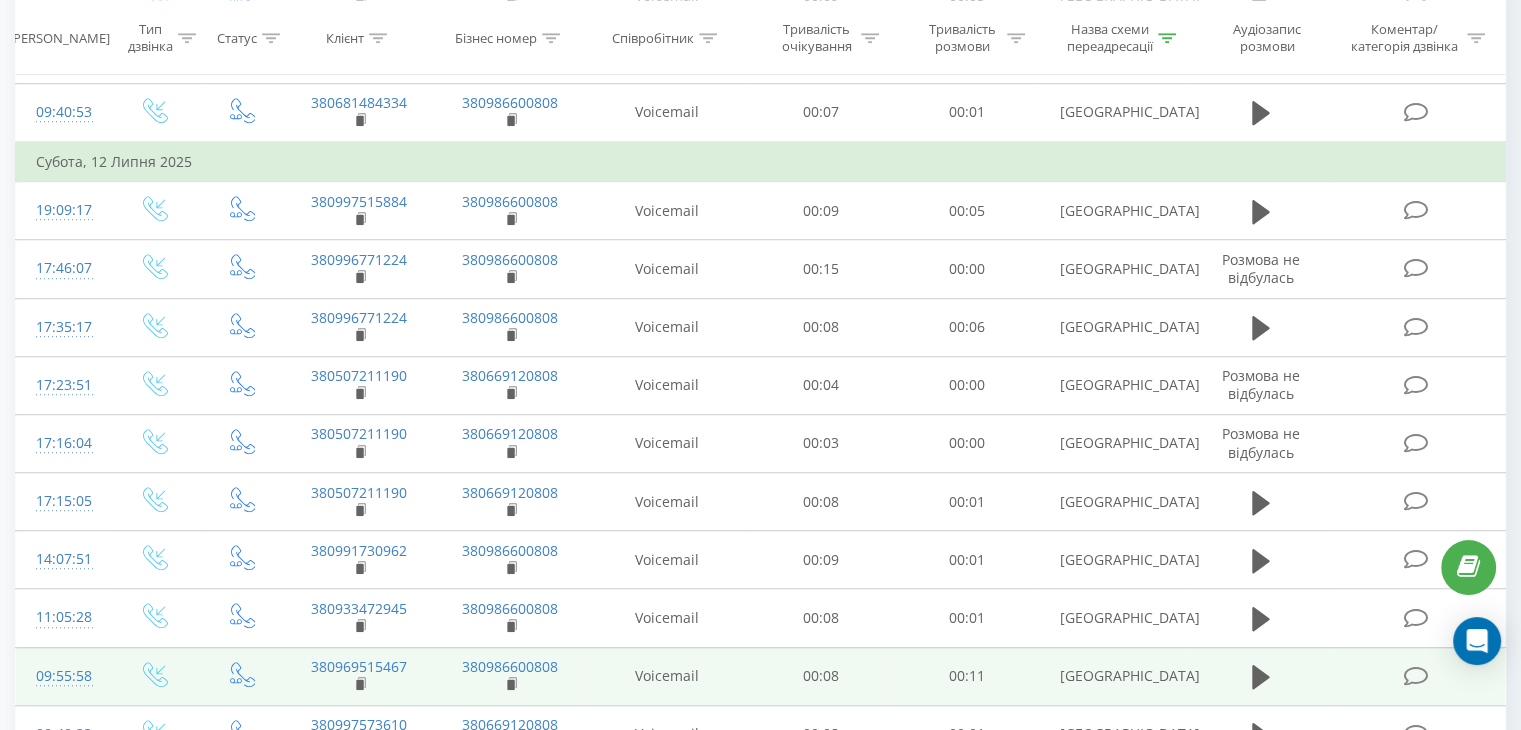 scroll, scrollTop: 1581, scrollLeft: 0, axis: vertical 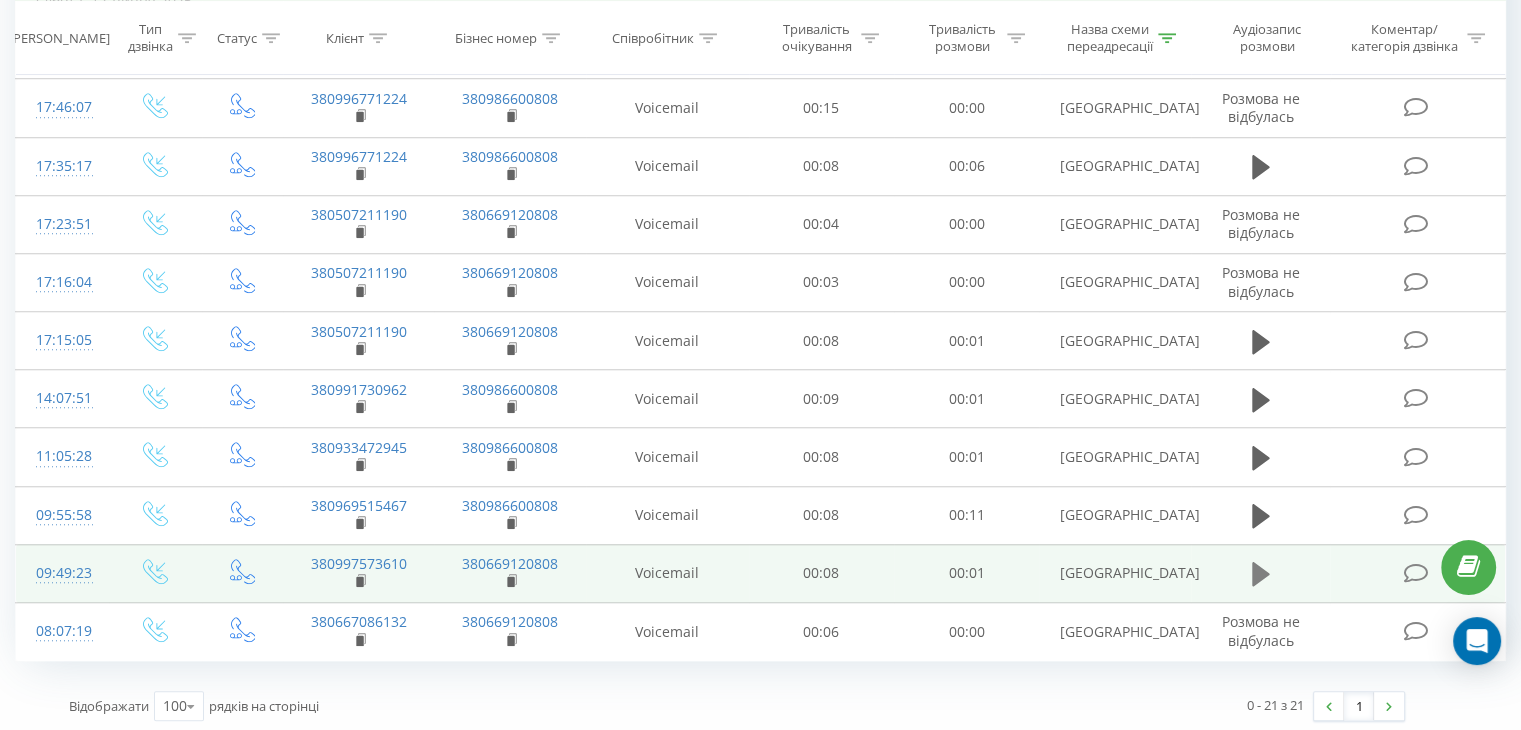 click 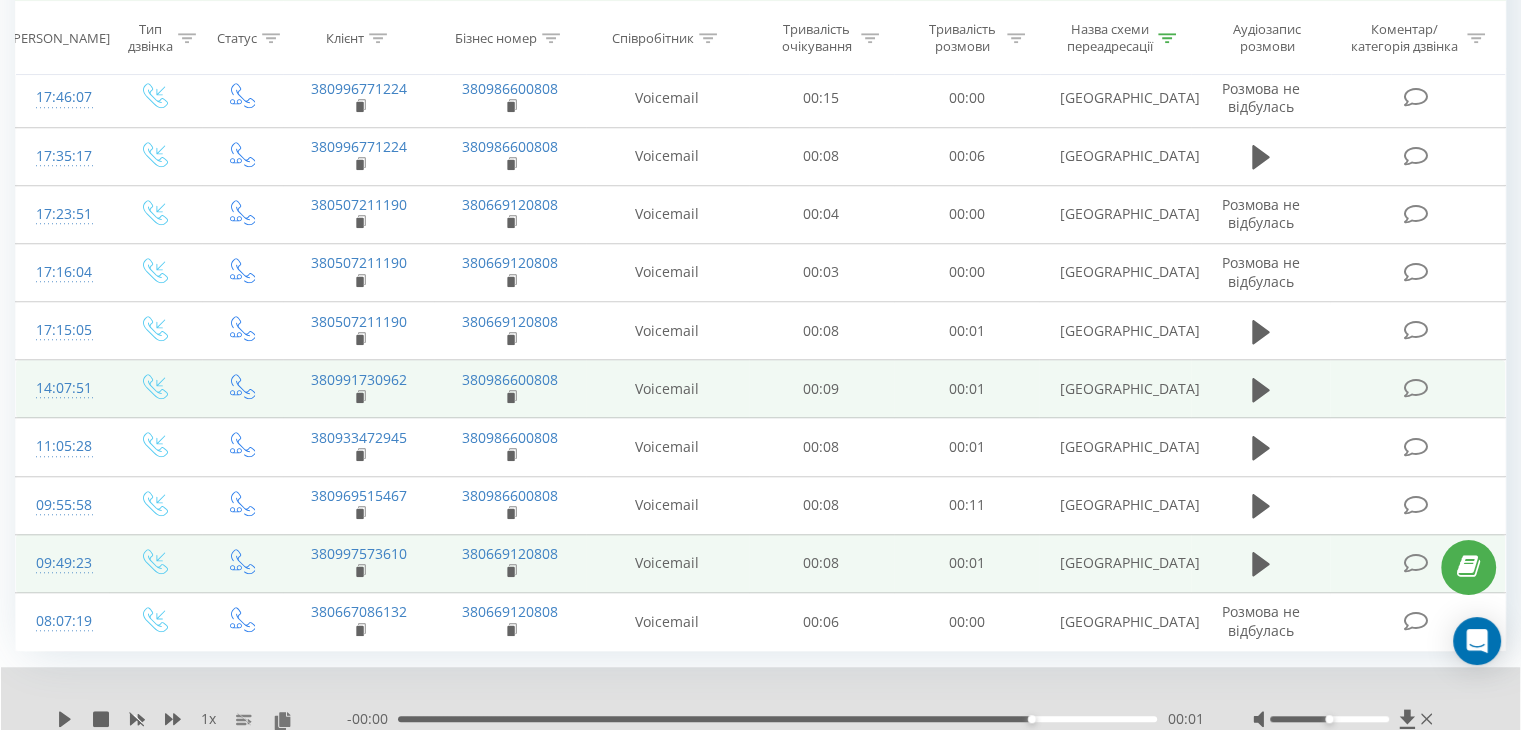 scroll, scrollTop: 1559, scrollLeft: 0, axis: vertical 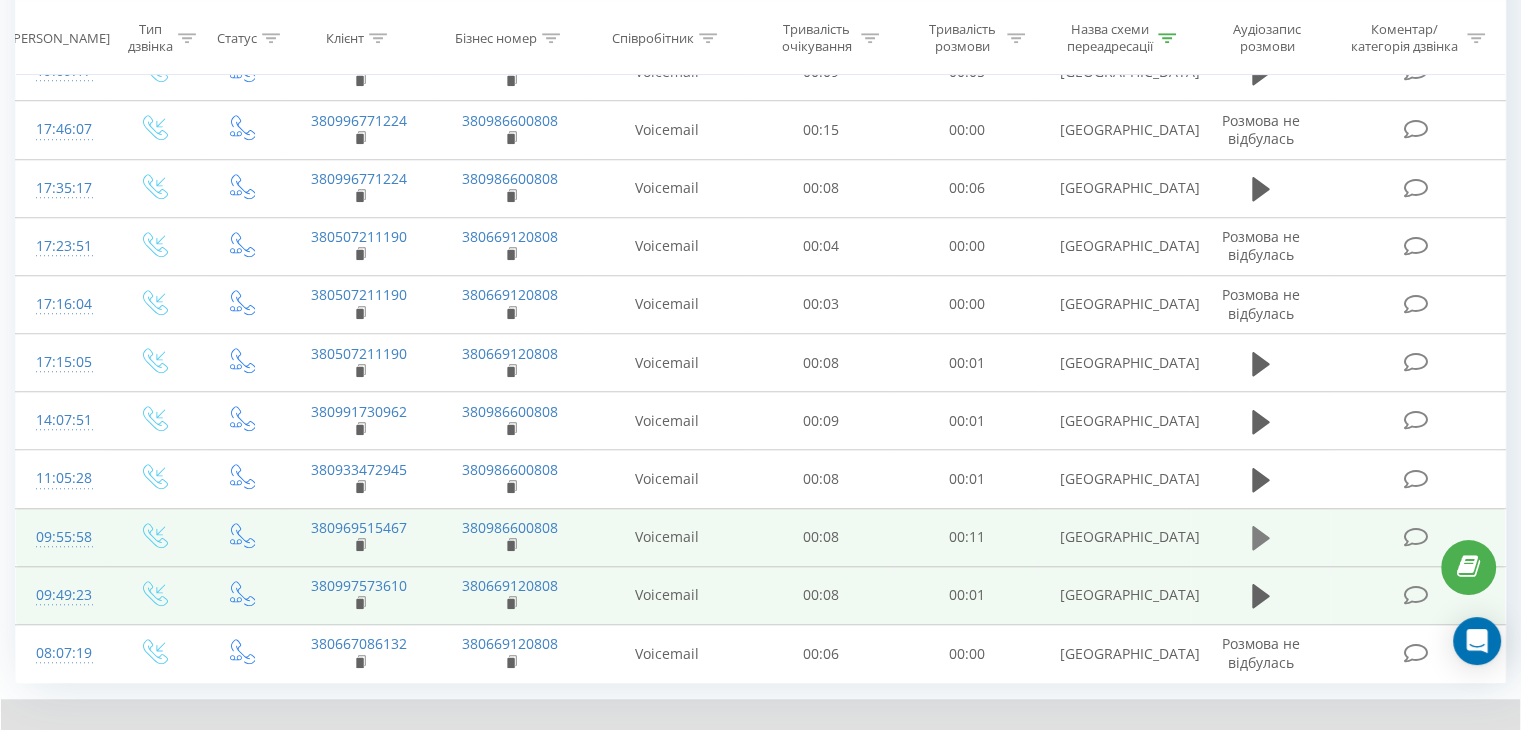 click 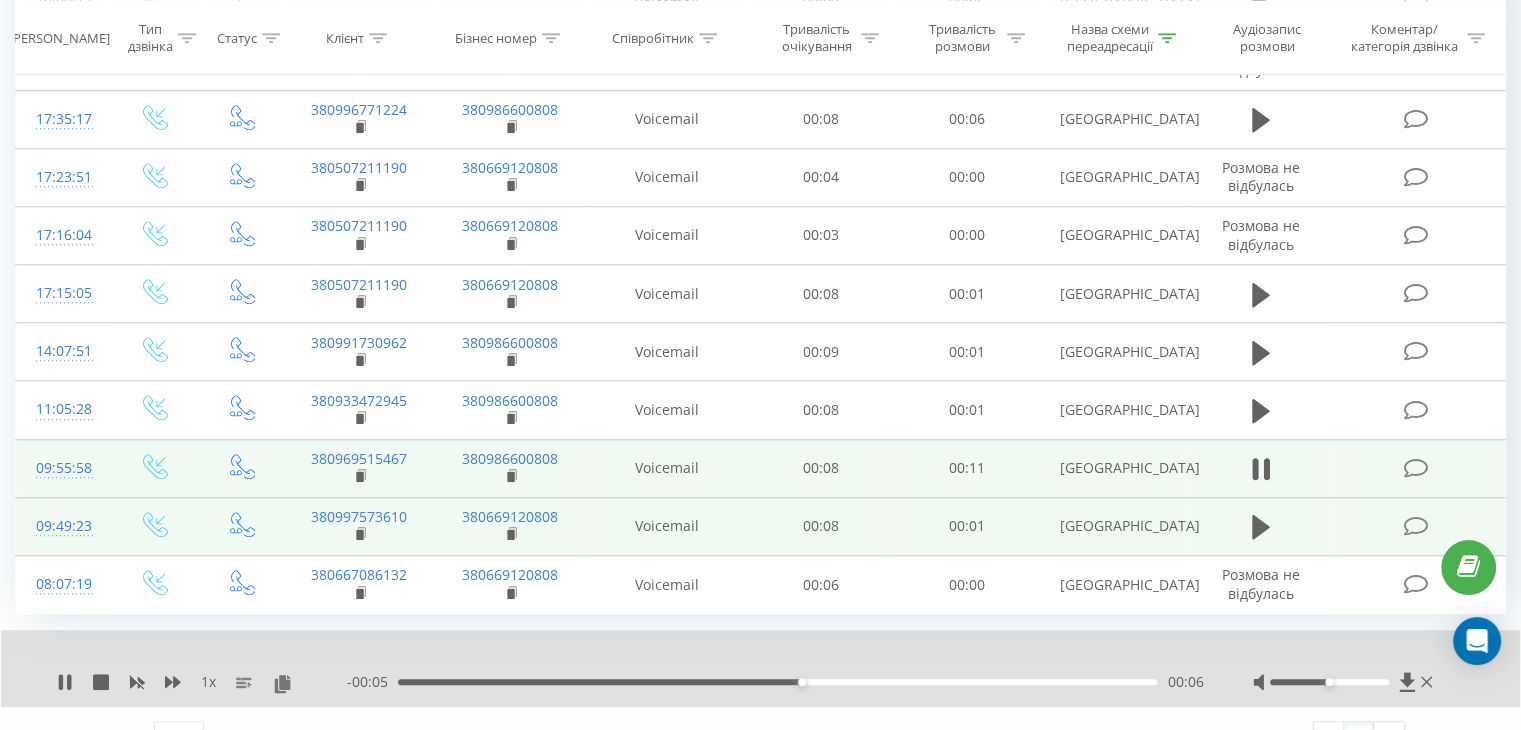 scroll, scrollTop: 1659, scrollLeft: 0, axis: vertical 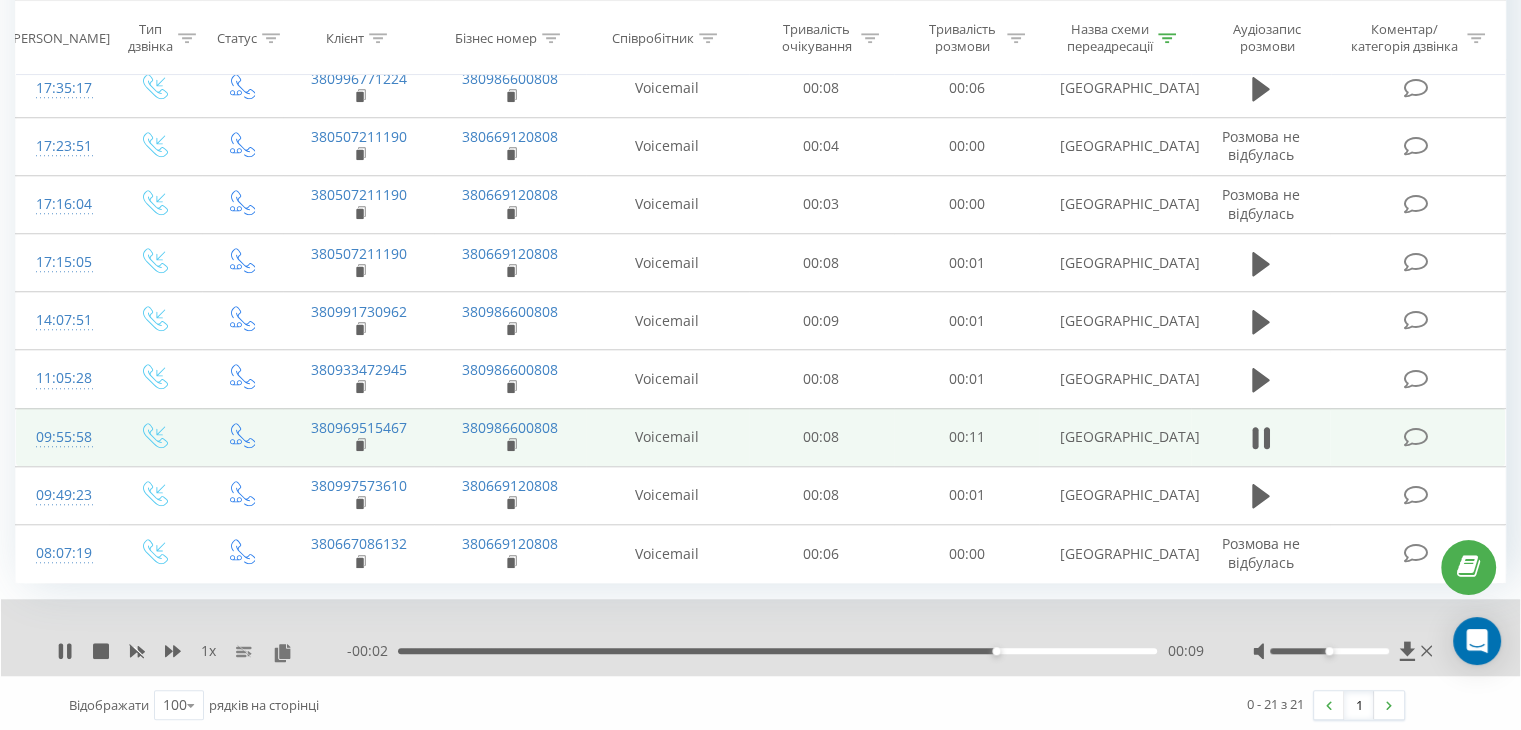 click on "1 x  - 00:02 00:09   00:09" at bounding box center (760, 637) 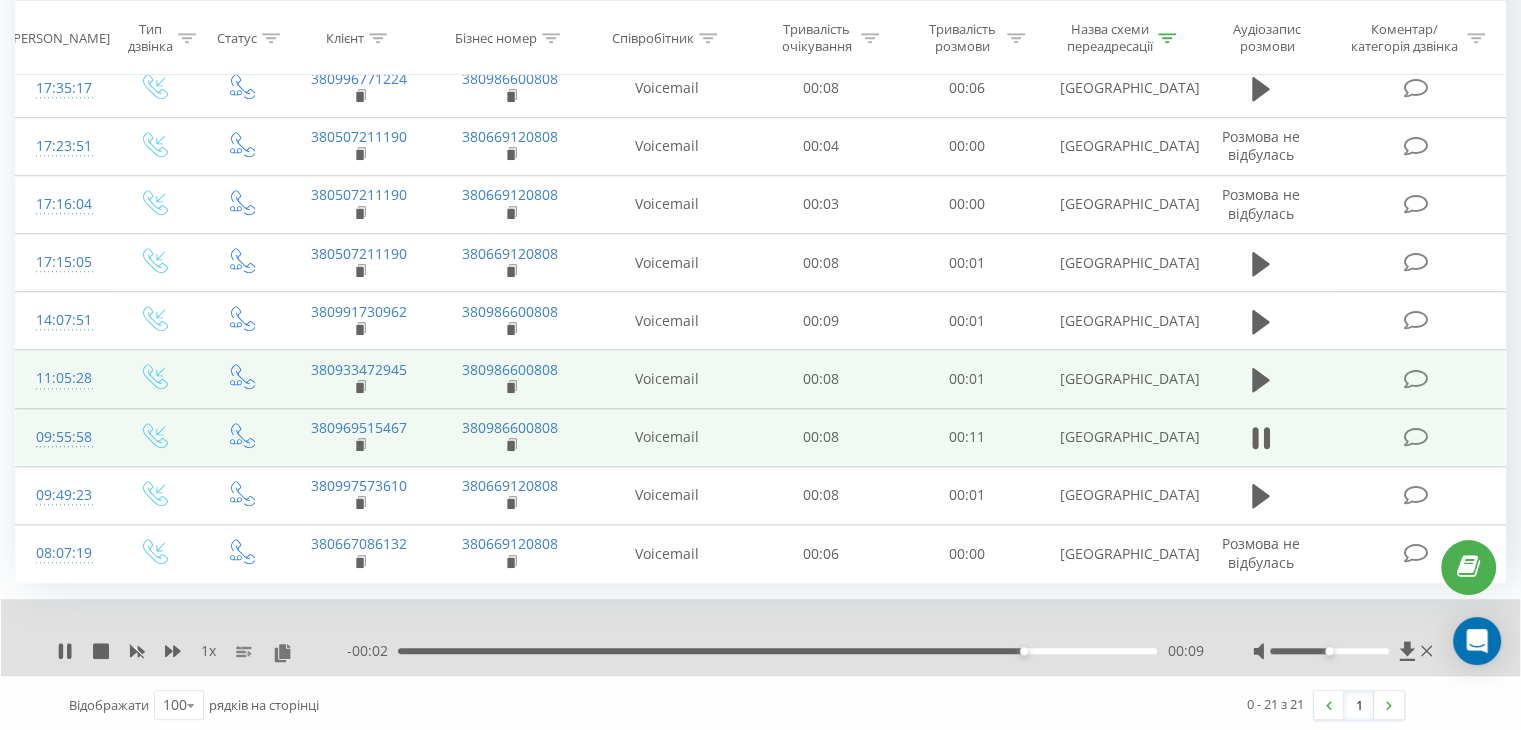 click at bounding box center (1261, 379) 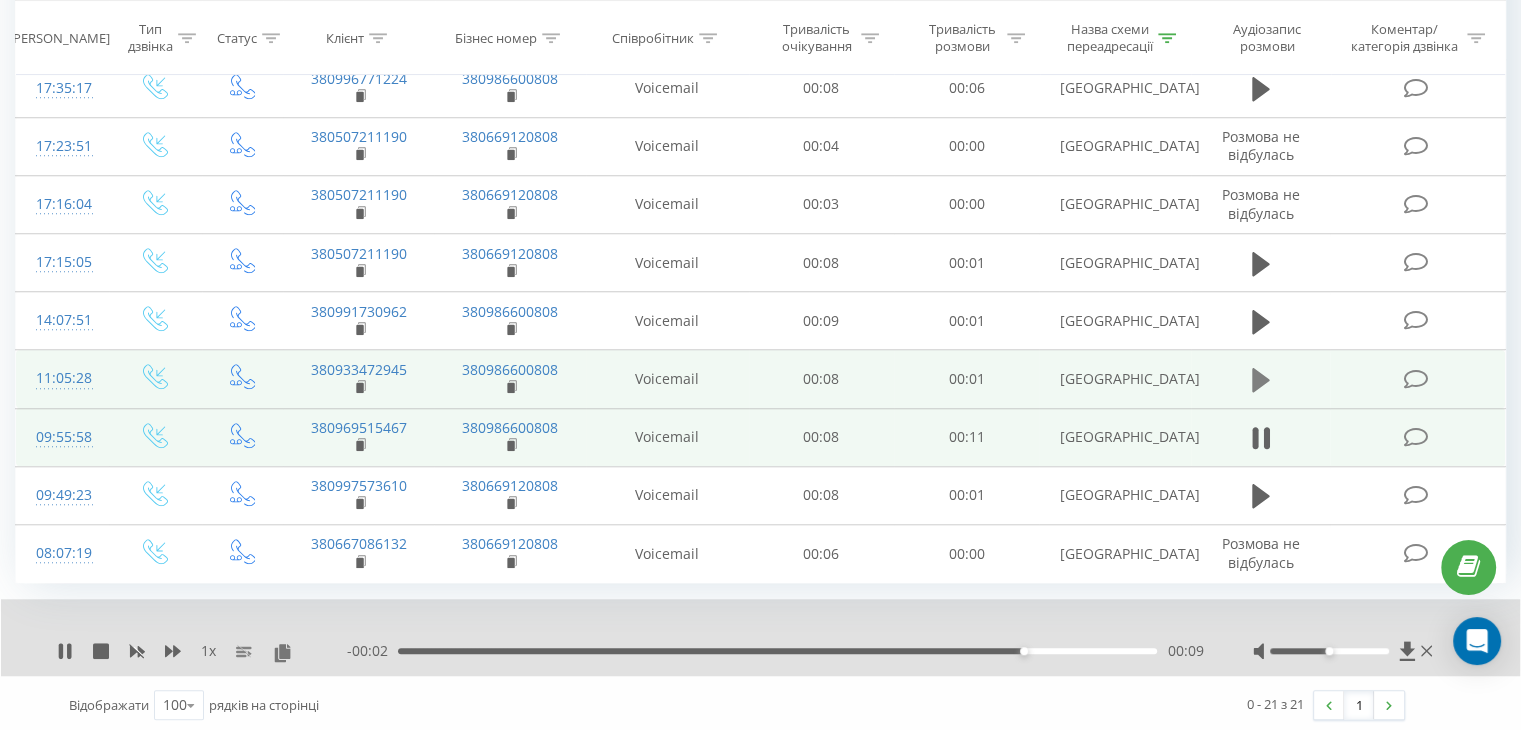 click 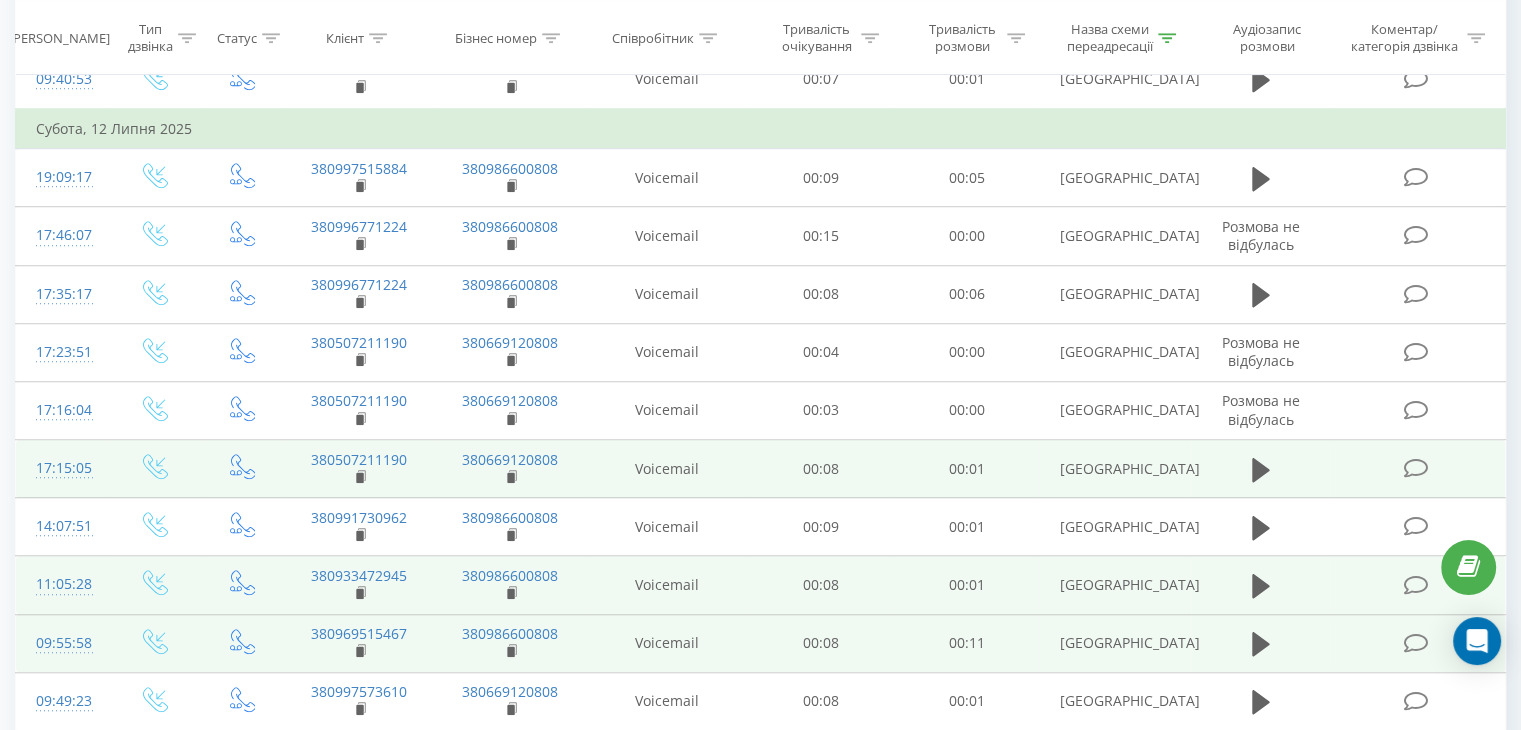 scroll, scrollTop: 1581, scrollLeft: 0, axis: vertical 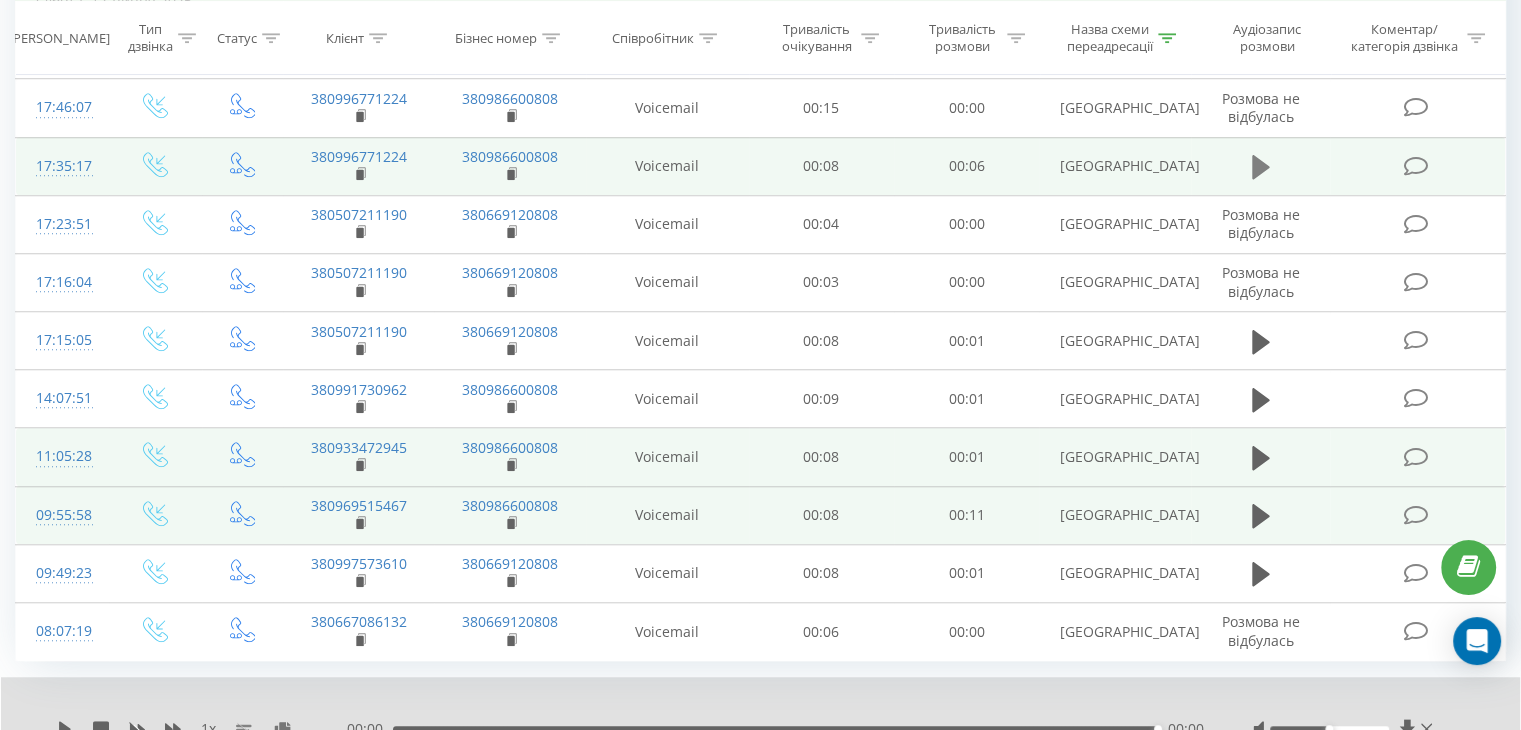 click 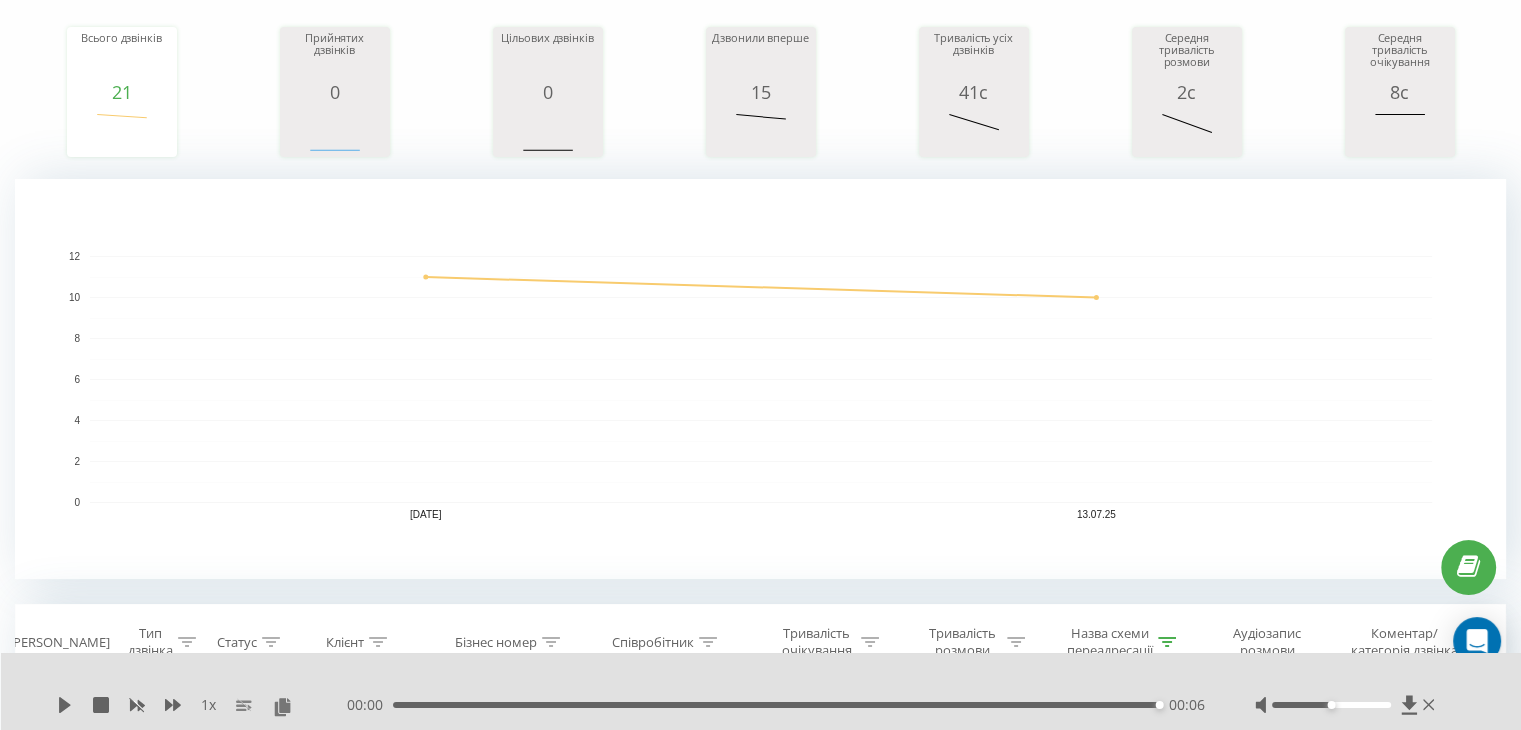 scroll, scrollTop: 759, scrollLeft: 0, axis: vertical 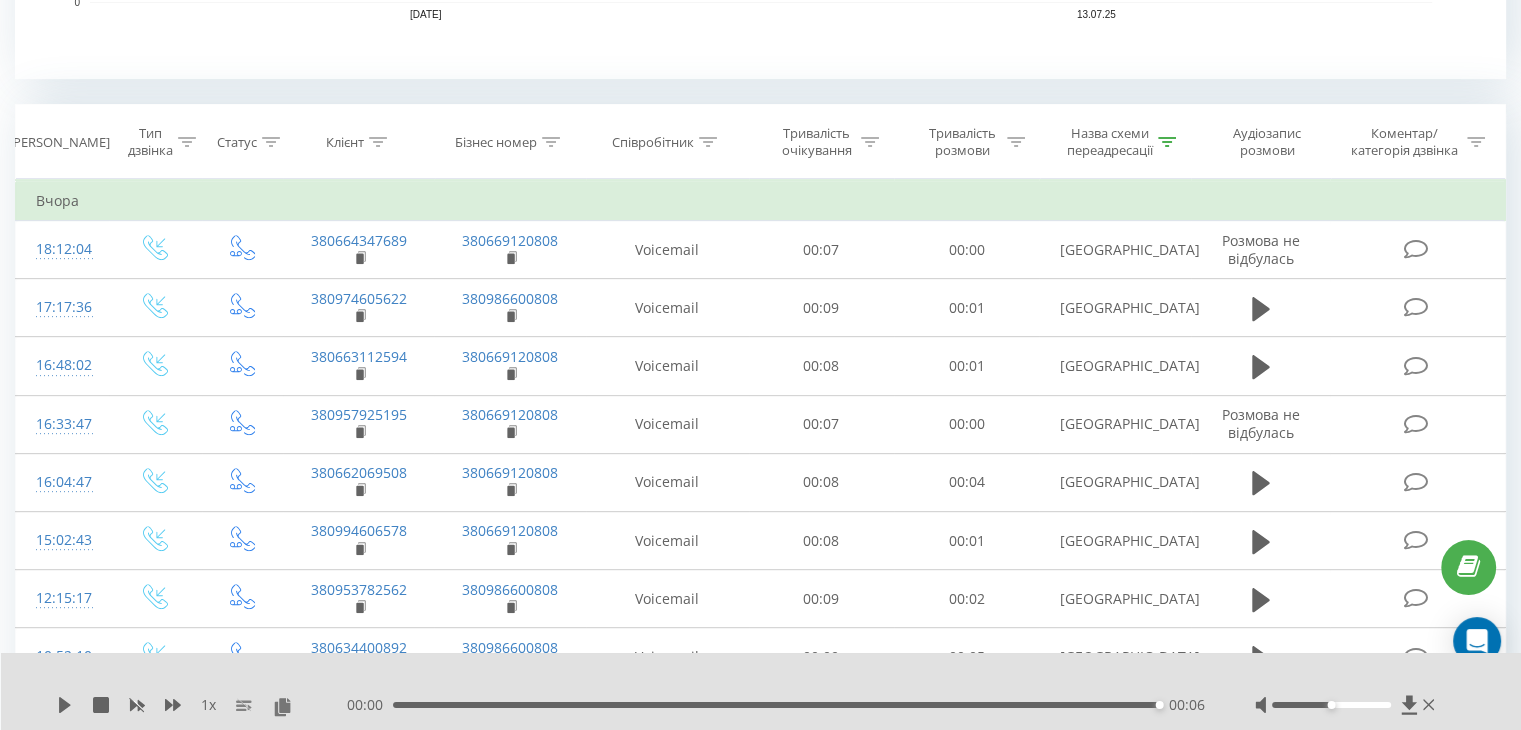 click at bounding box center (1167, 142) 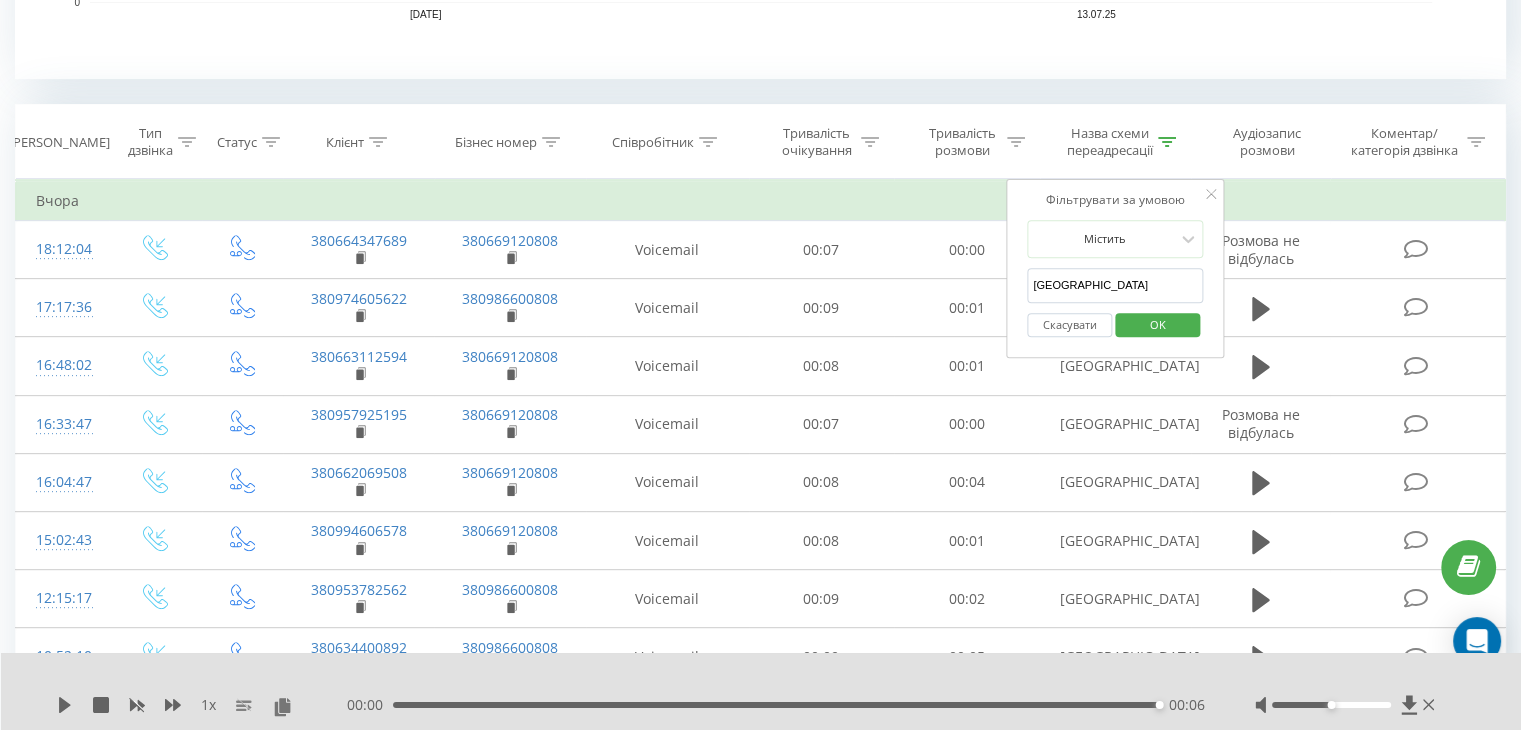 click at bounding box center [1167, 142] 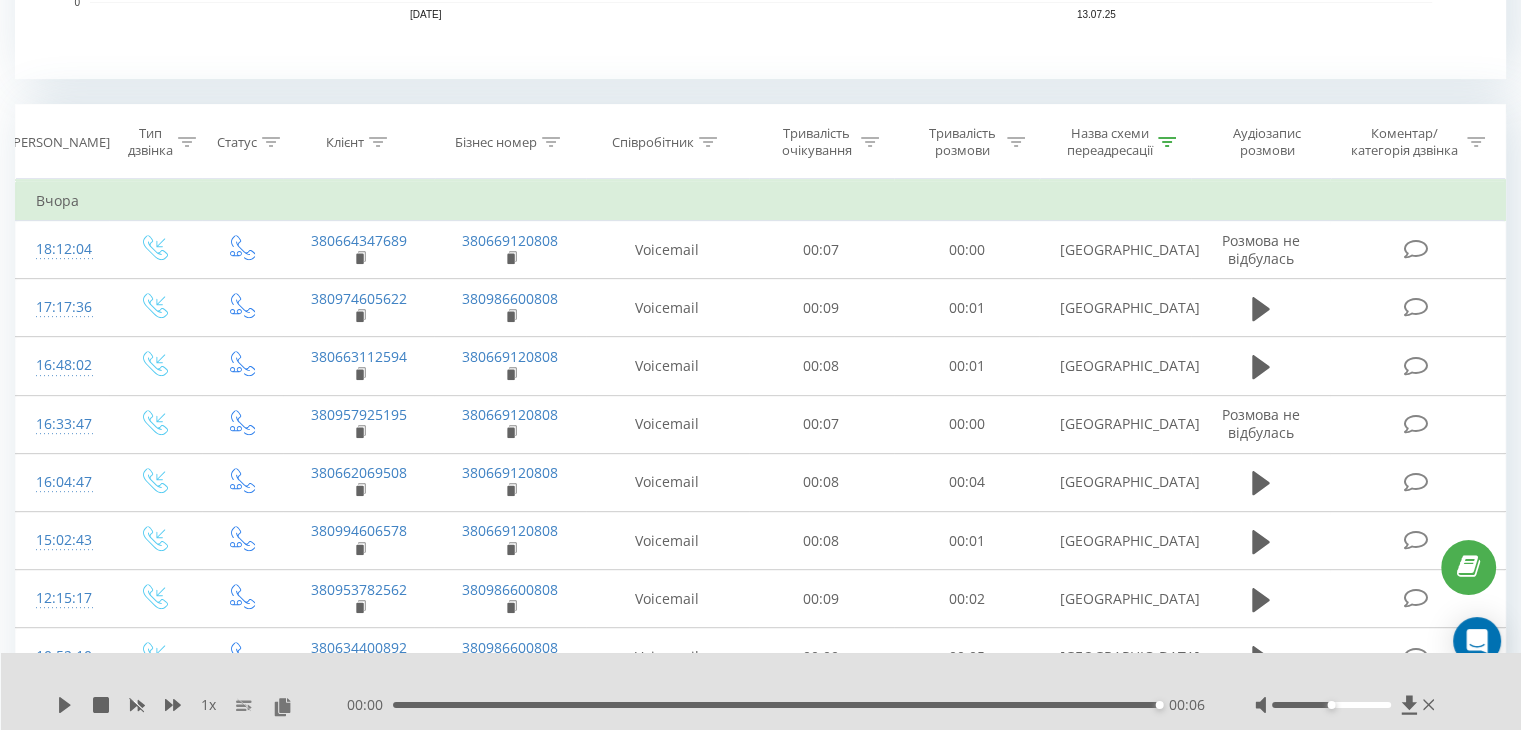 click at bounding box center [1167, 142] 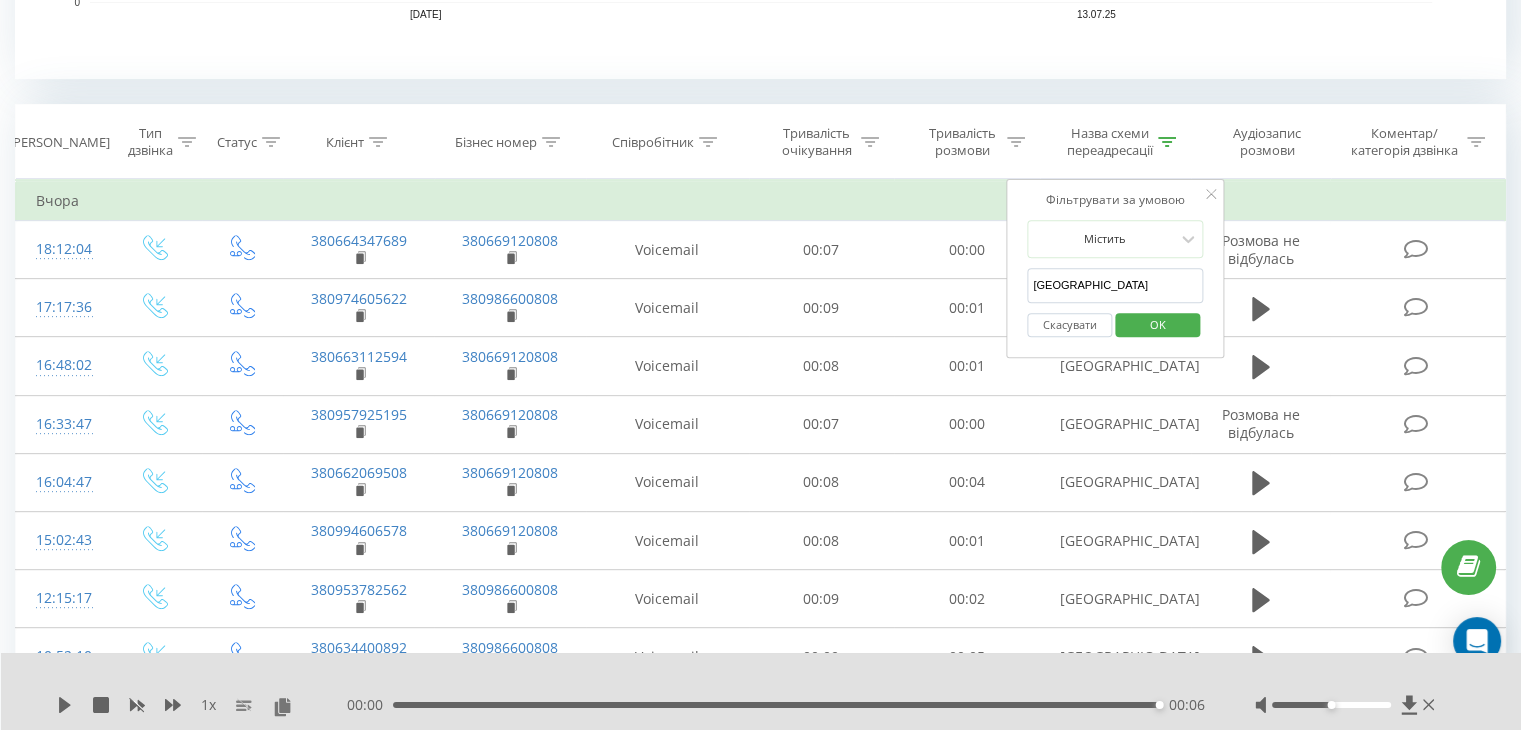 click on "[GEOGRAPHIC_DATA]" at bounding box center (1115, 285) 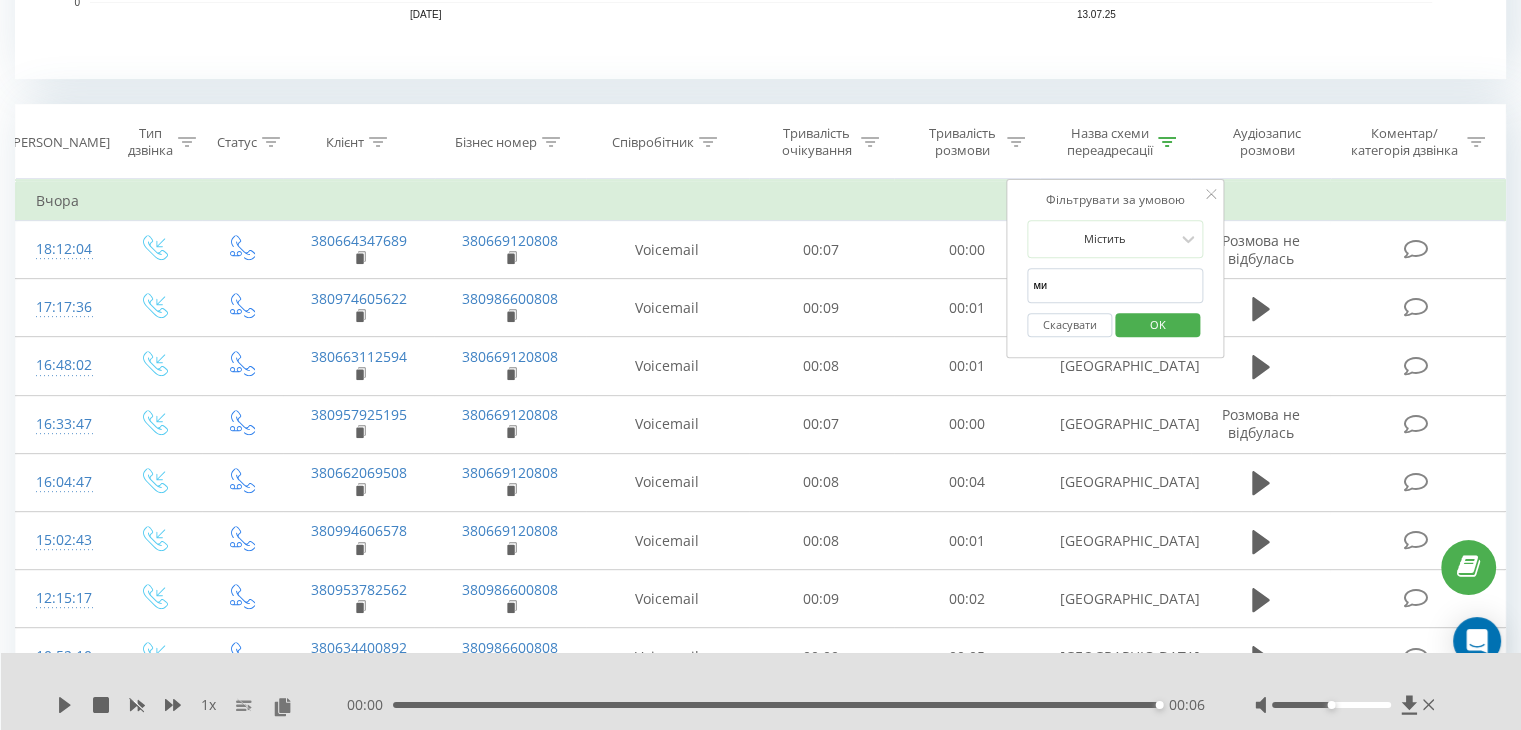 type on "[GEOGRAPHIC_DATA]" 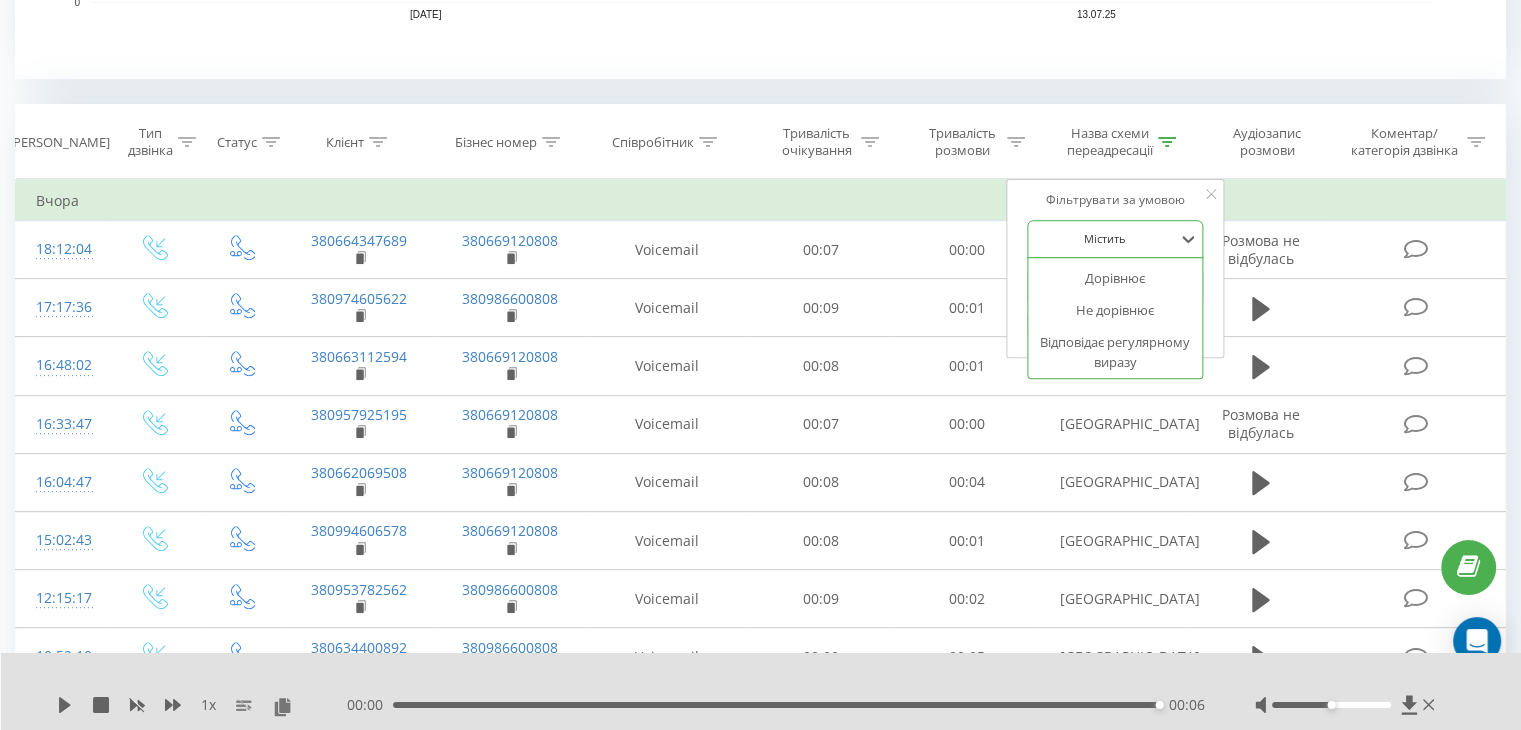 click at bounding box center [1104, 238] 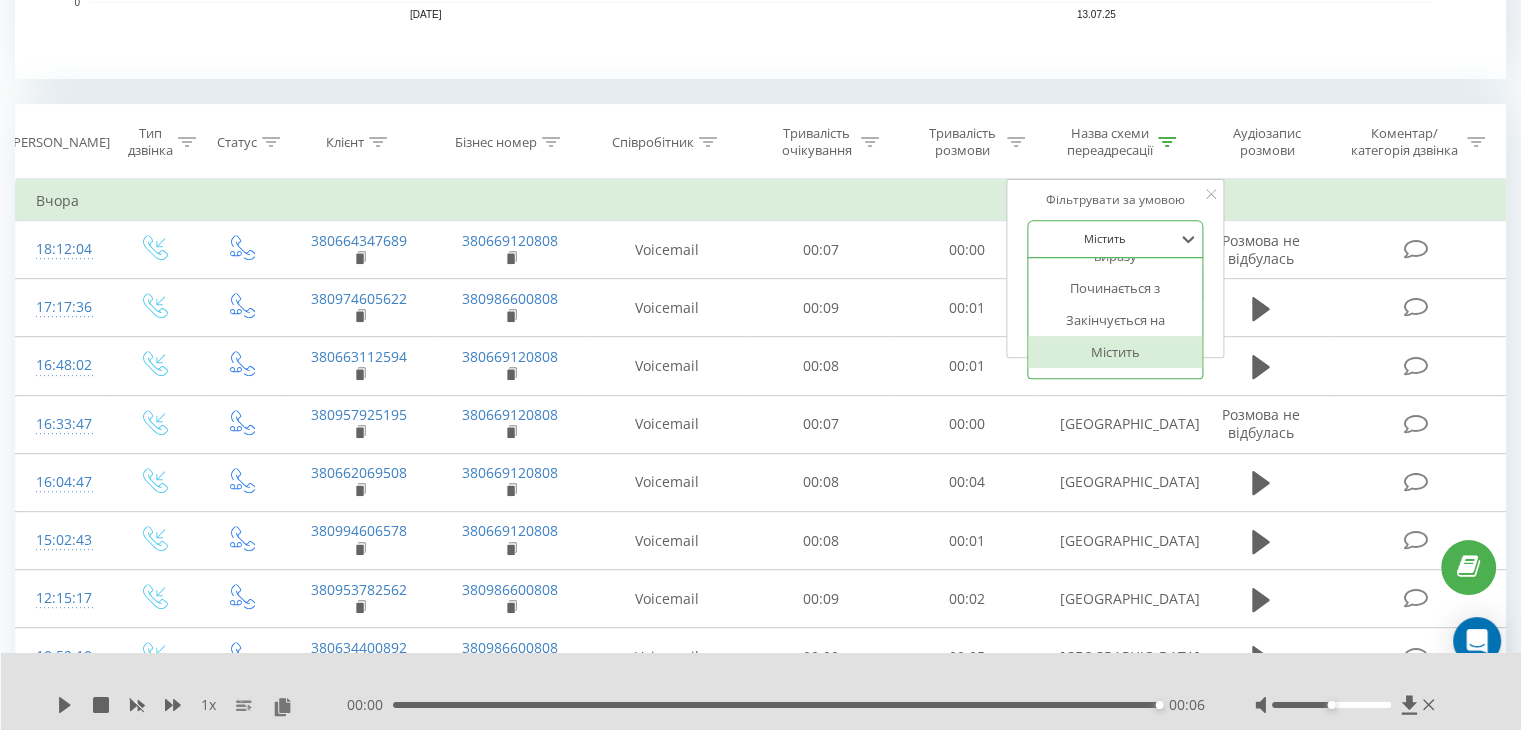 click at bounding box center (1104, 238) 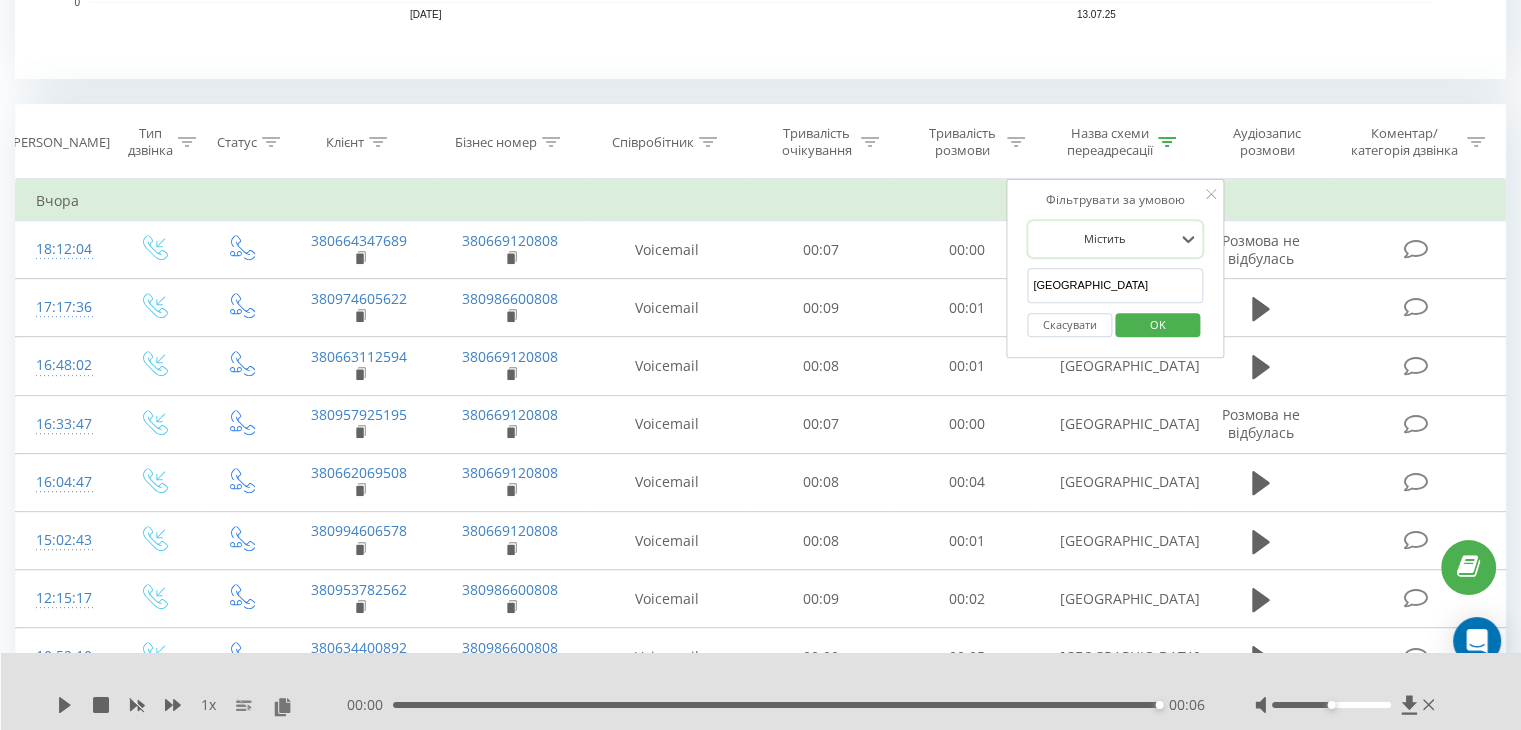 click on "[GEOGRAPHIC_DATA]" at bounding box center [1115, 285] 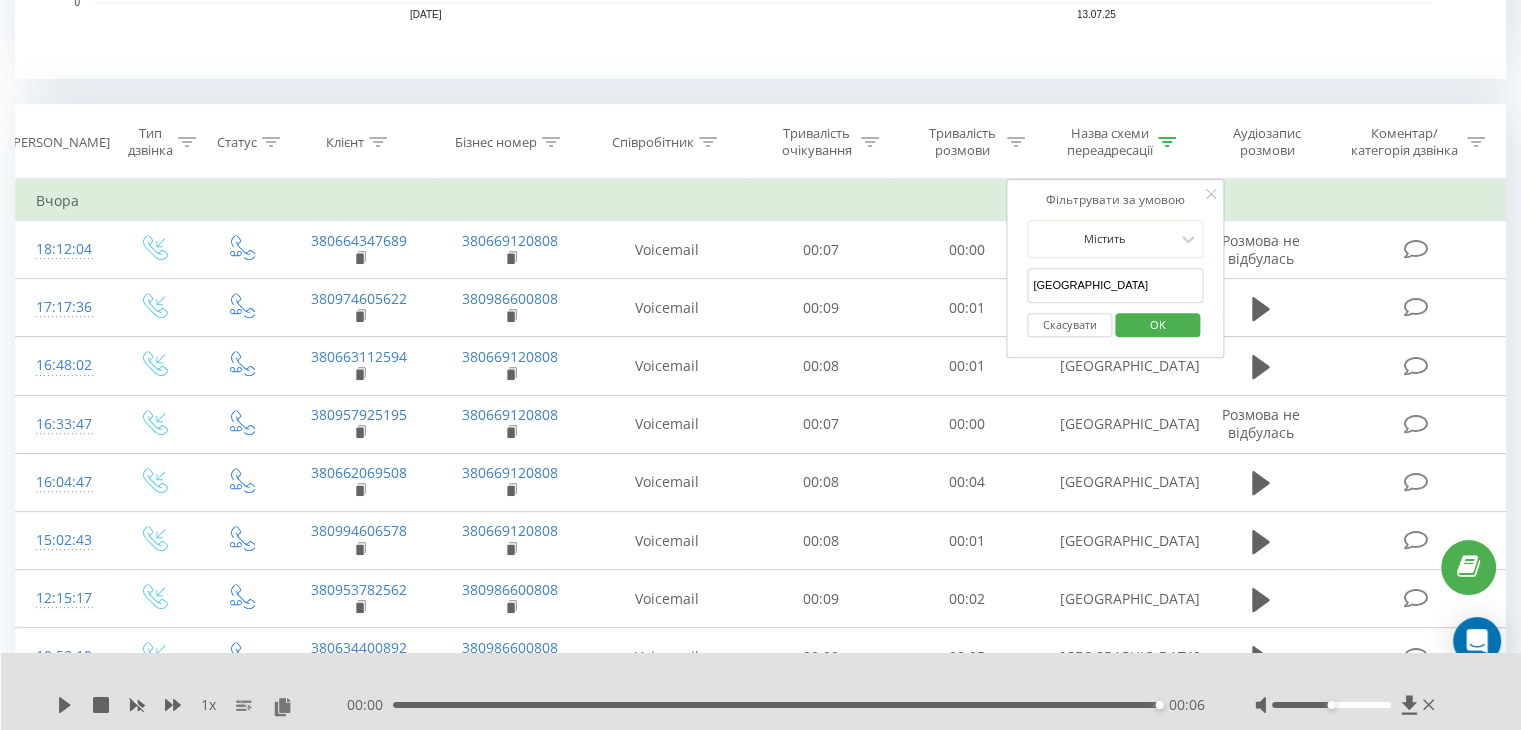 click on "[GEOGRAPHIC_DATA]" at bounding box center (1115, 285) 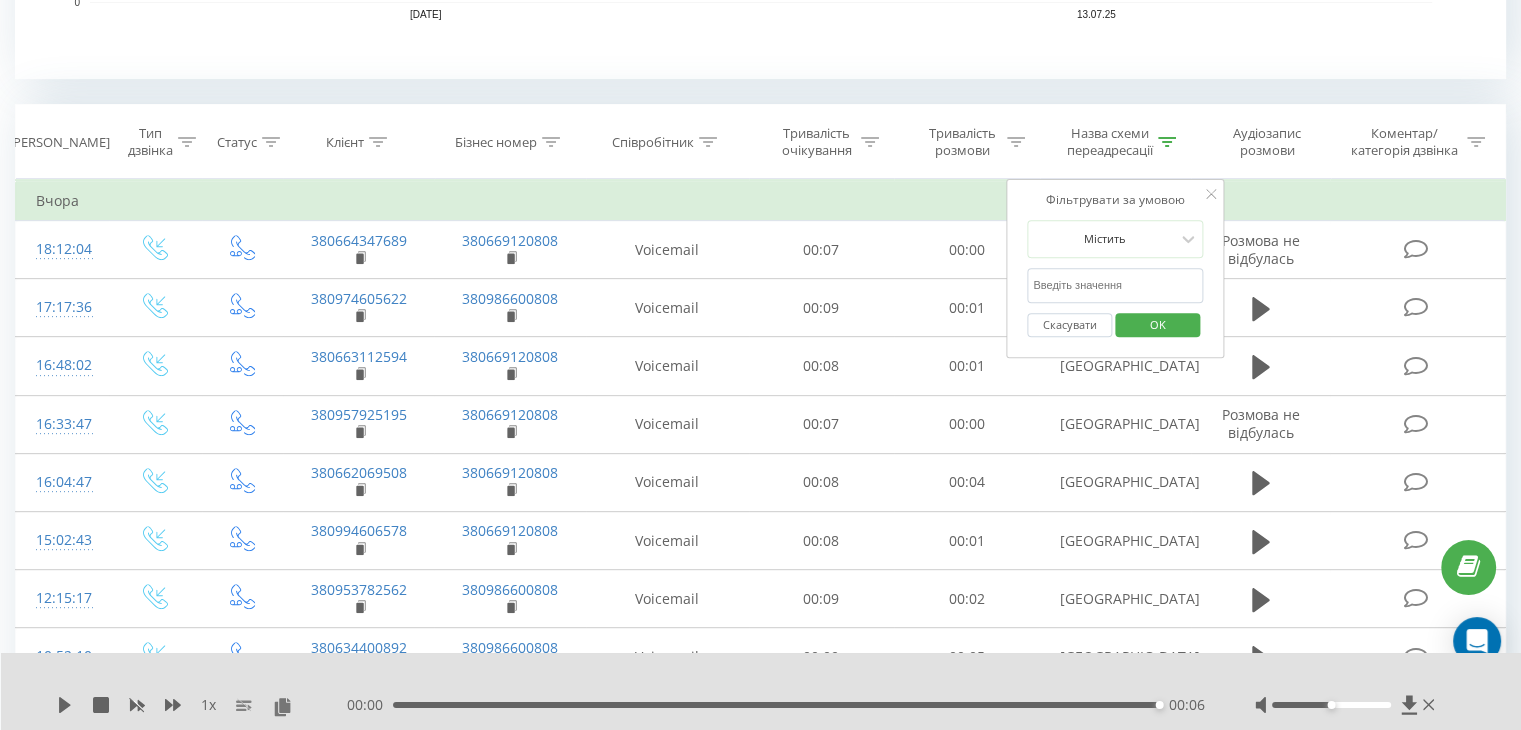 click on "OK" at bounding box center (1158, 324) 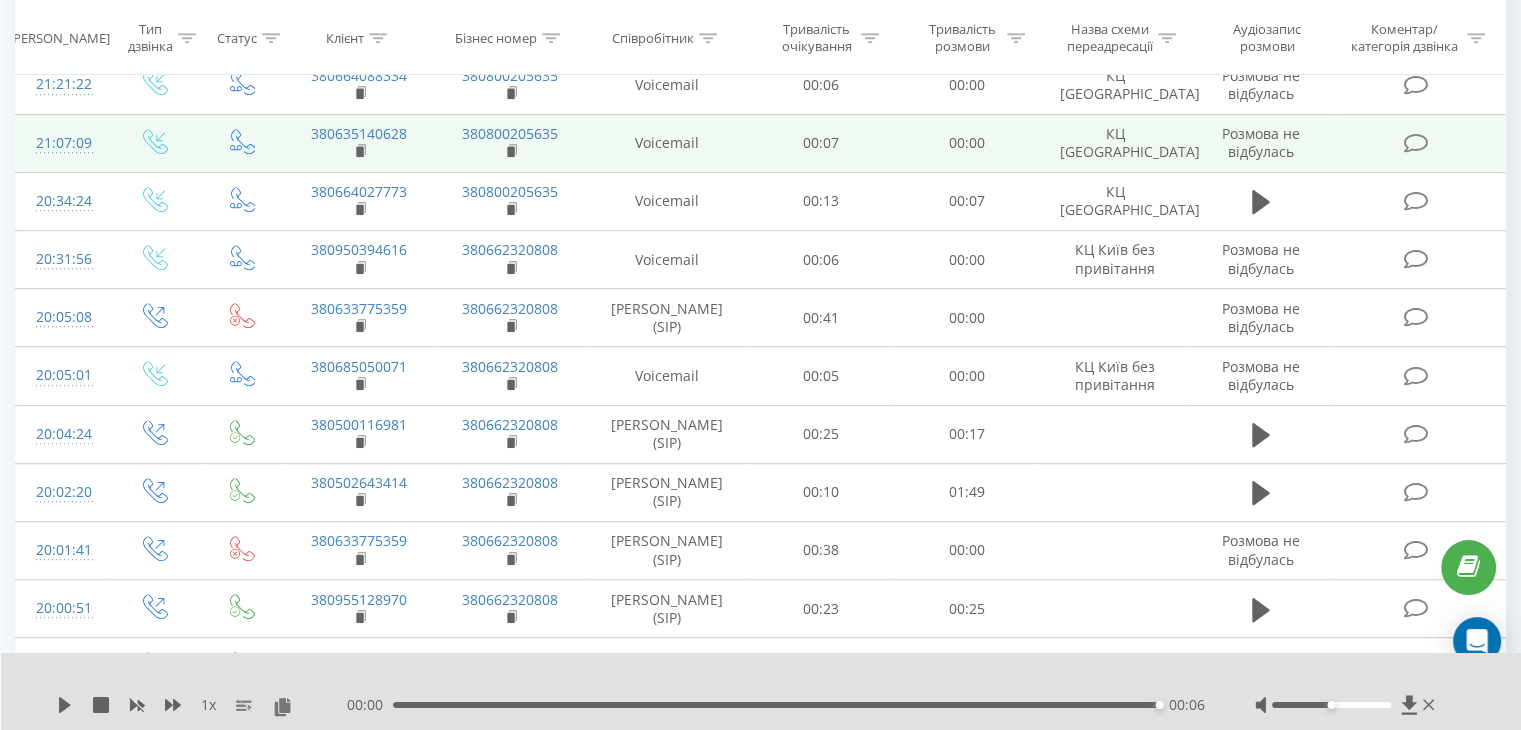 scroll, scrollTop: 540, scrollLeft: 0, axis: vertical 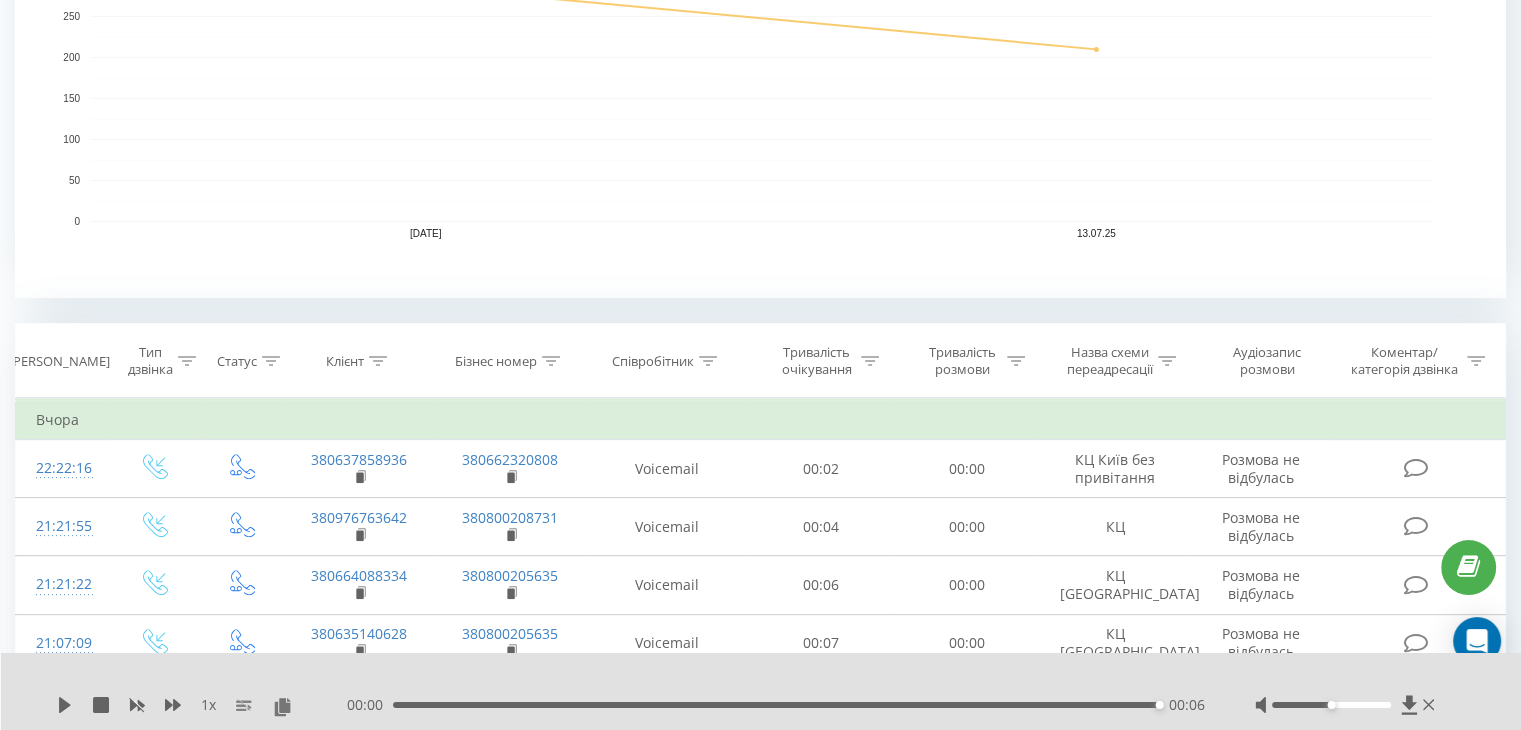 click on "Назва схеми переадресації" at bounding box center [1110, 361] 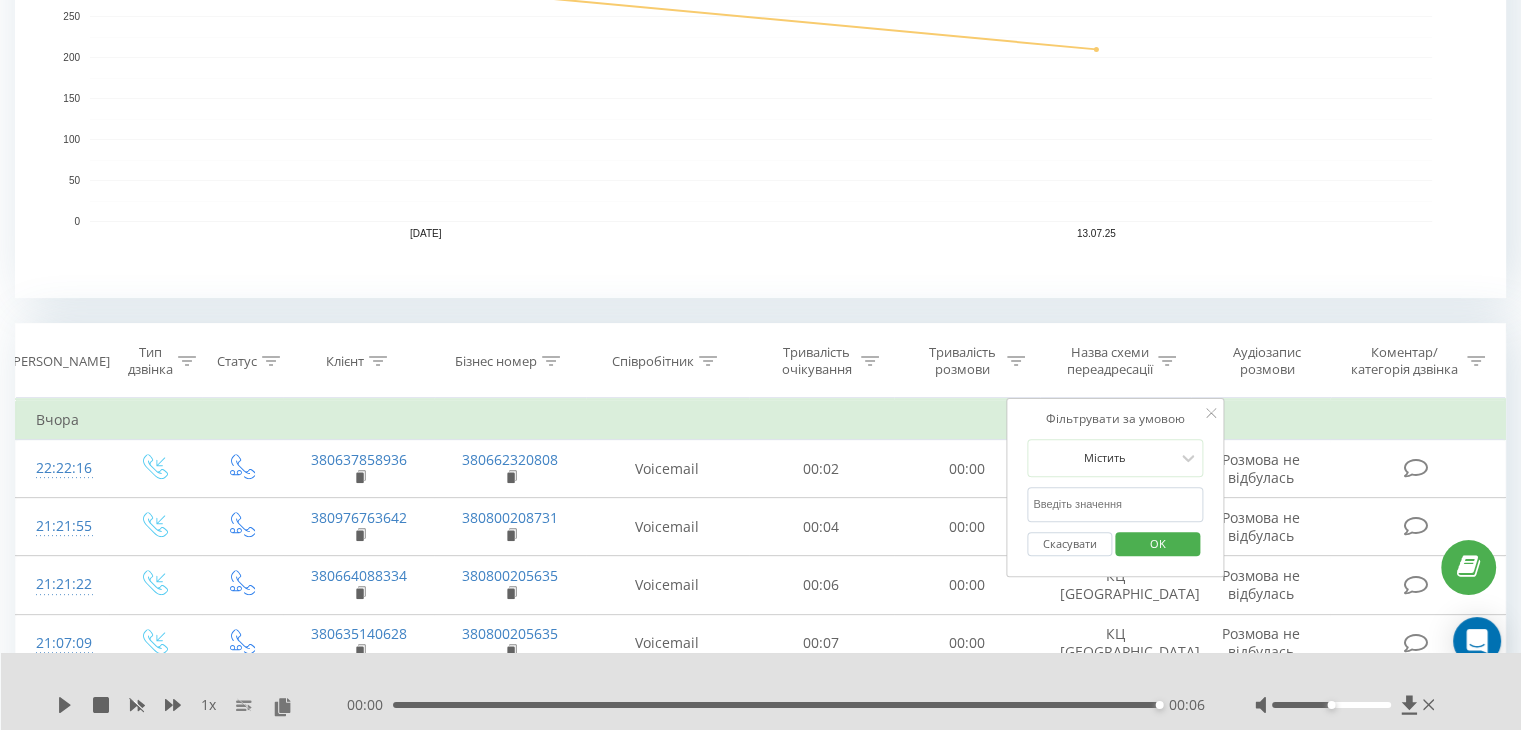 click at bounding box center [1115, 504] 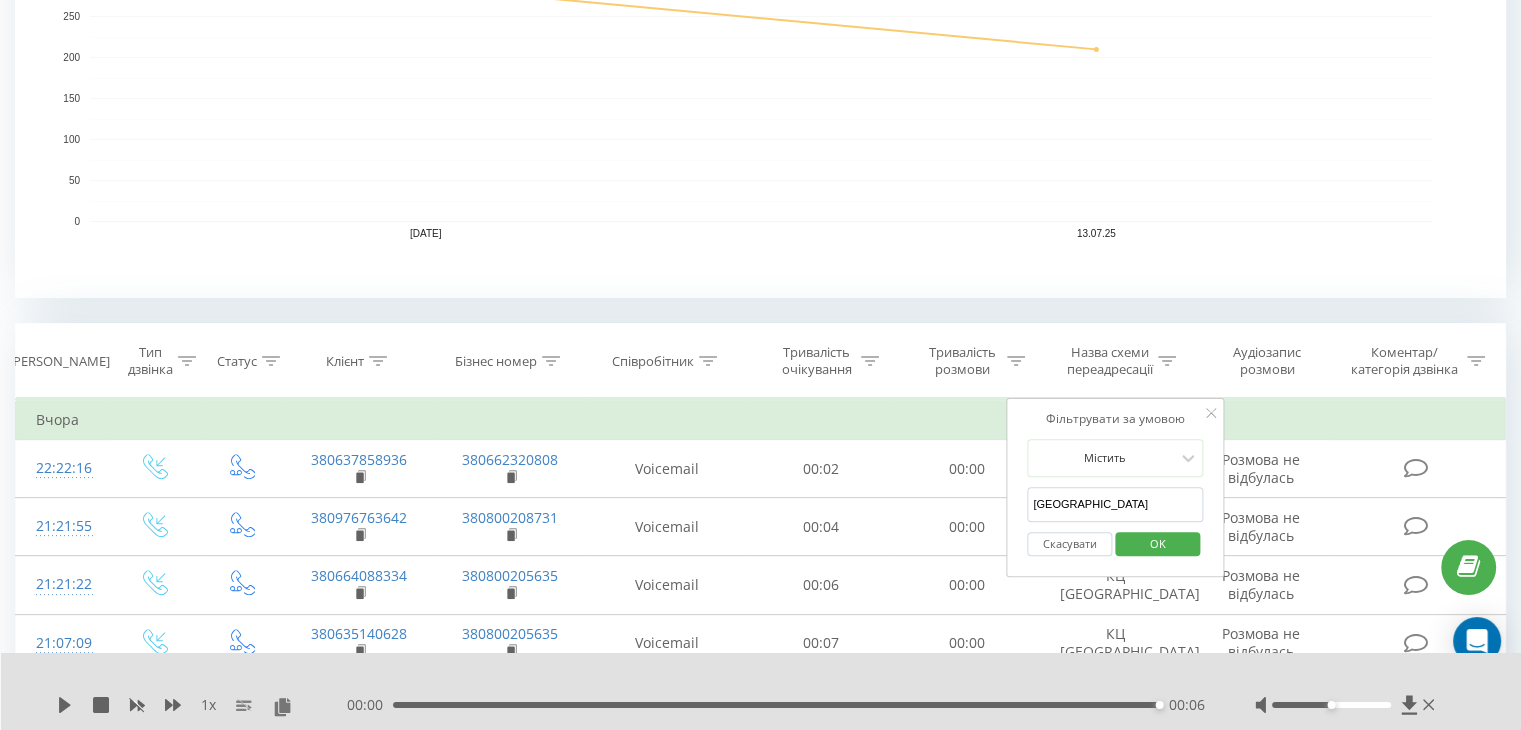 click on "OK" at bounding box center (1158, 543) 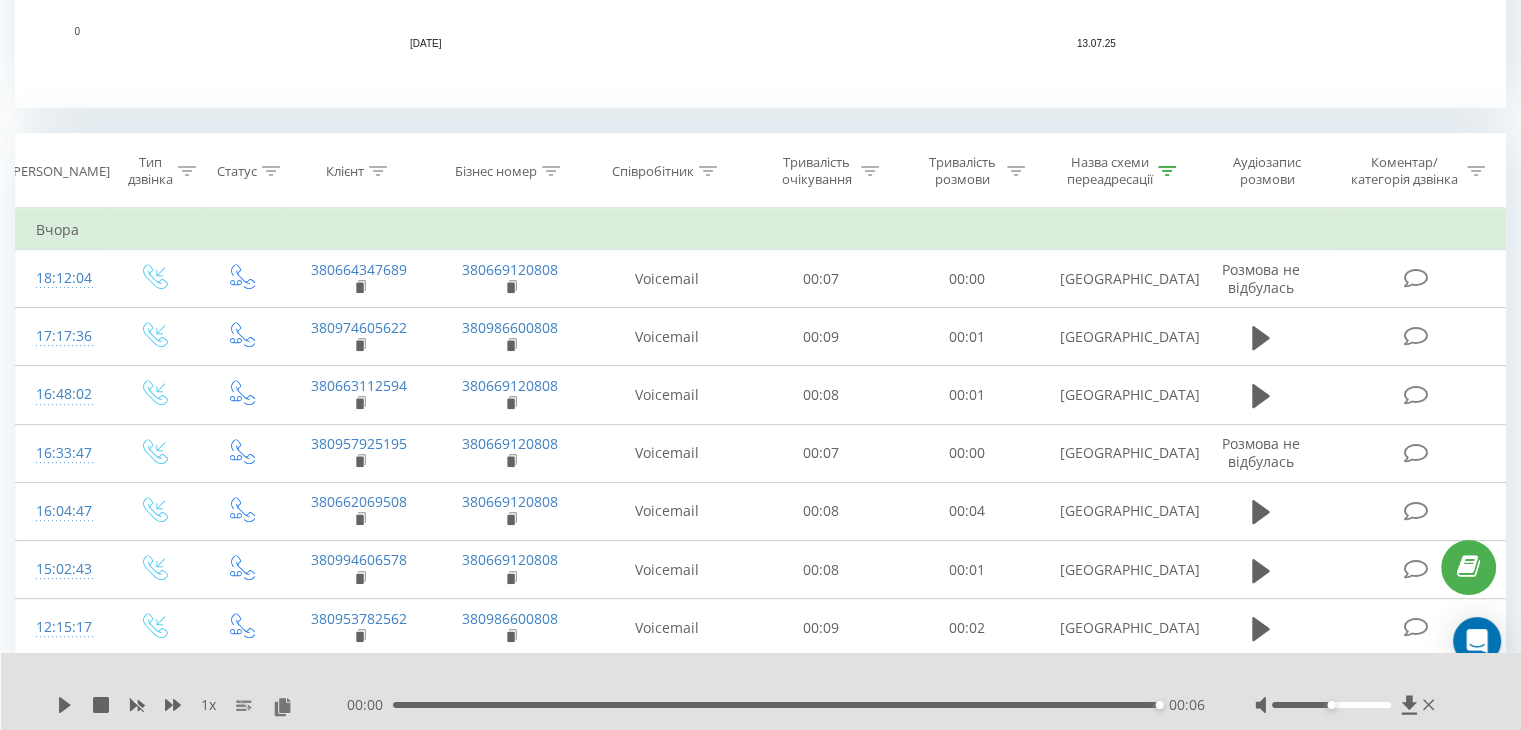 scroll, scrollTop: 800, scrollLeft: 0, axis: vertical 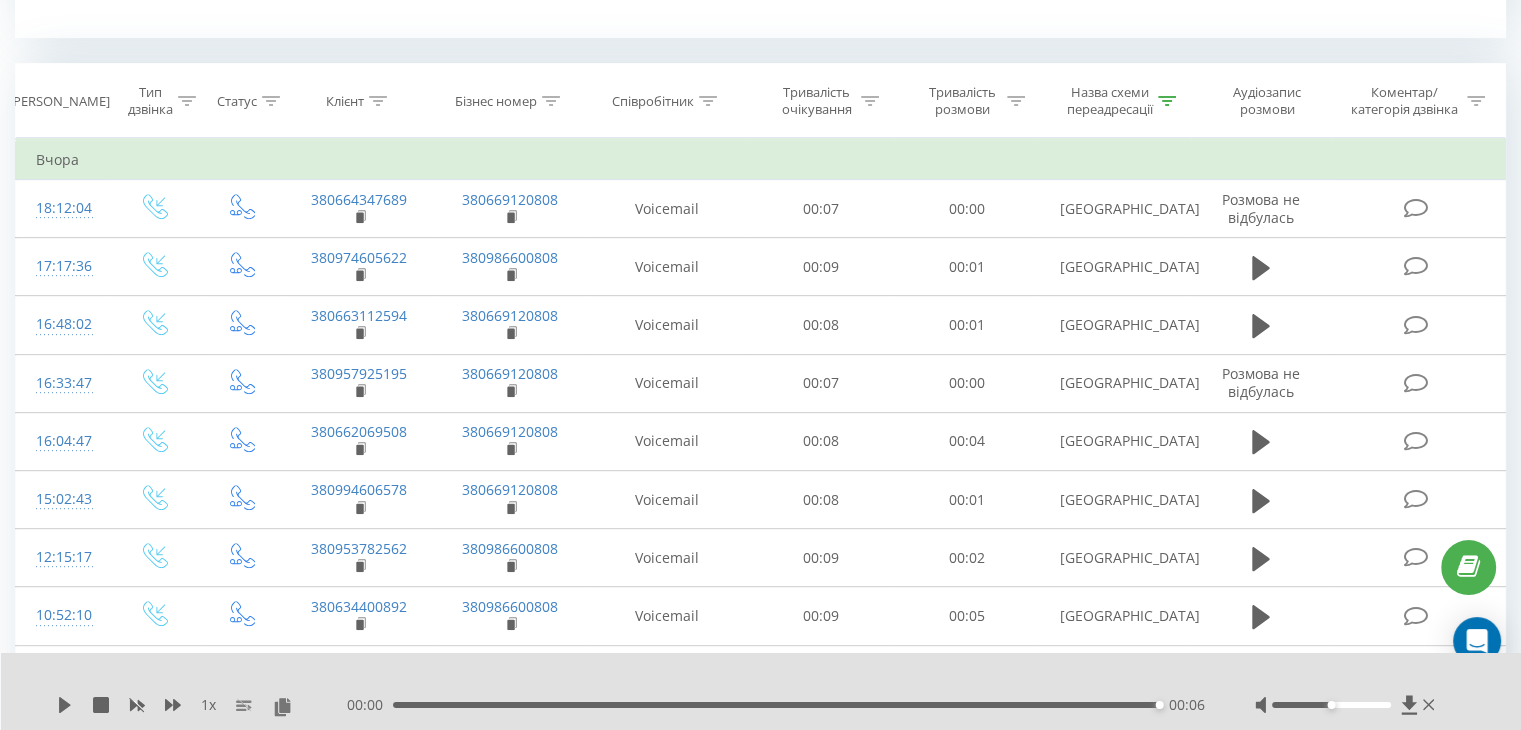 click on "Співробітник" at bounding box center (653, 101) 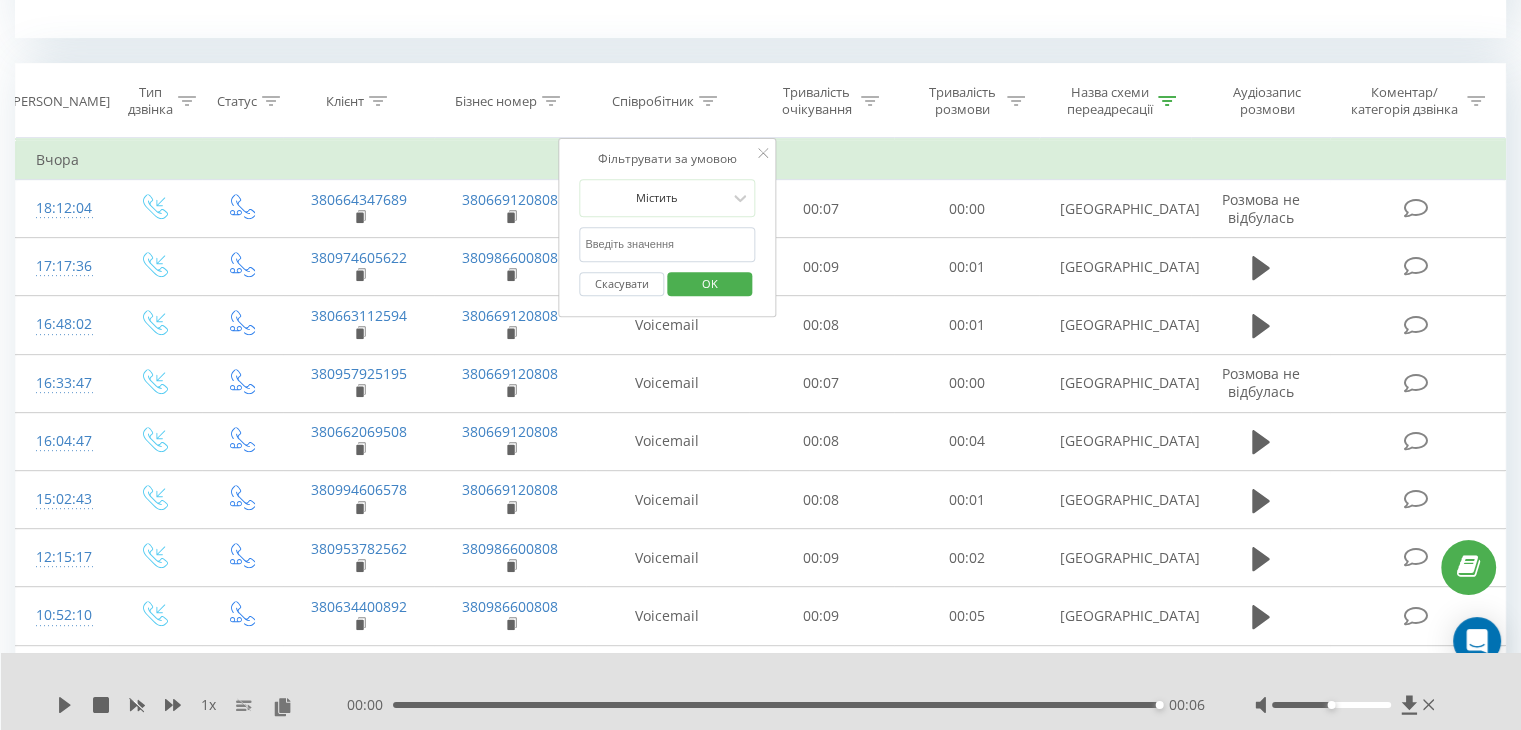 click at bounding box center (667, 244) 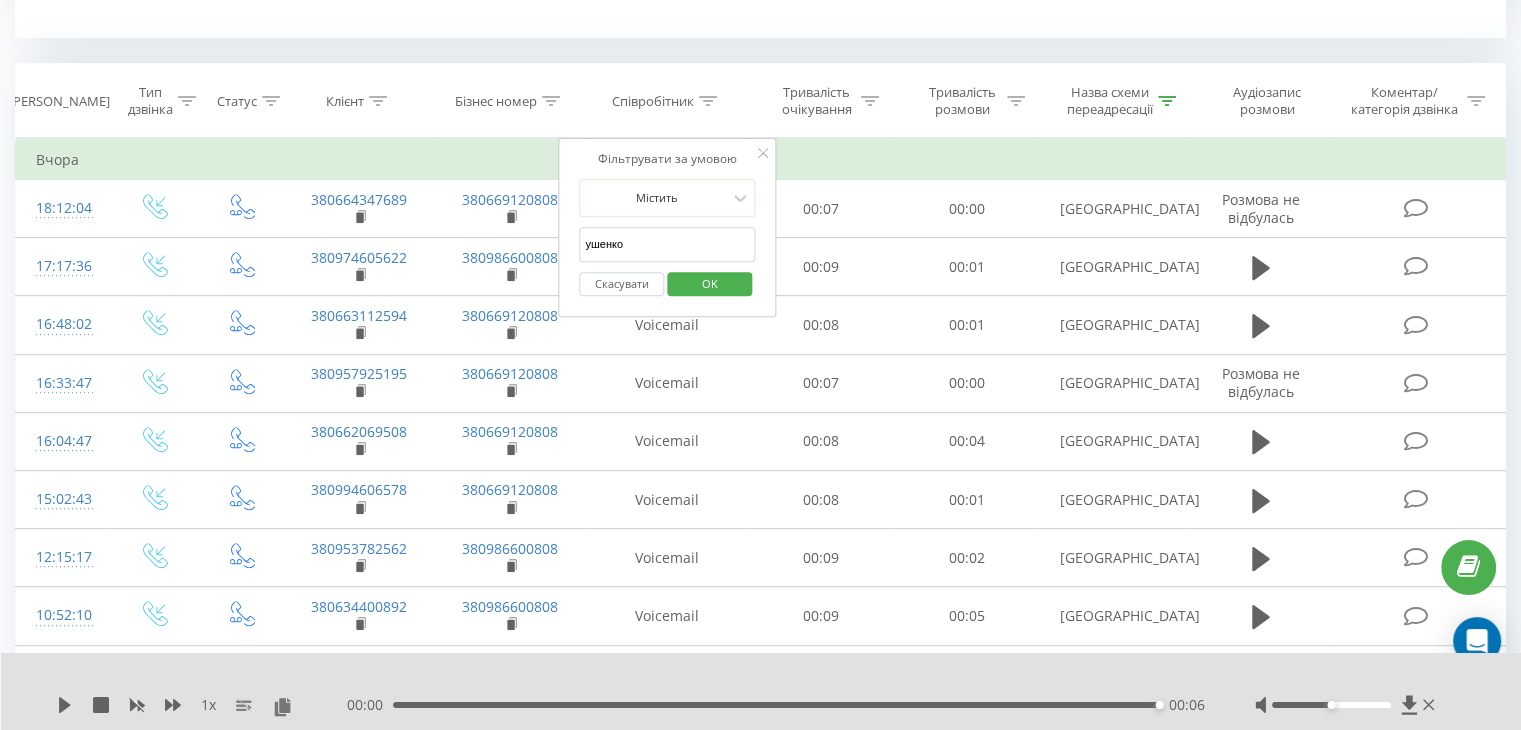 type on "ушенко" 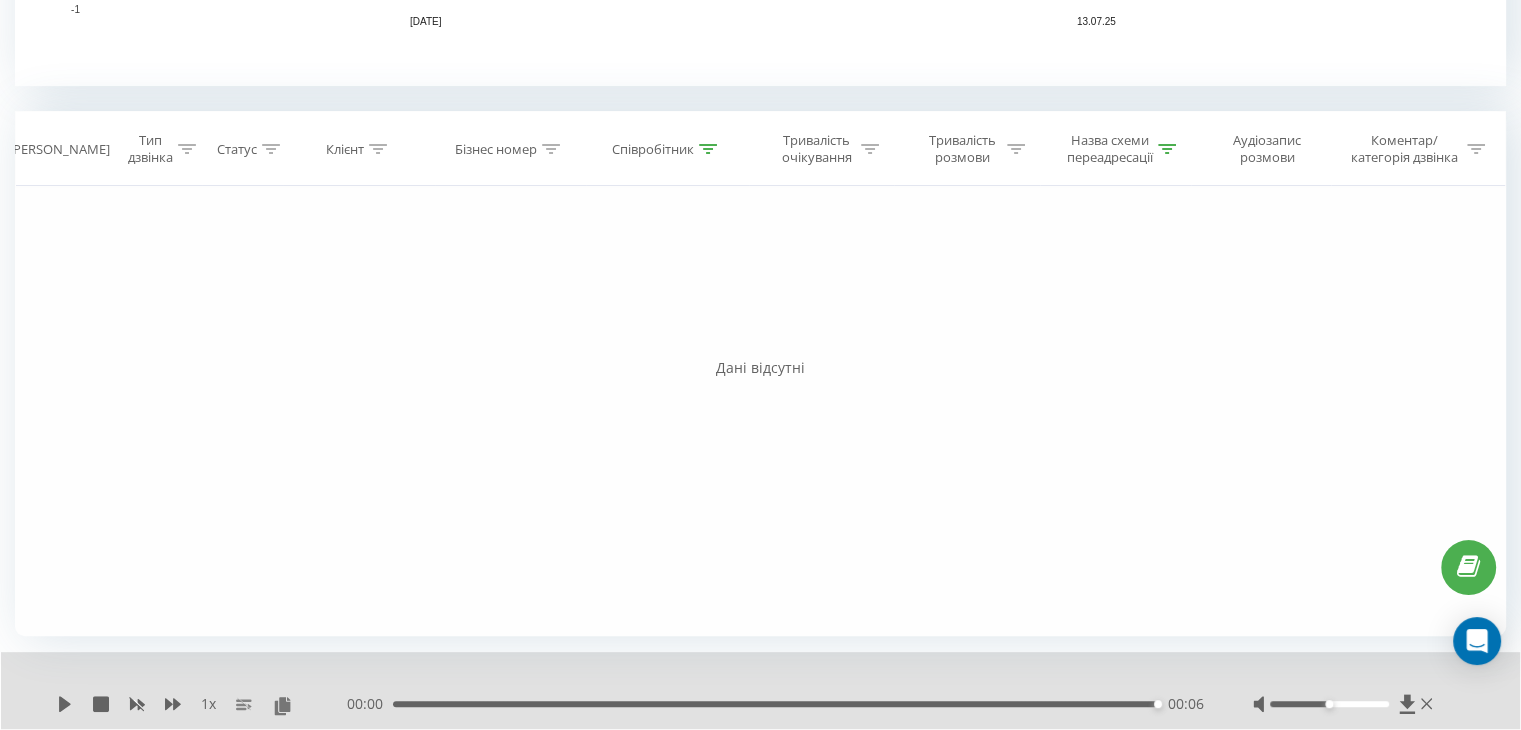 scroll, scrollTop: 674, scrollLeft: 0, axis: vertical 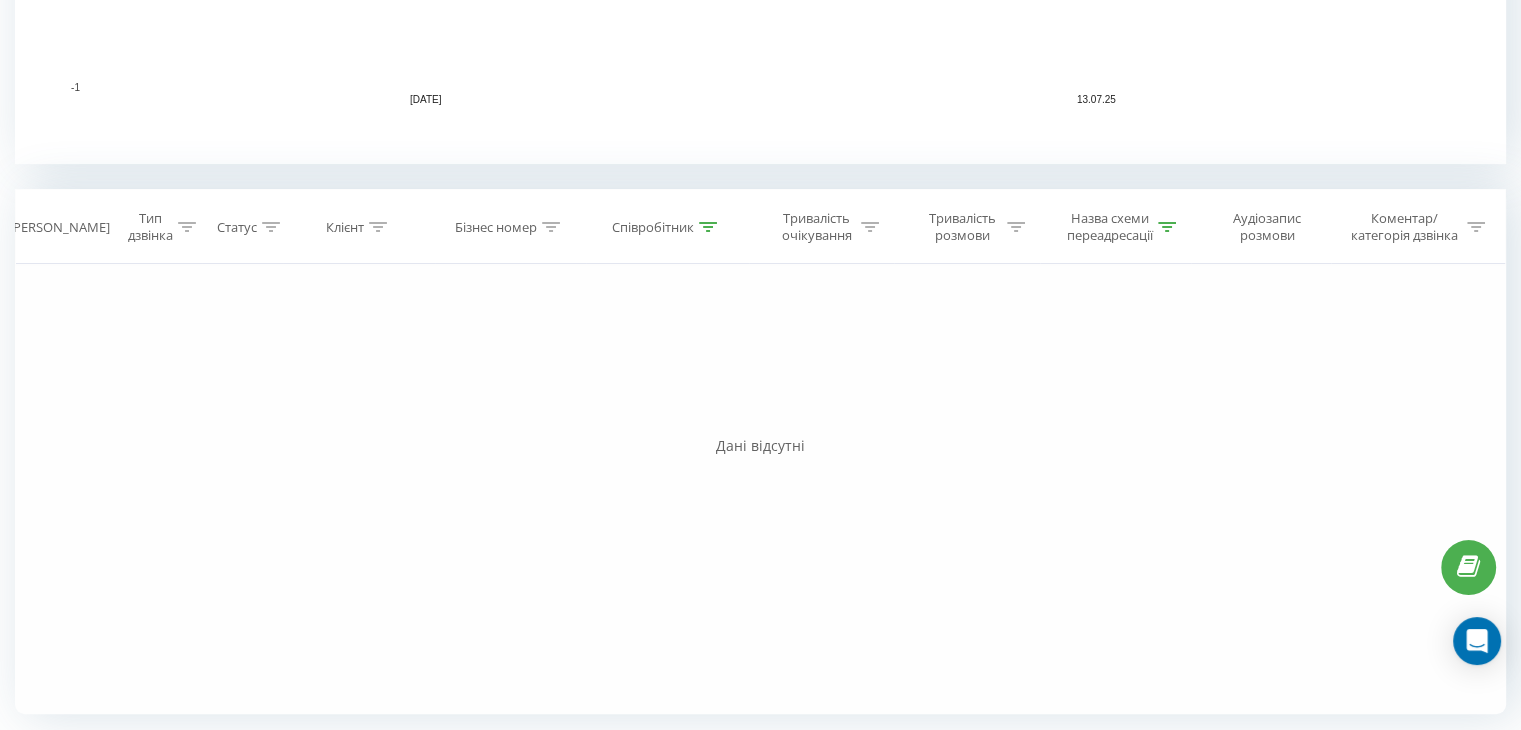 click on "Назва схеми переадресації" at bounding box center [1115, 227] 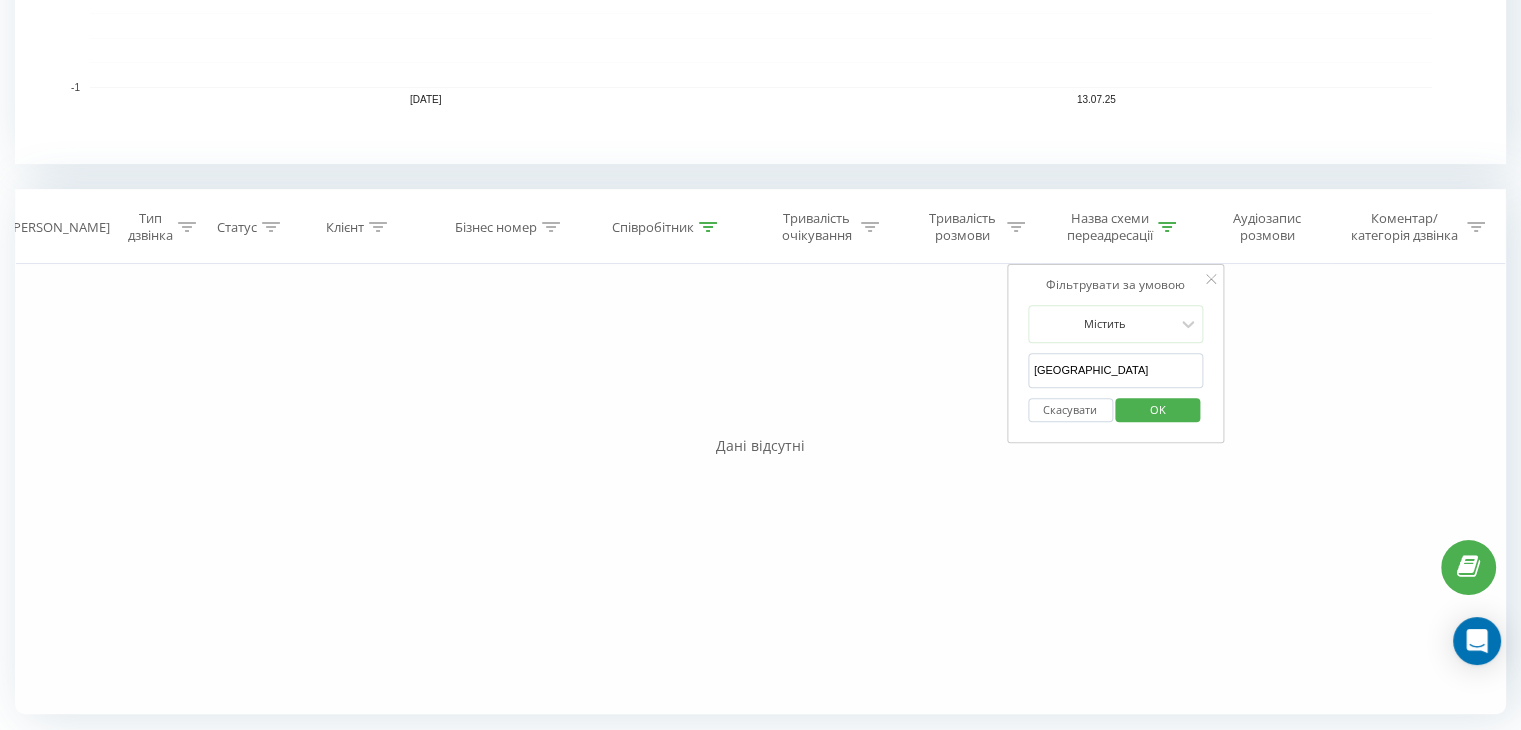click on "[GEOGRAPHIC_DATA]" at bounding box center (1116, 370) 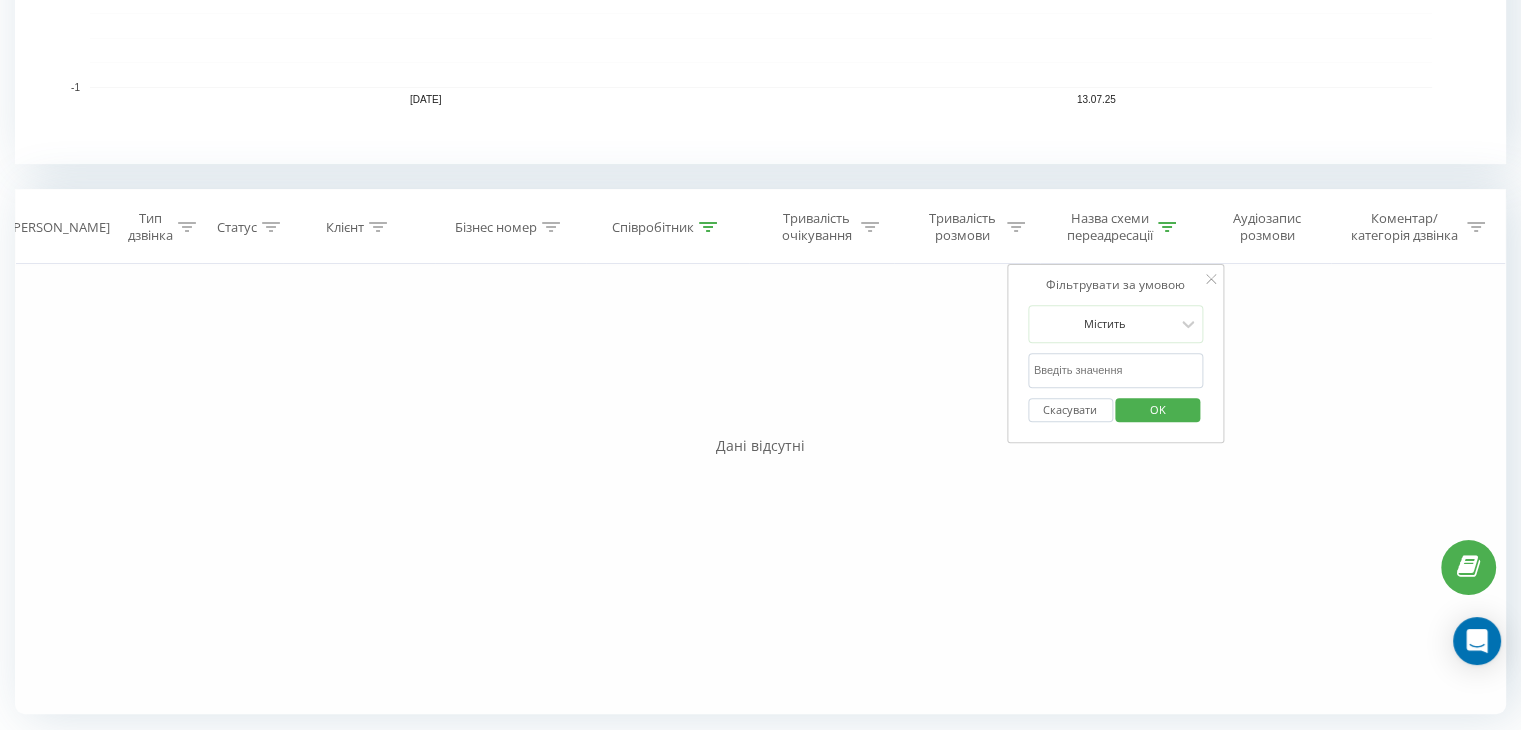 click on "OK" at bounding box center [1158, 409] 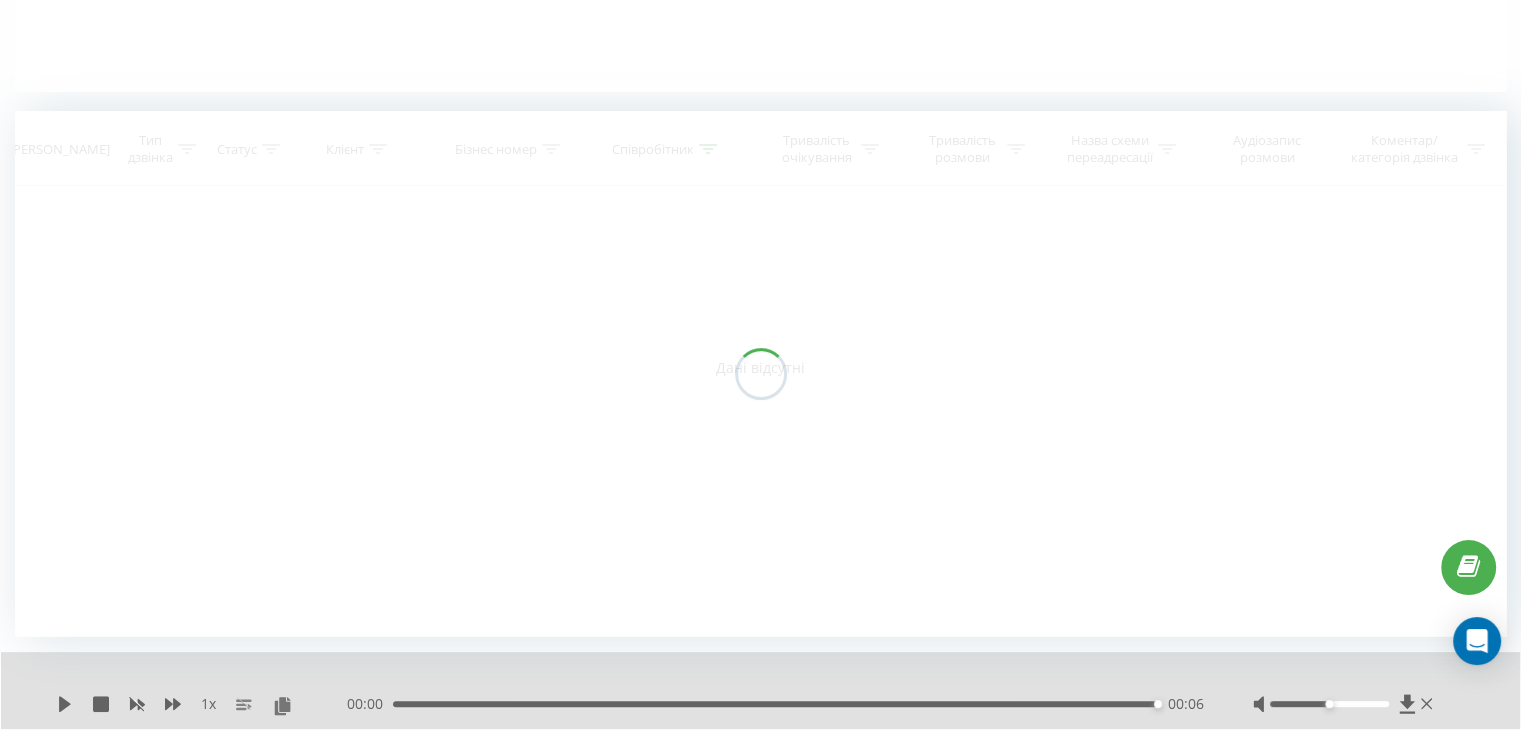 scroll, scrollTop: 471, scrollLeft: 0, axis: vertical 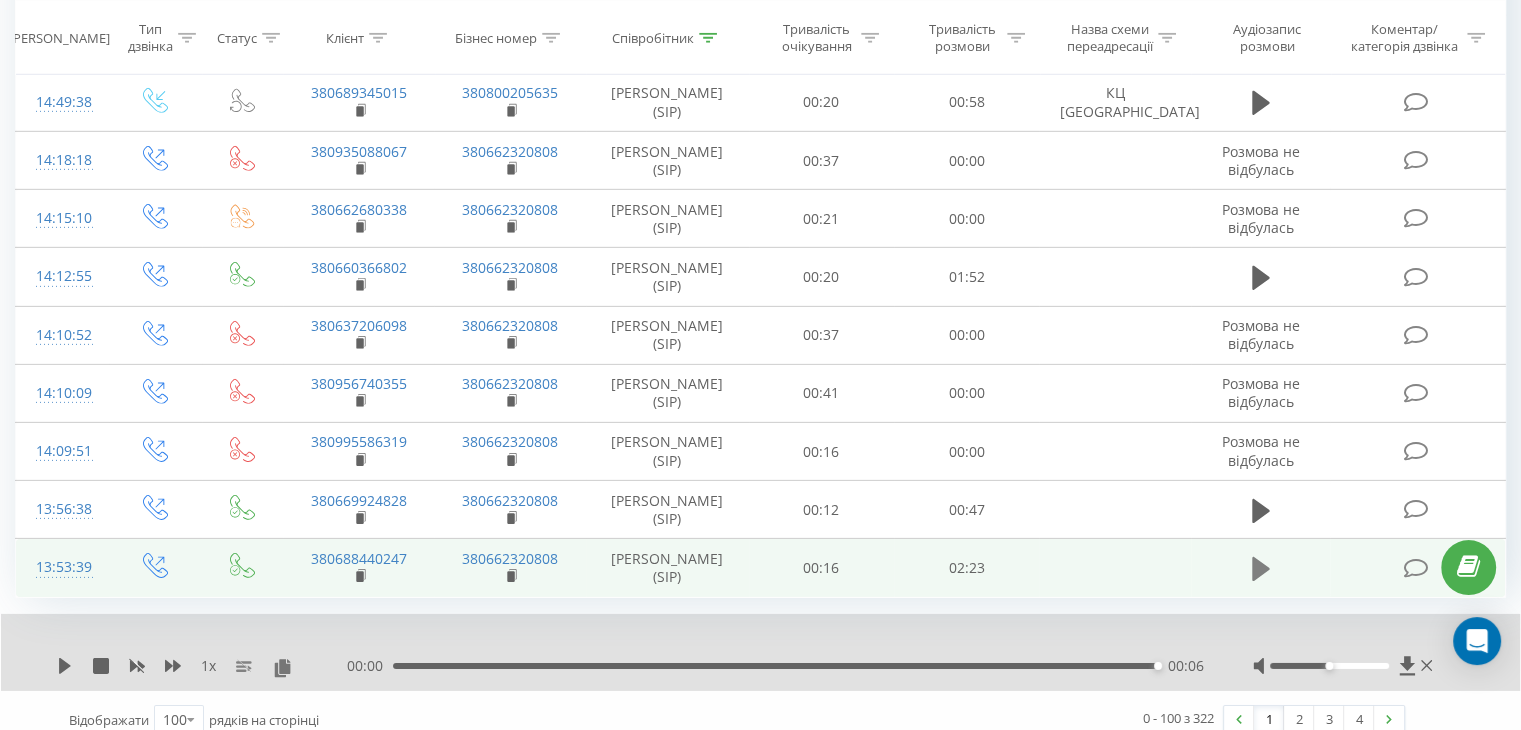 click at bounding box center (1261, 569) 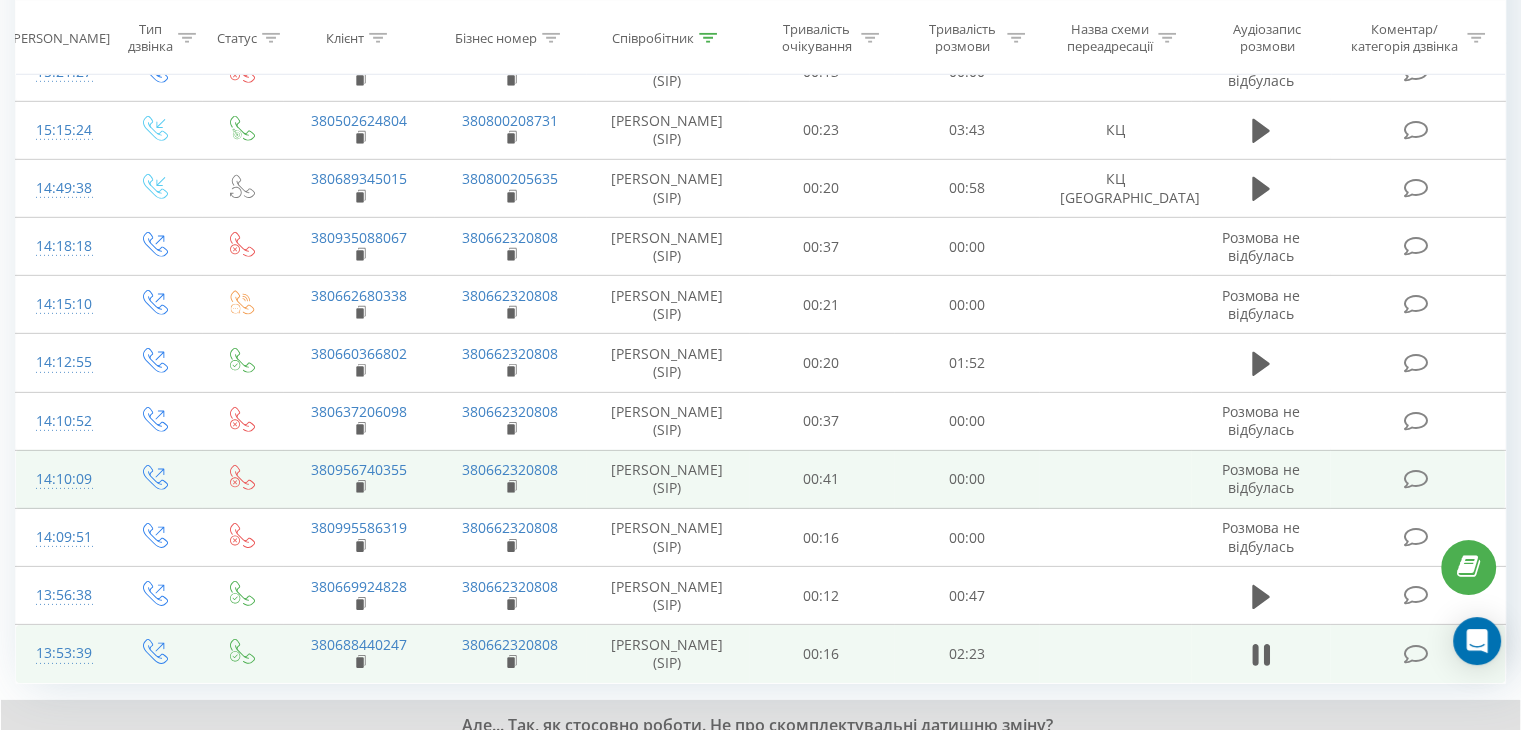 scroll, scrollTop: 6232, scrollLeft: 0, axis: vertical 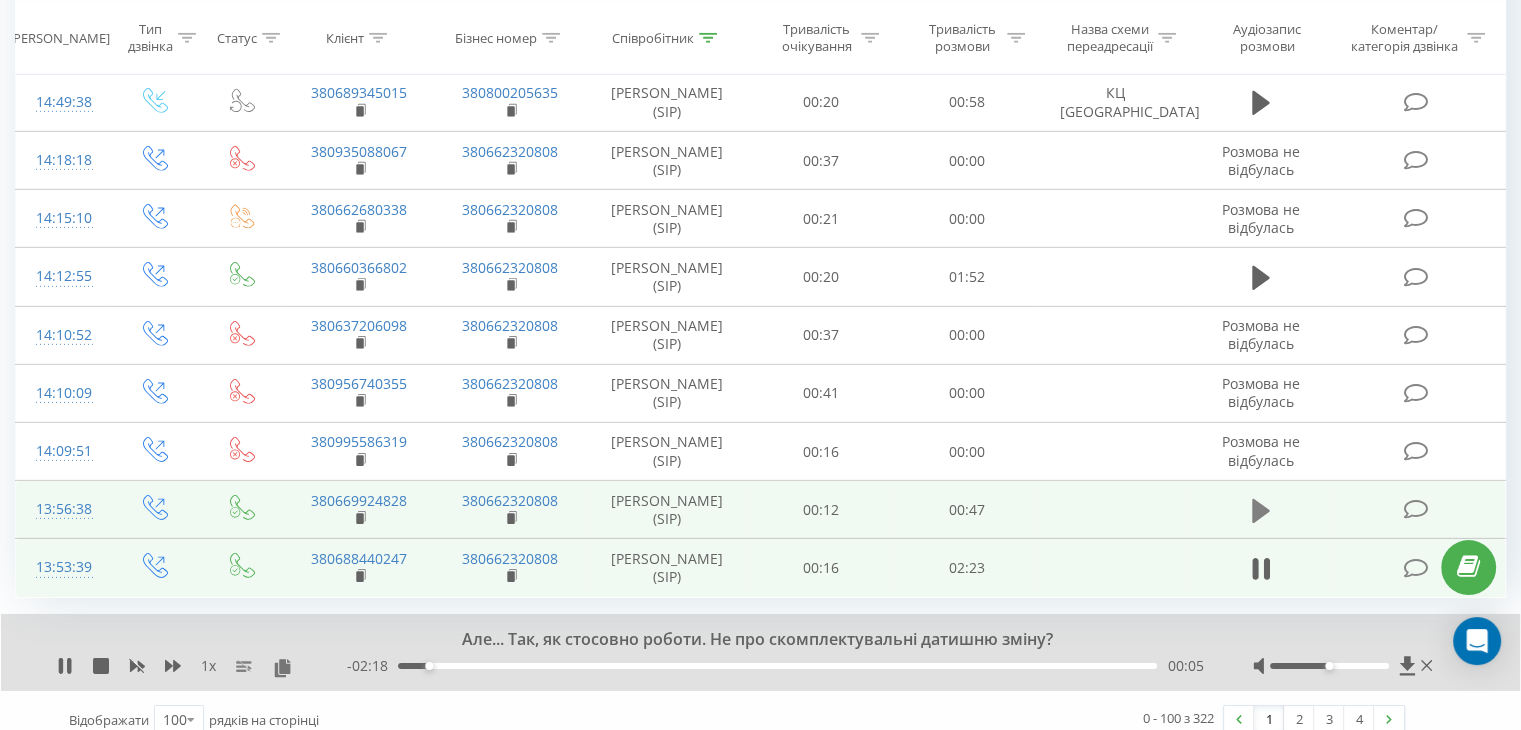 click 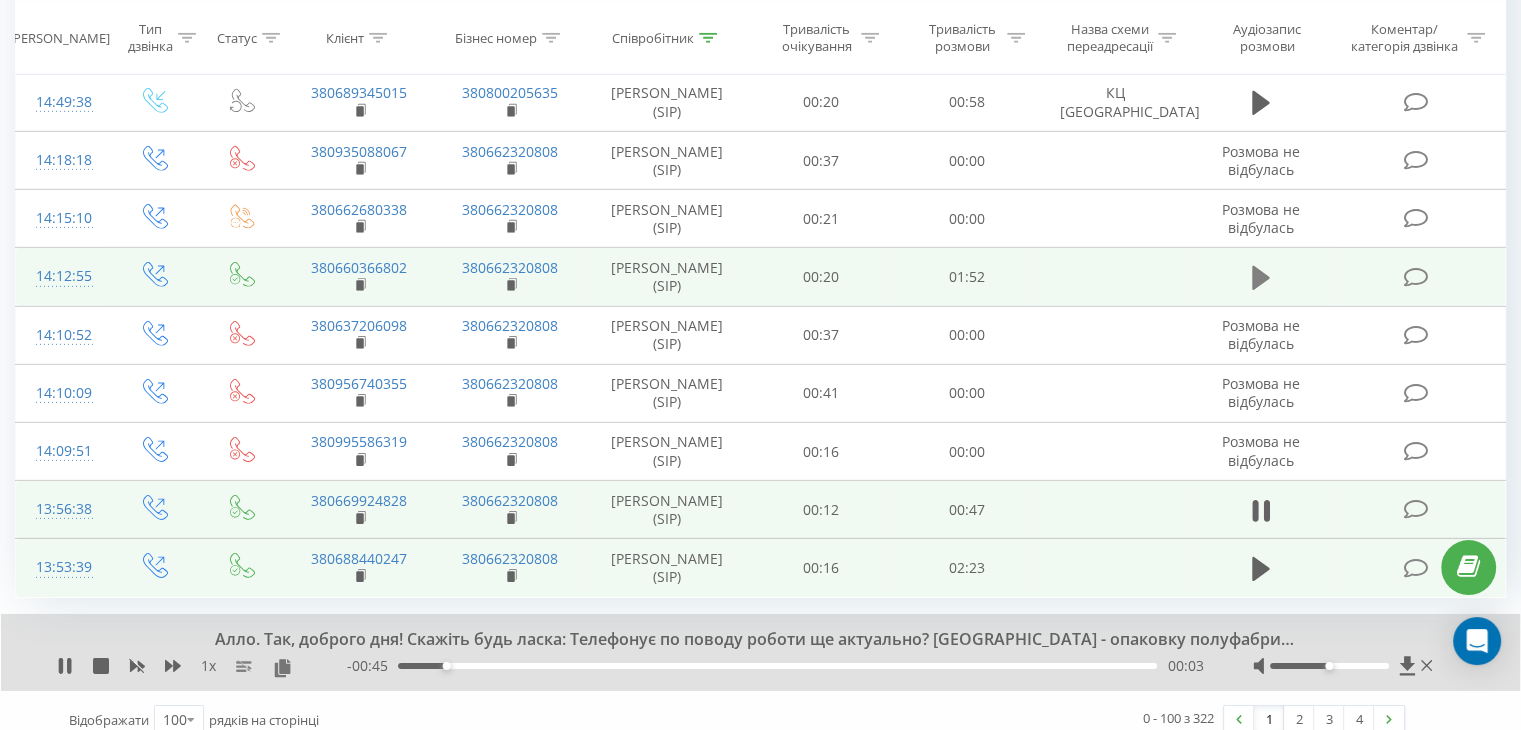 click at bounding box center [1261, 278] 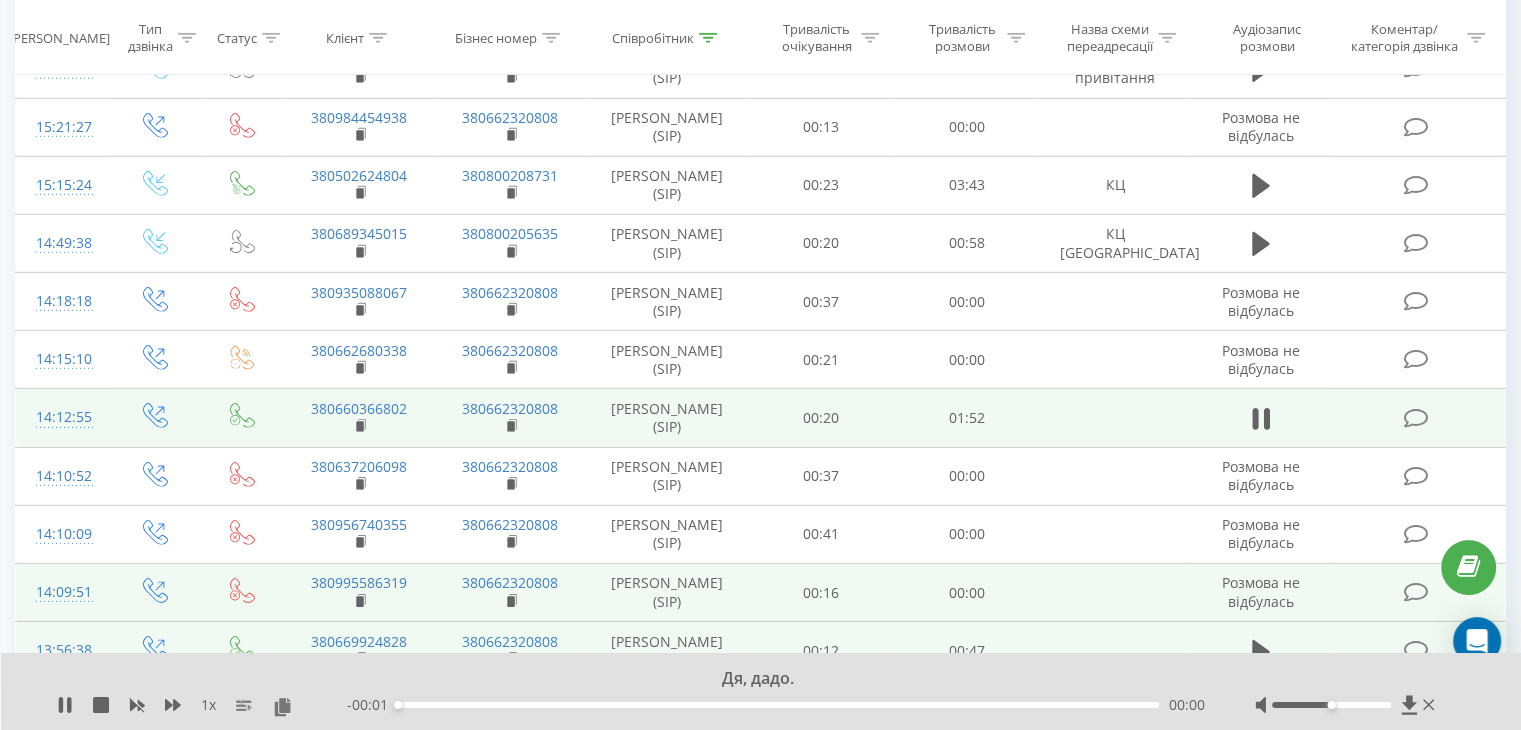scroll, scrollTop: 6032, scrollLeft: 0, axis: vertical 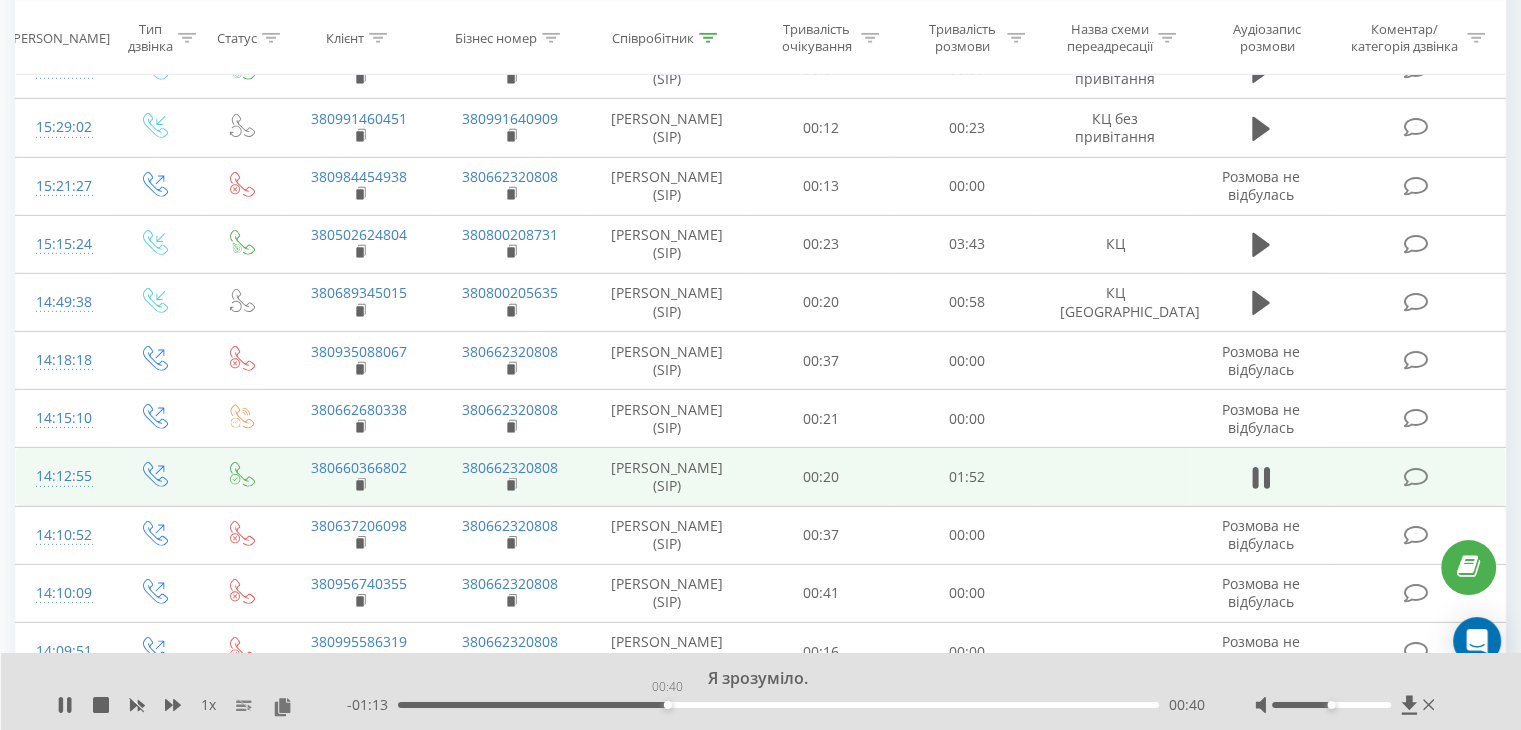click on "00:40" at bounding box center (778, 705) 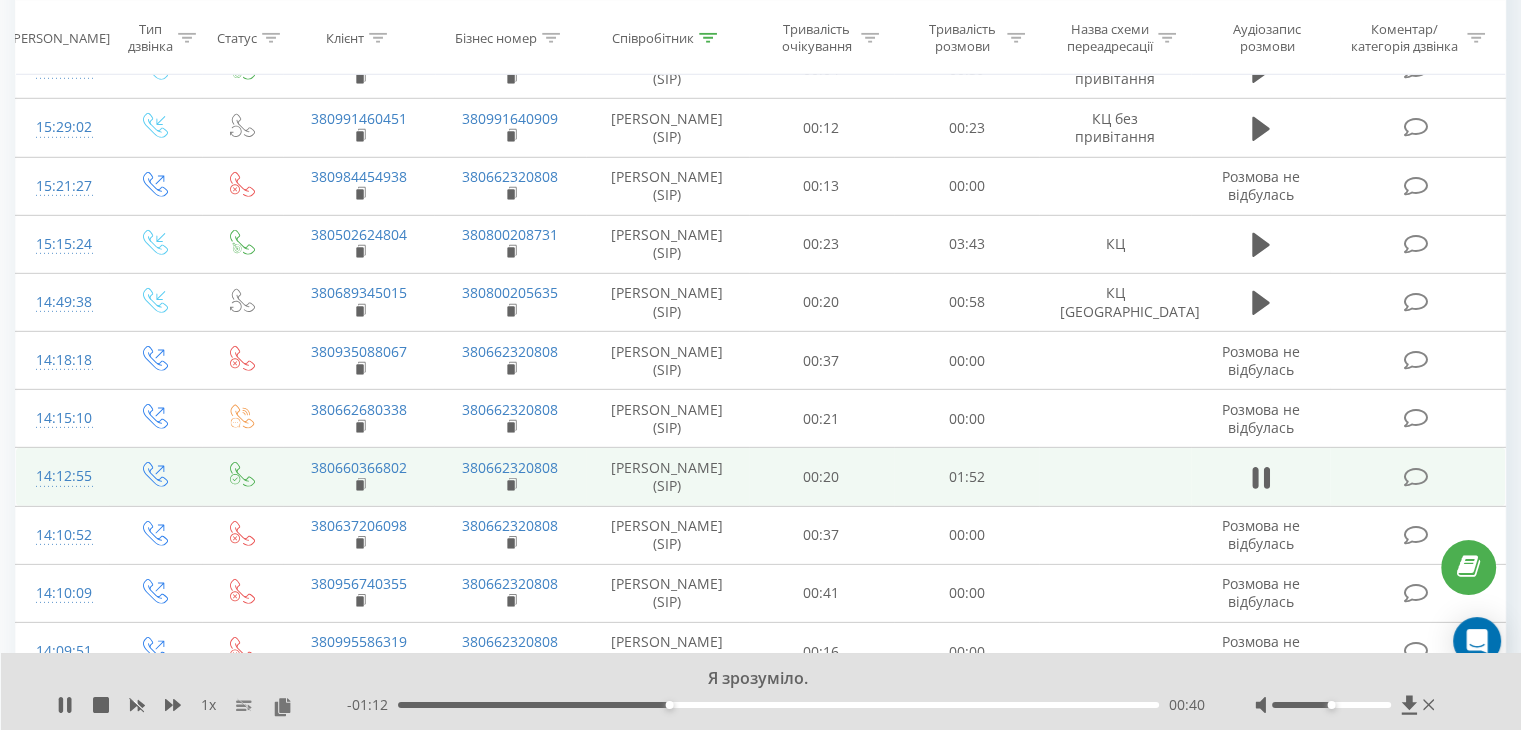 click on "00:40" at bounding box center (778, 705) 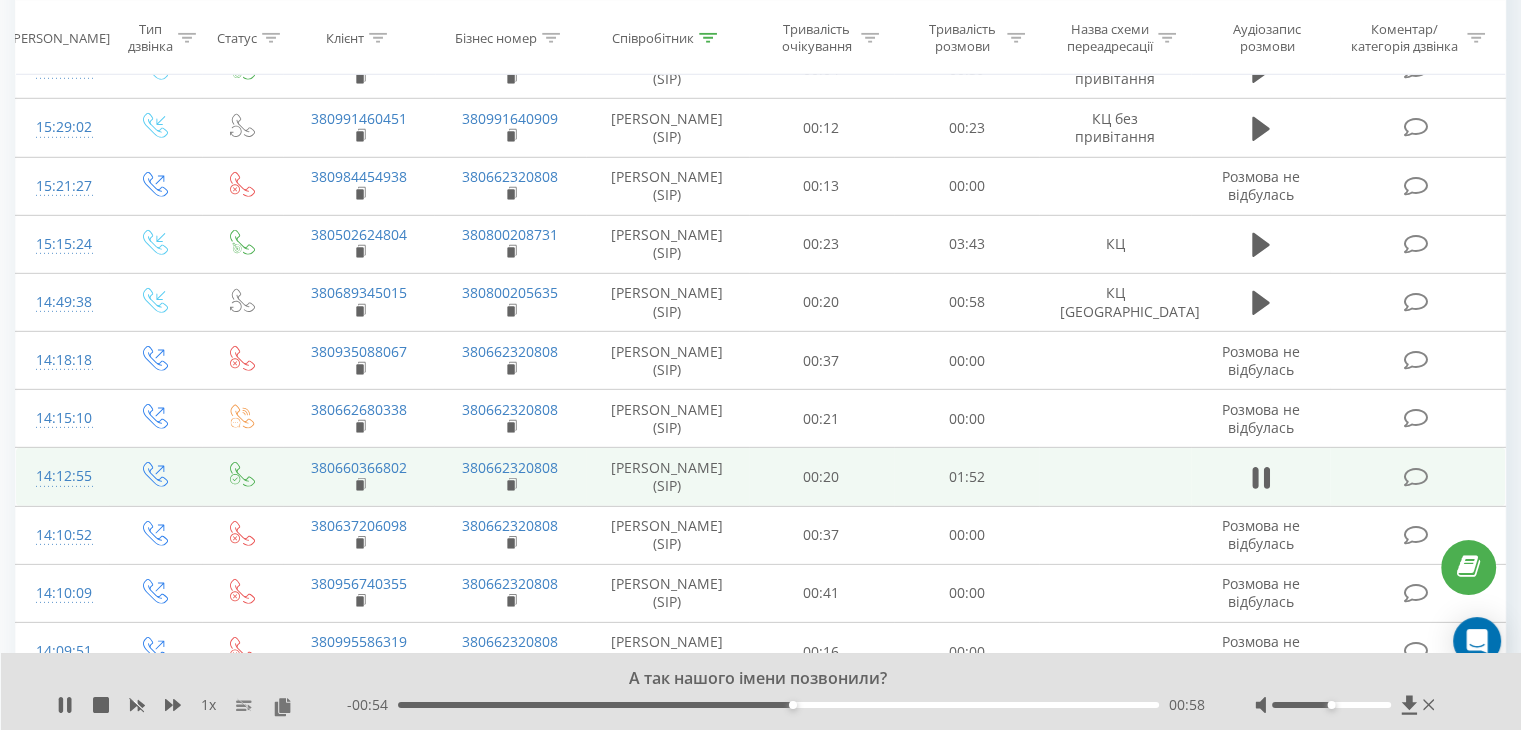 click on "00:58" at bounding box center [778, 705] 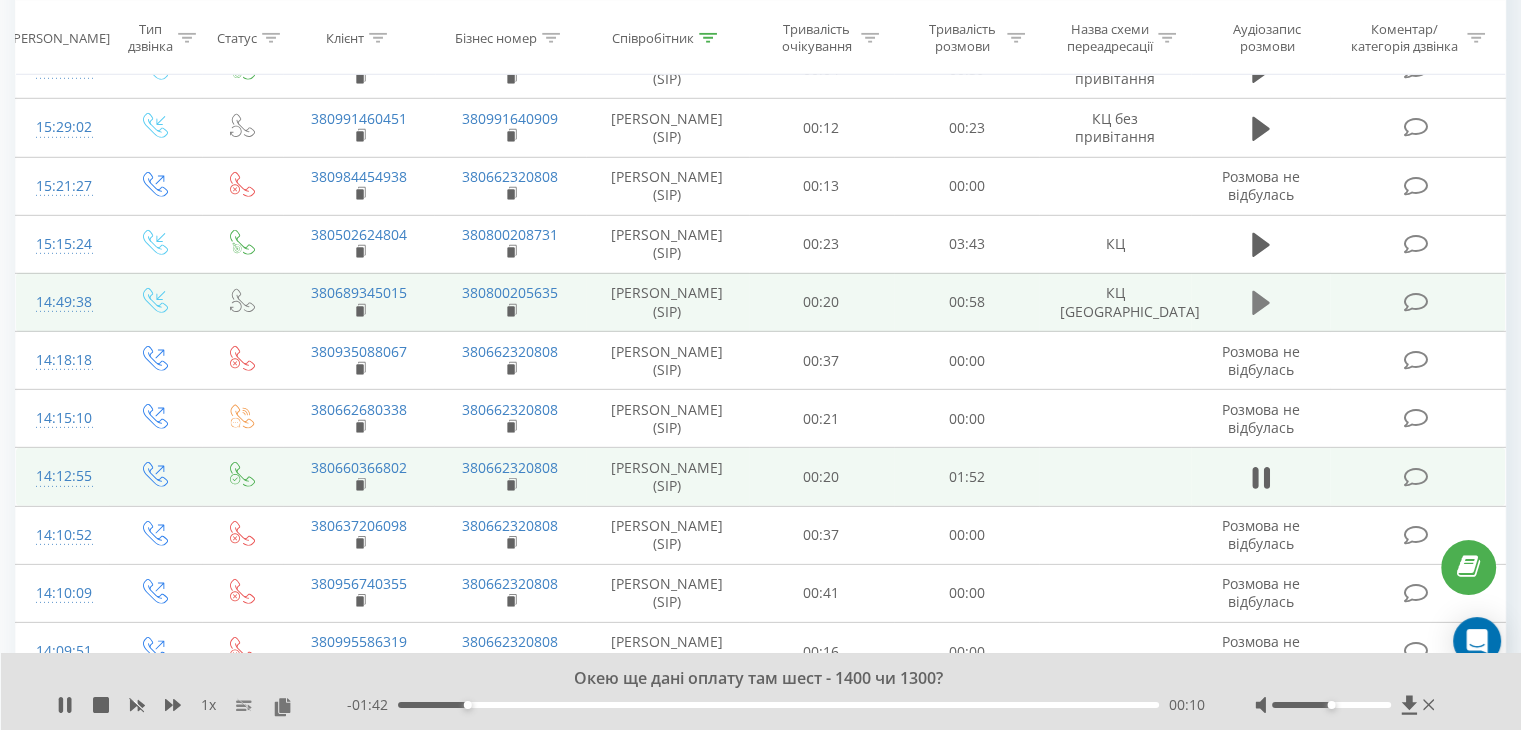 click 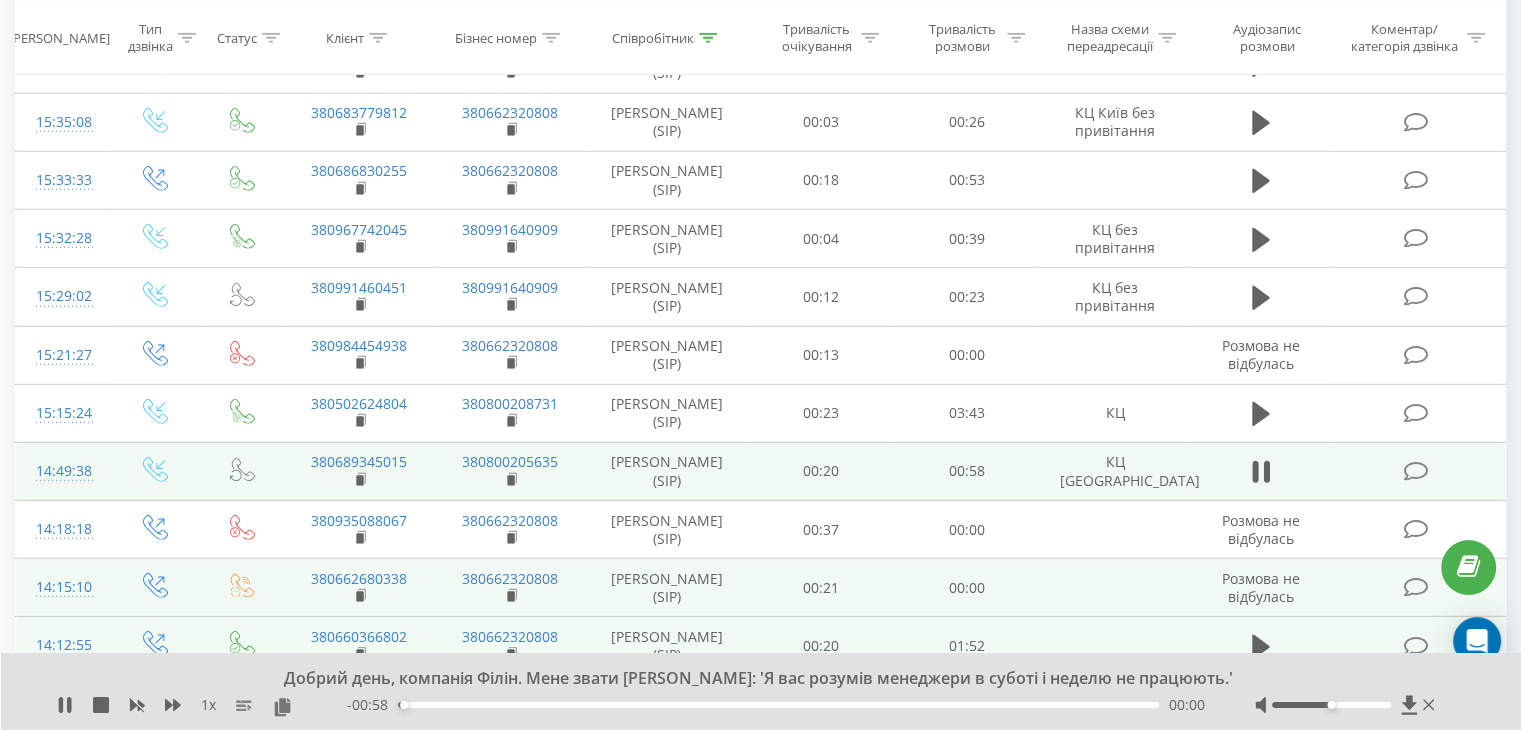 scroll, scrollTop: 5832, scrollLeft: 0, axis: vertical 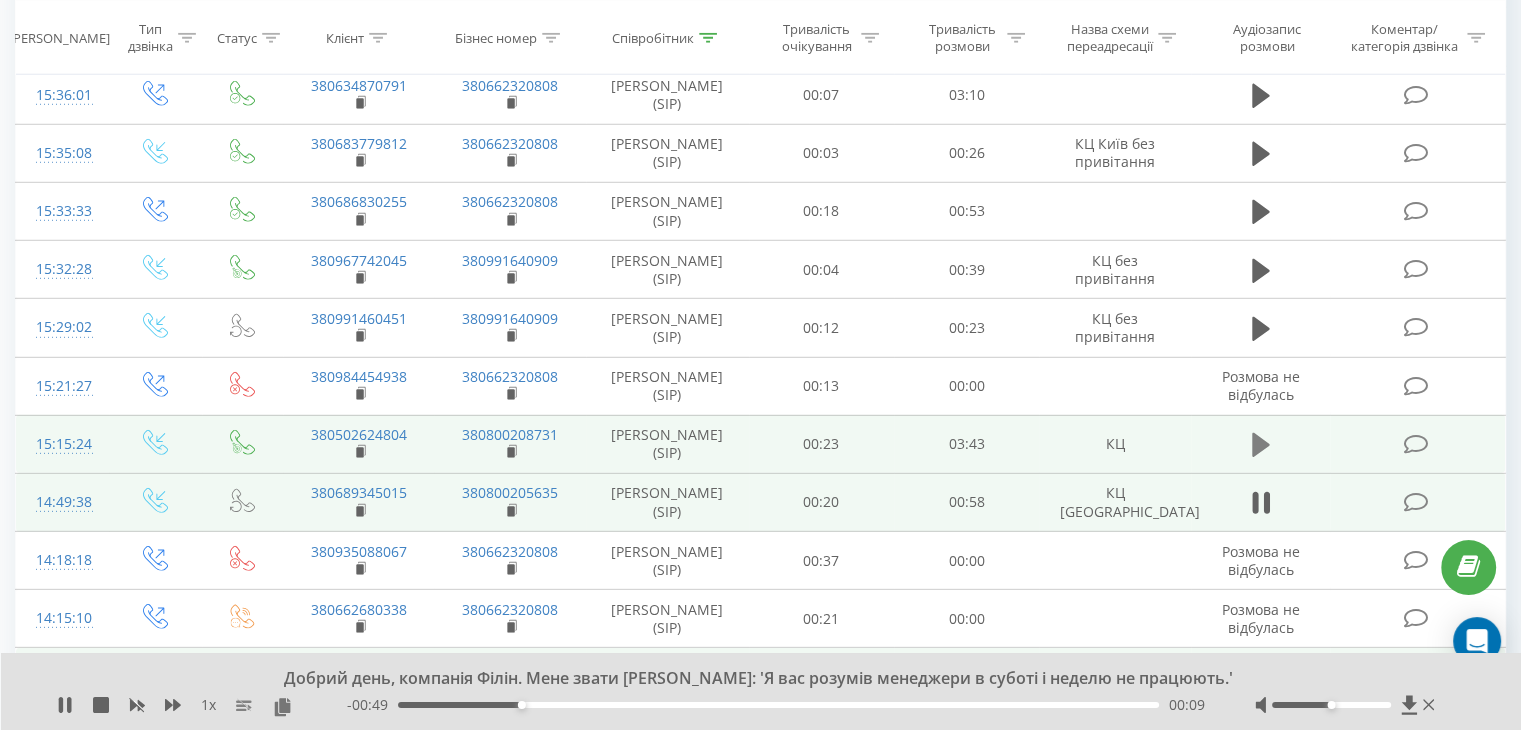 click 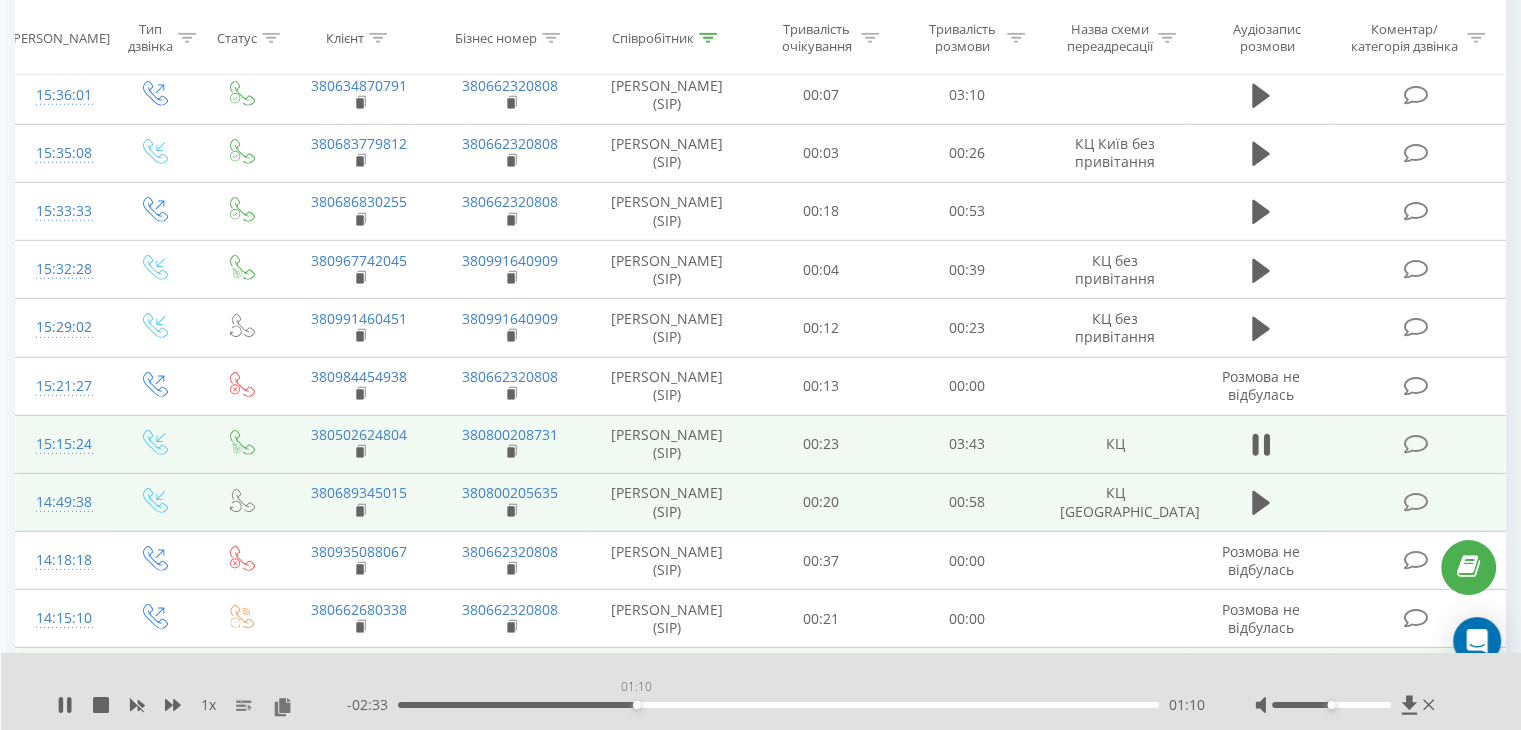 click on "01:10" at bounding box center (778, 705) 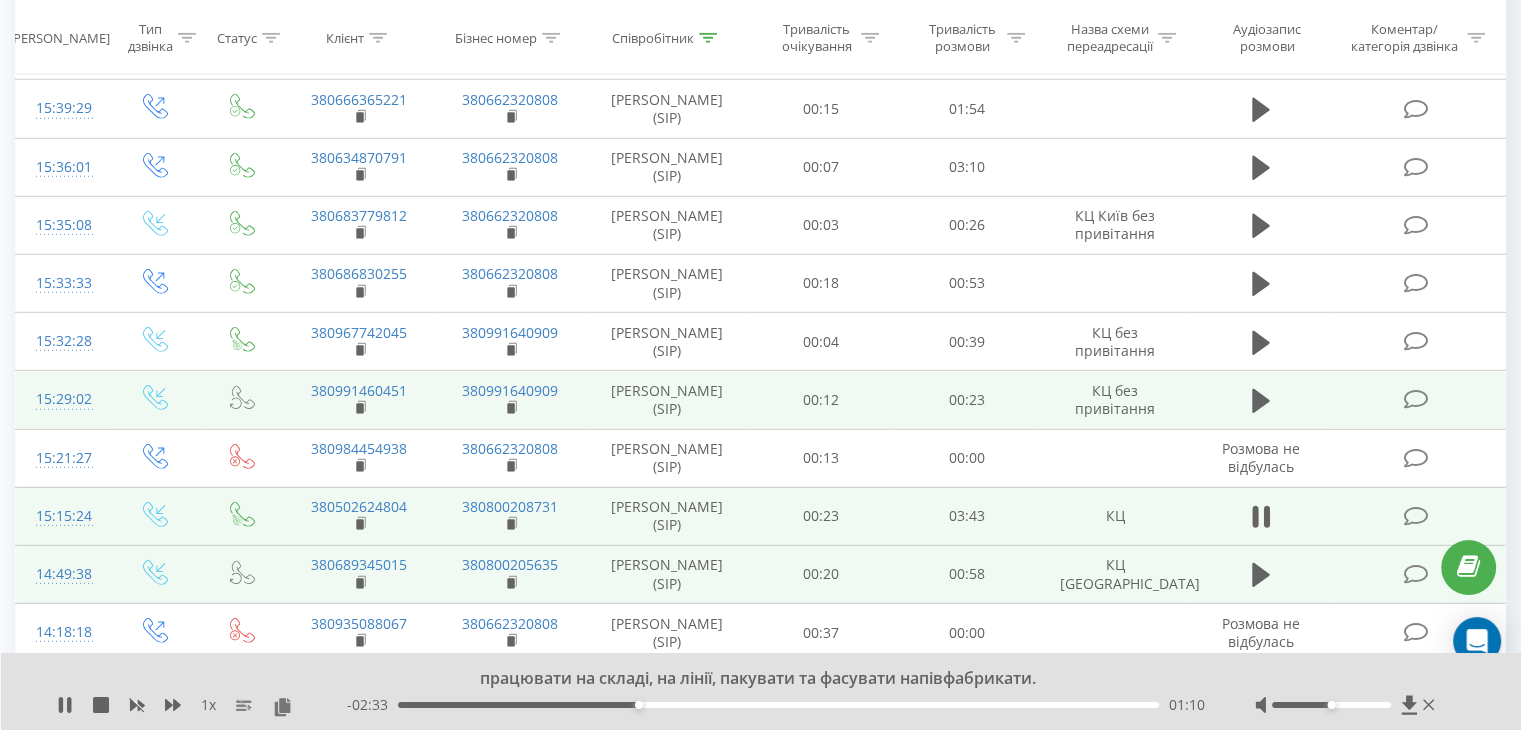 scroll, scrollTop: 5732, scrollLeft: 0, axis: vertical 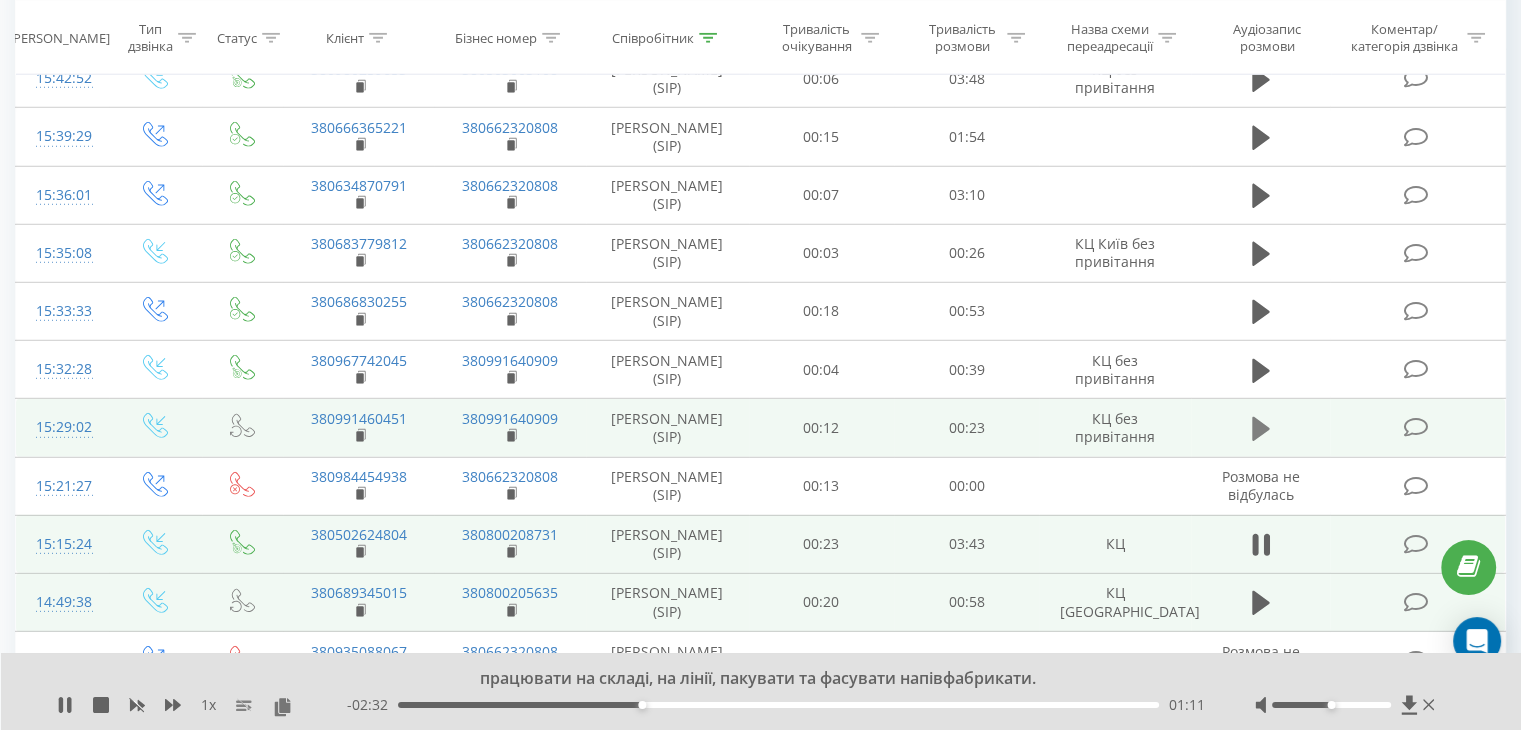 click 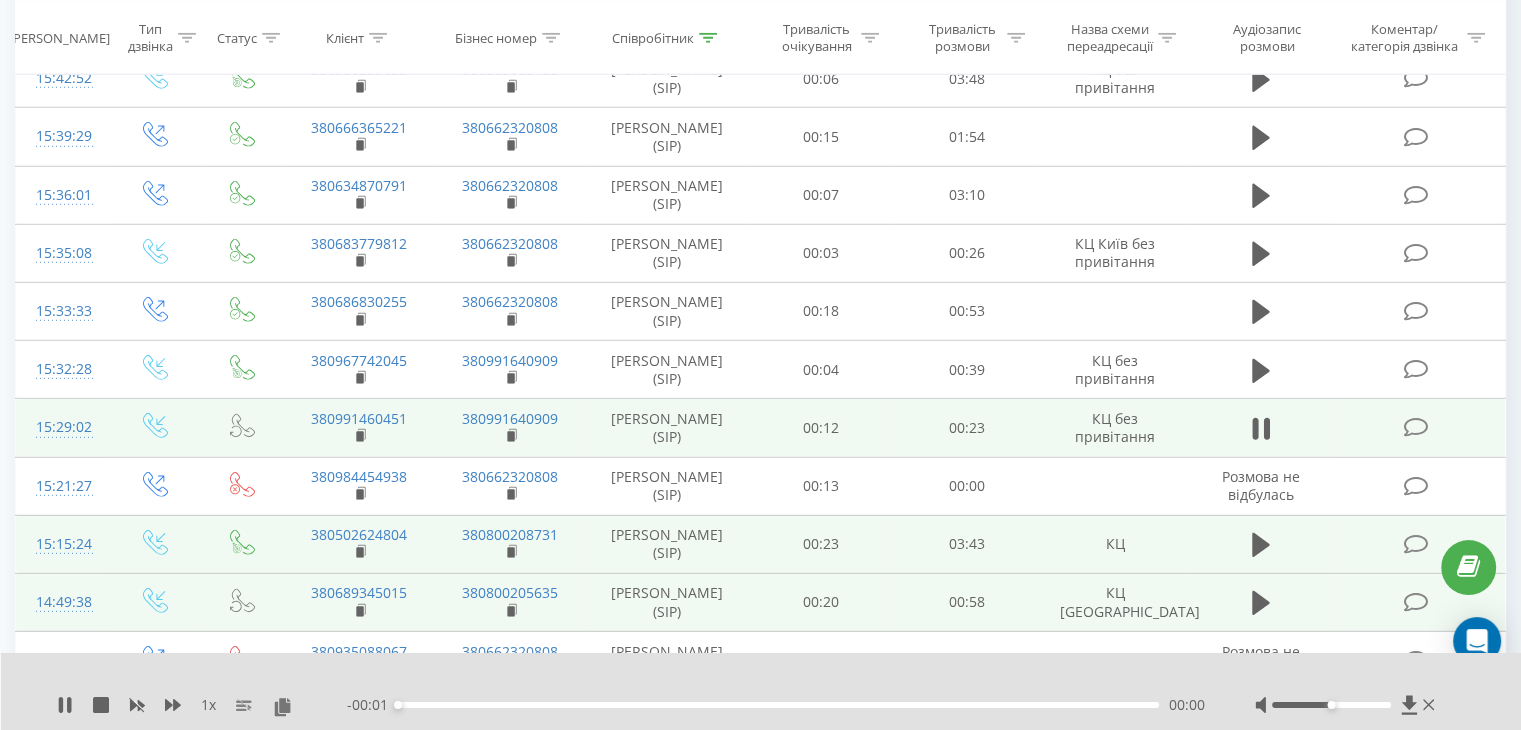 click on "- 00:01 00:00   00:00" at bounding box center (776, 705) 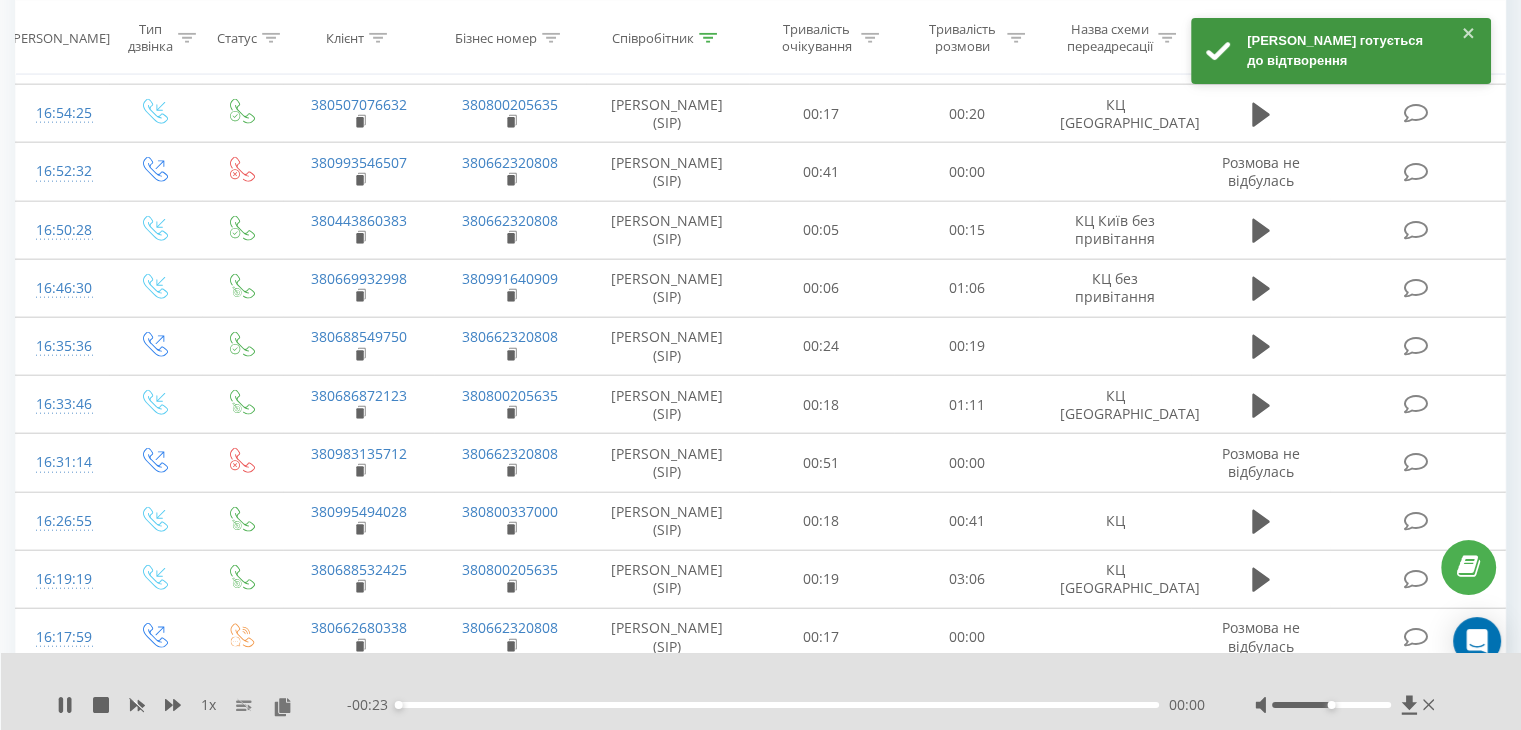scroll, scrollTop: 4732, scrollLeft: 0, axis: vertical 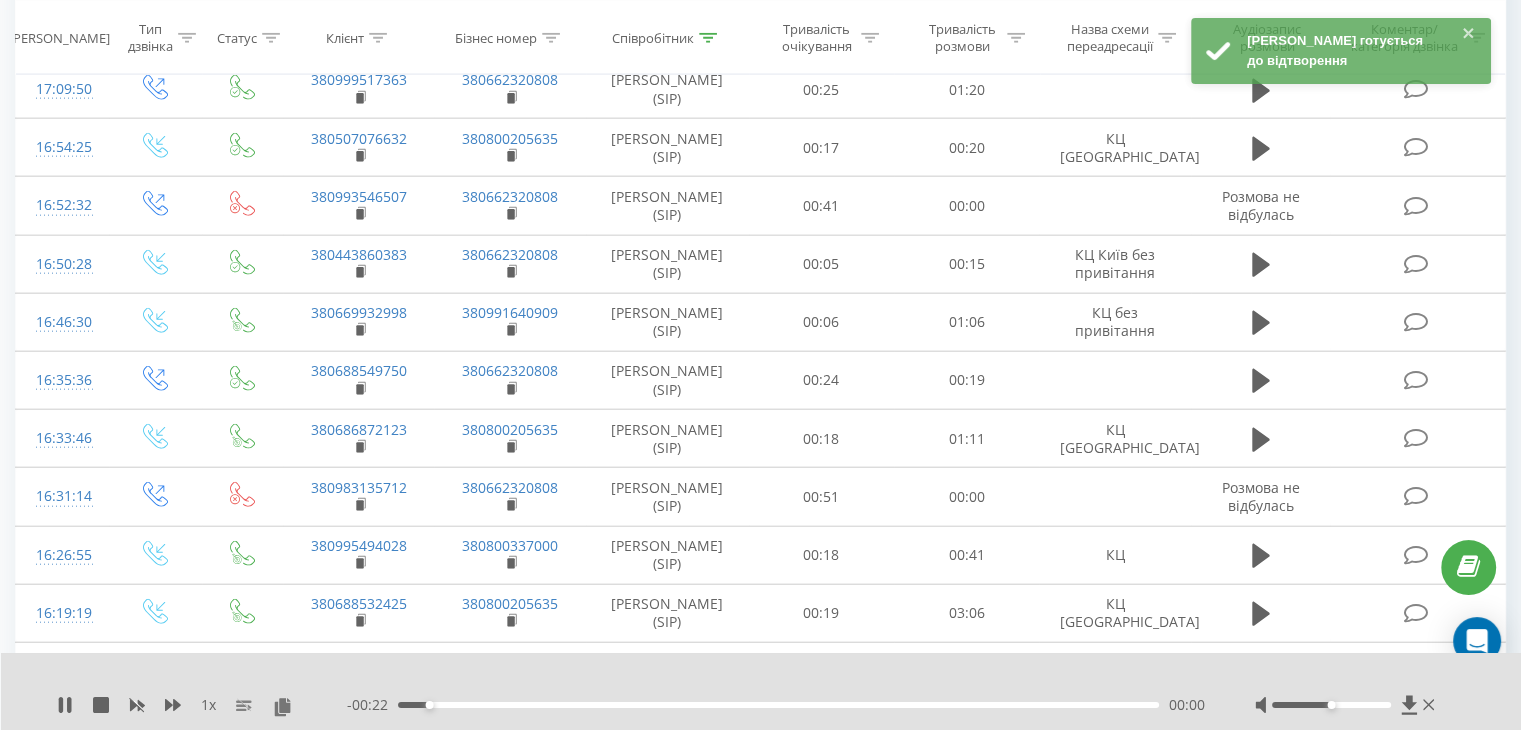 click on "- 00:22 00:00   00:00" at bounding box center [776, 705] 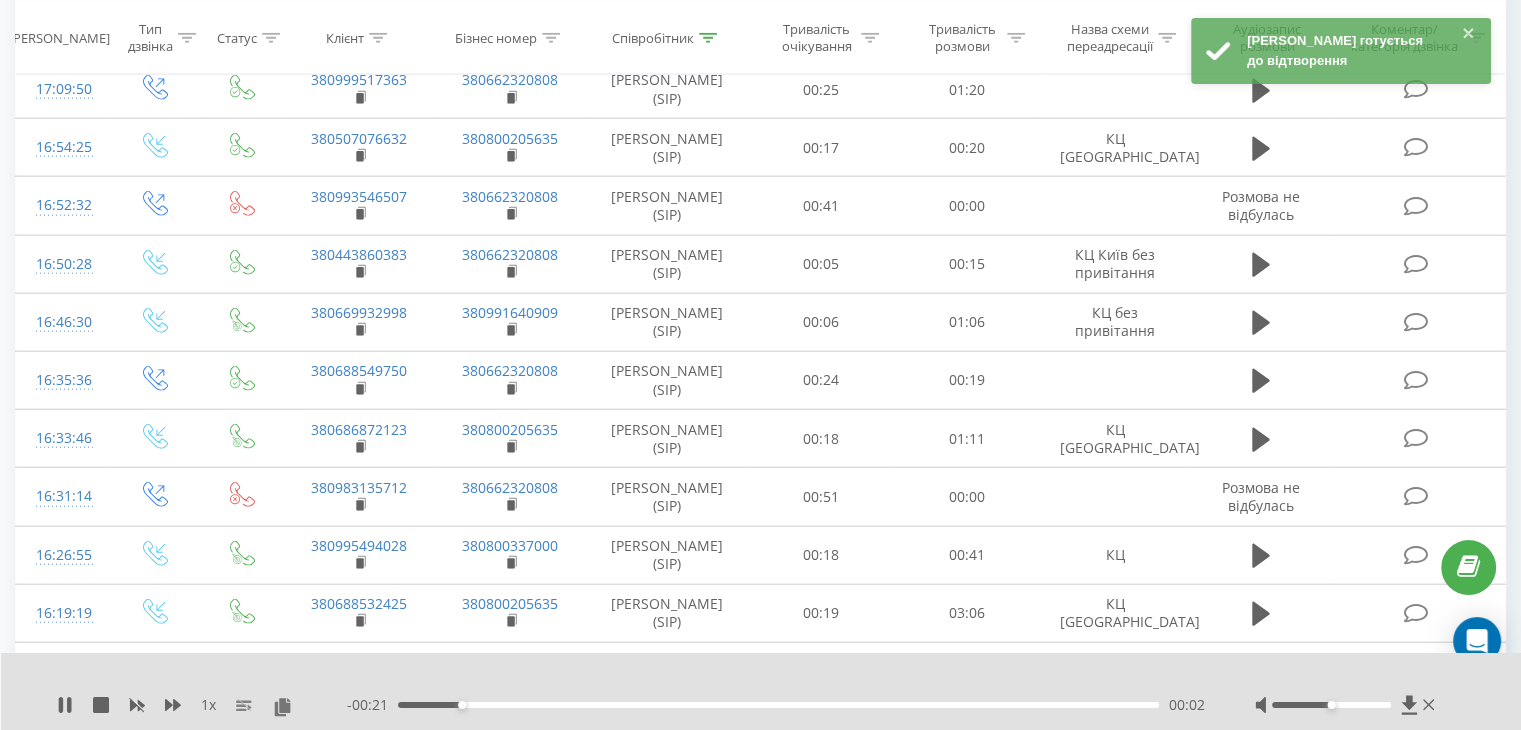 click on "00:02" at bounding box center [778, 705] 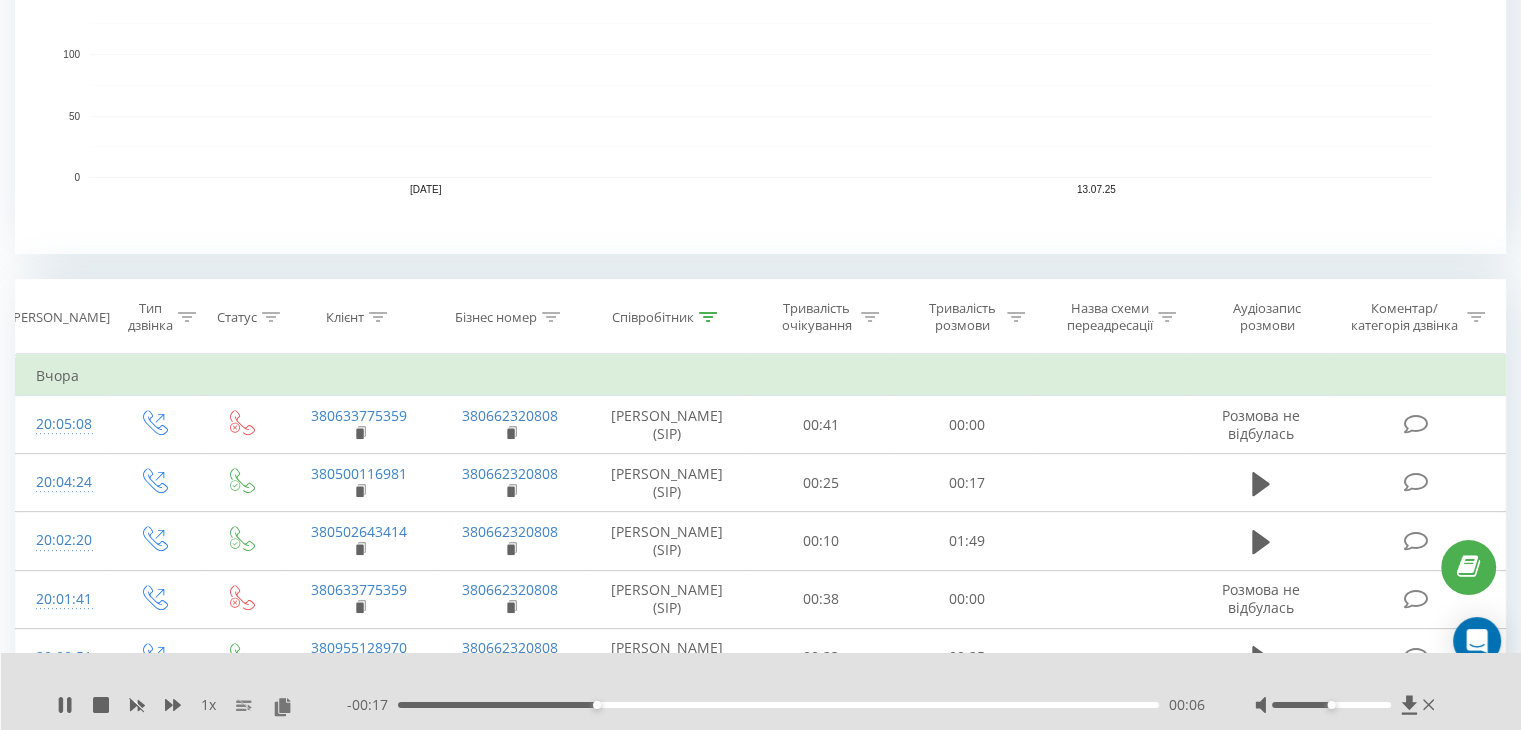 scroll, scrollTop: 600, scrollLeft: 0, axis: vertical 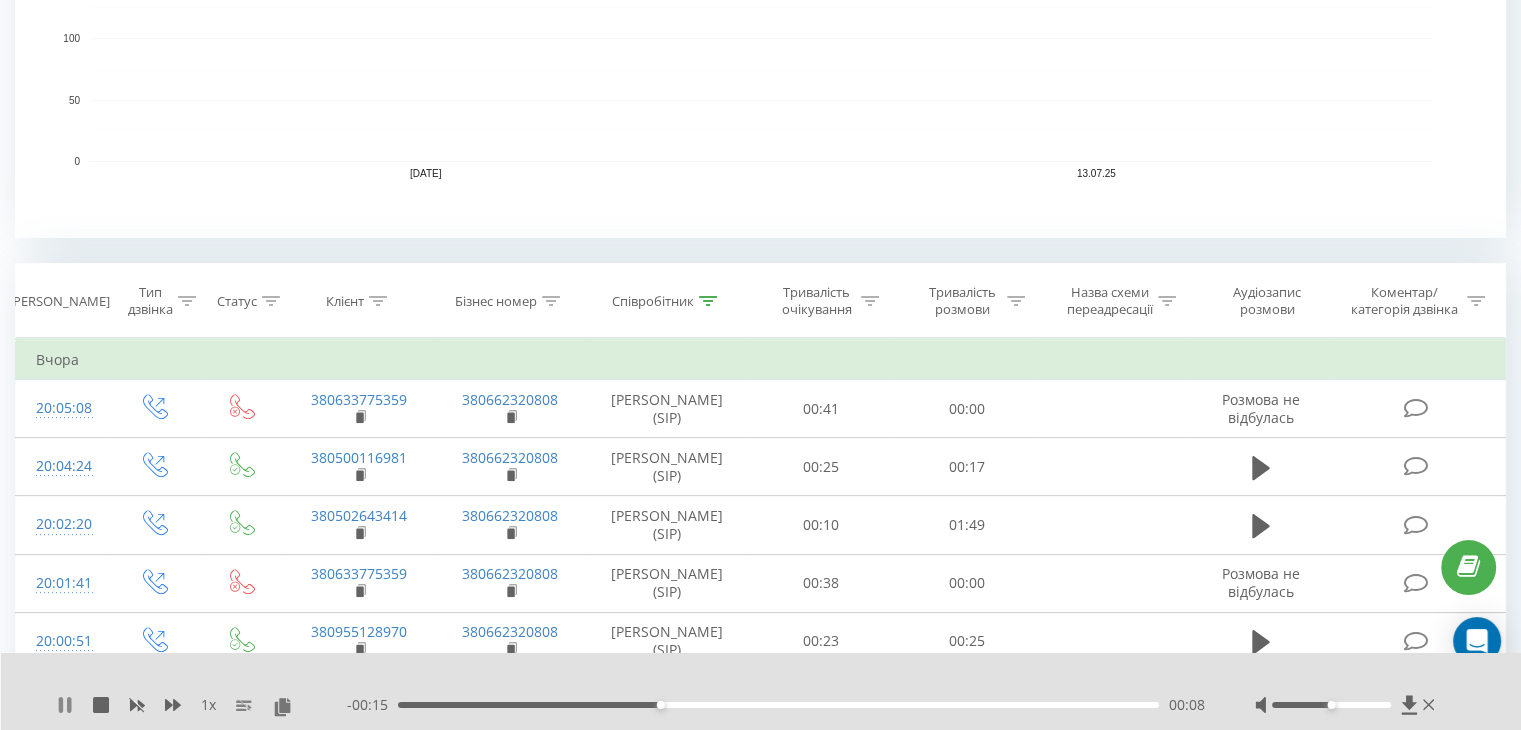 click 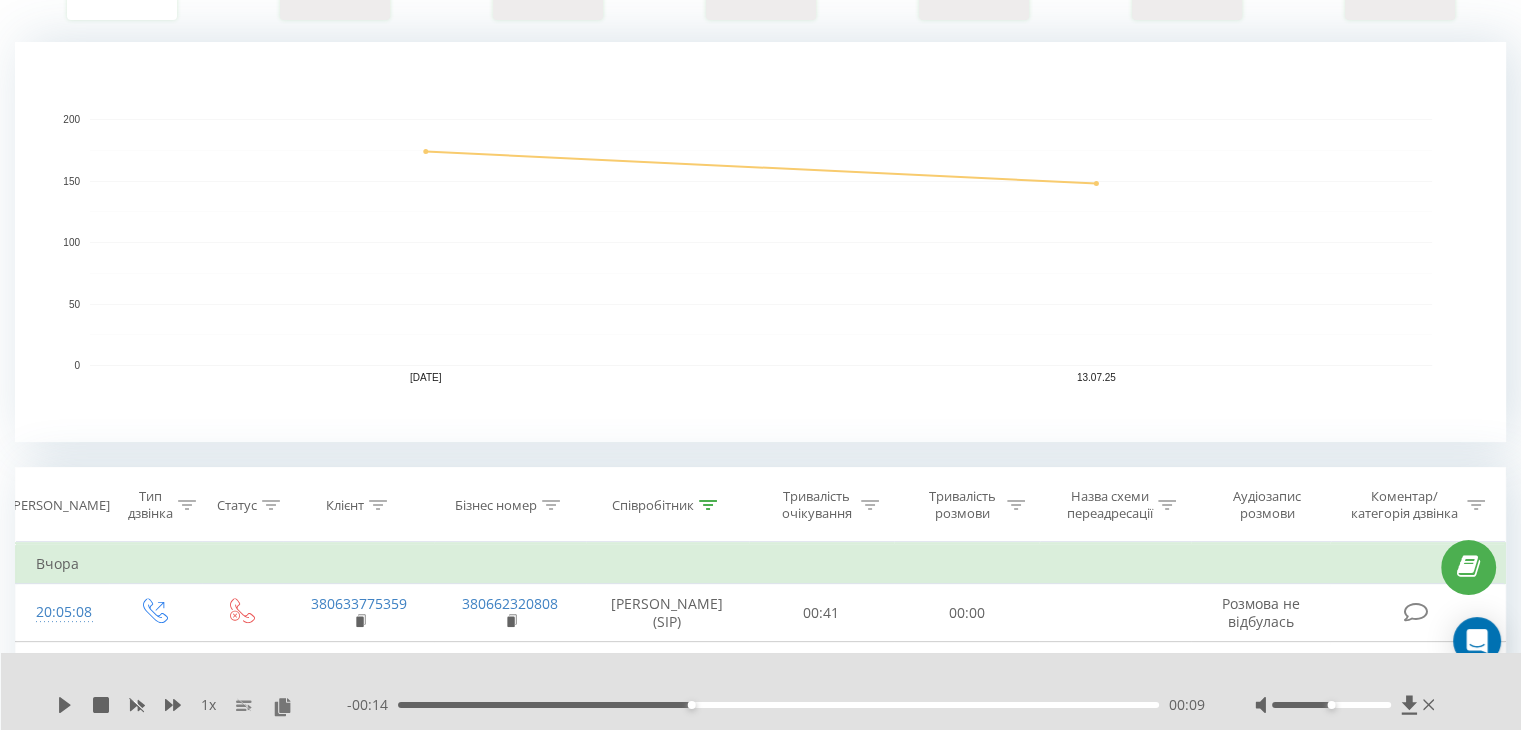 scroll, scrollTop: 500, scrollLeft: 0, axis: vertical 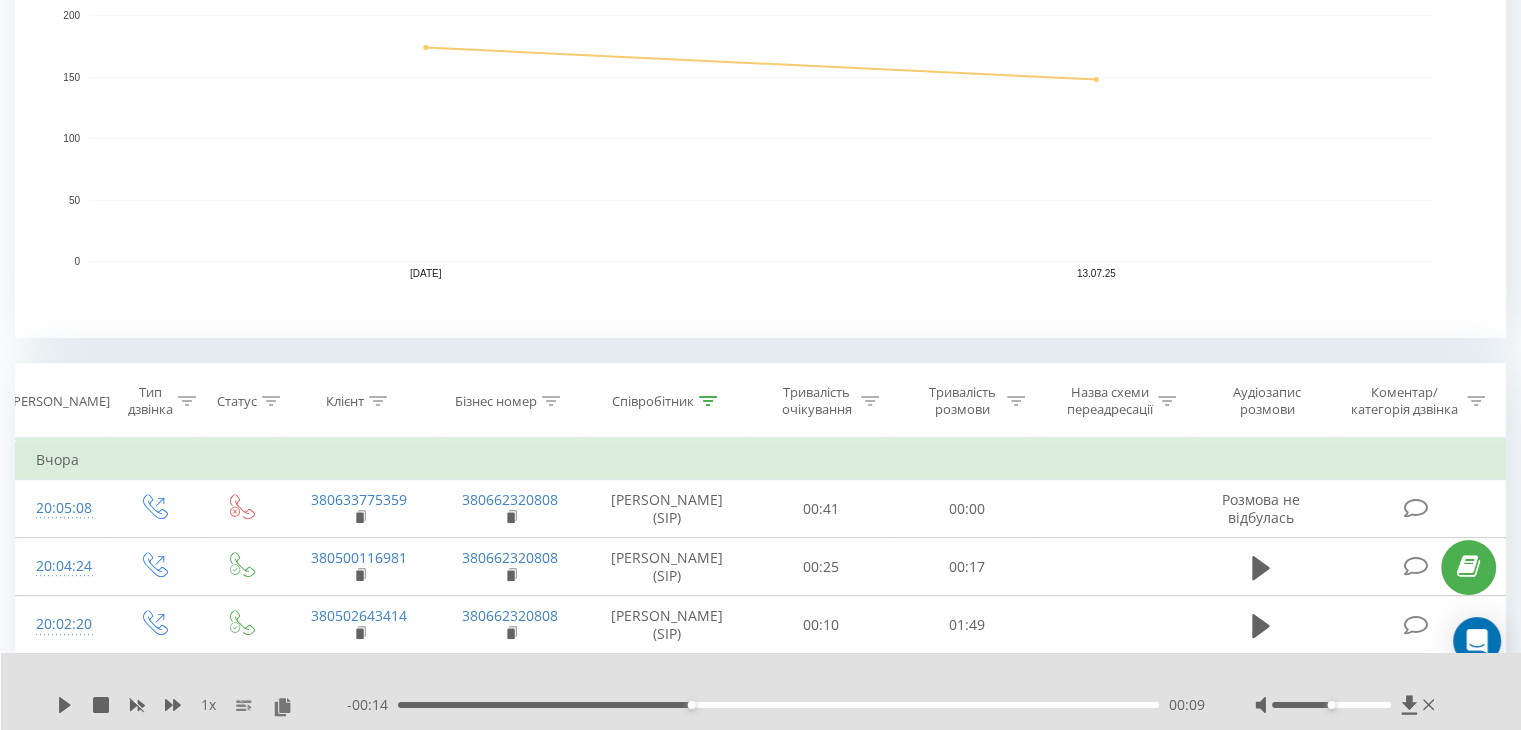 click on "Назва схеми переадресації" at bounding box center (1121, 401) 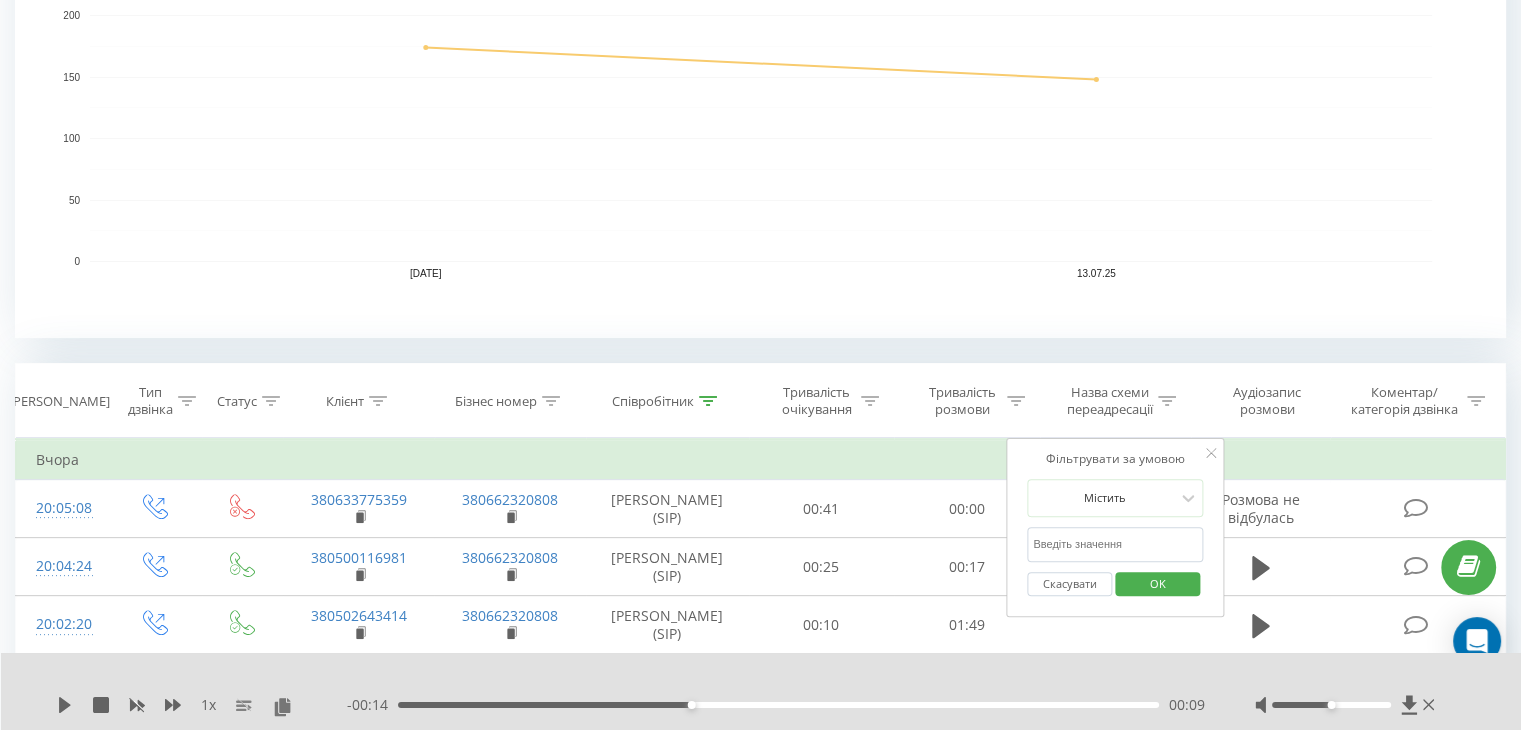 click on "Назва схеми переадресації" at bounding box center (1121, 401) 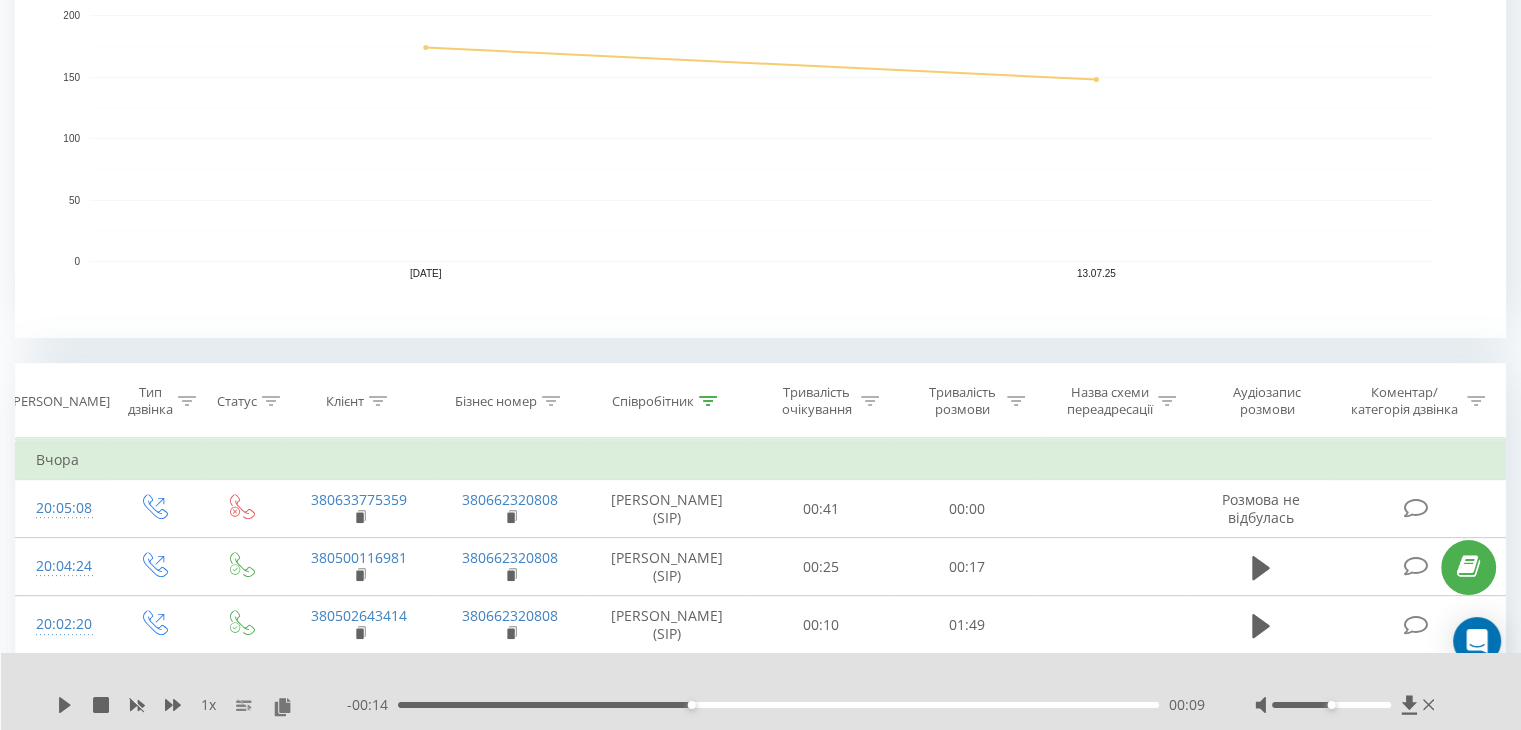click on "Назва схеми переадресації" at bounding box center [1110, 401] 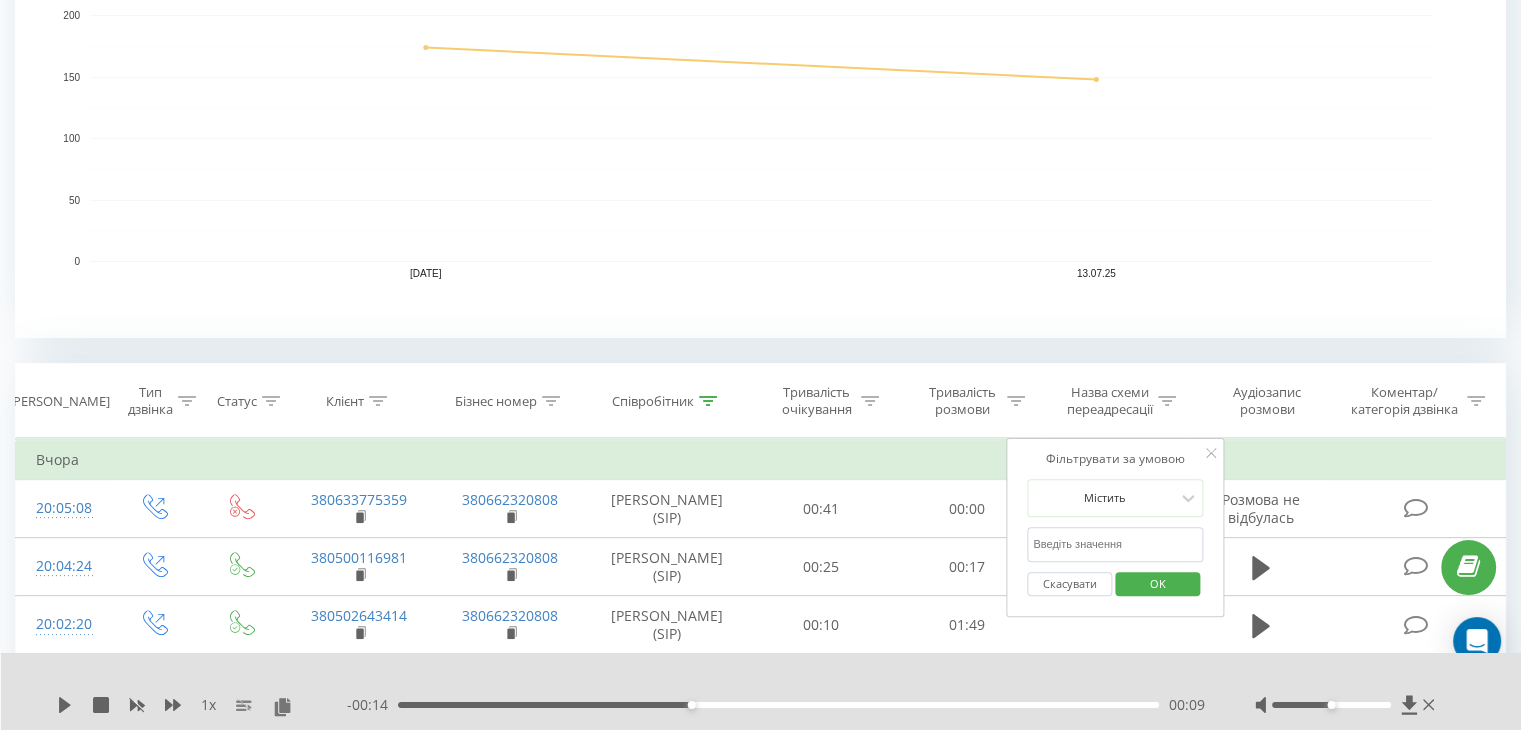 drag, startPoint x: 1115, startPoint y: 526, endPoint x: 1105, endPoint y: 537, distance: 14.866069 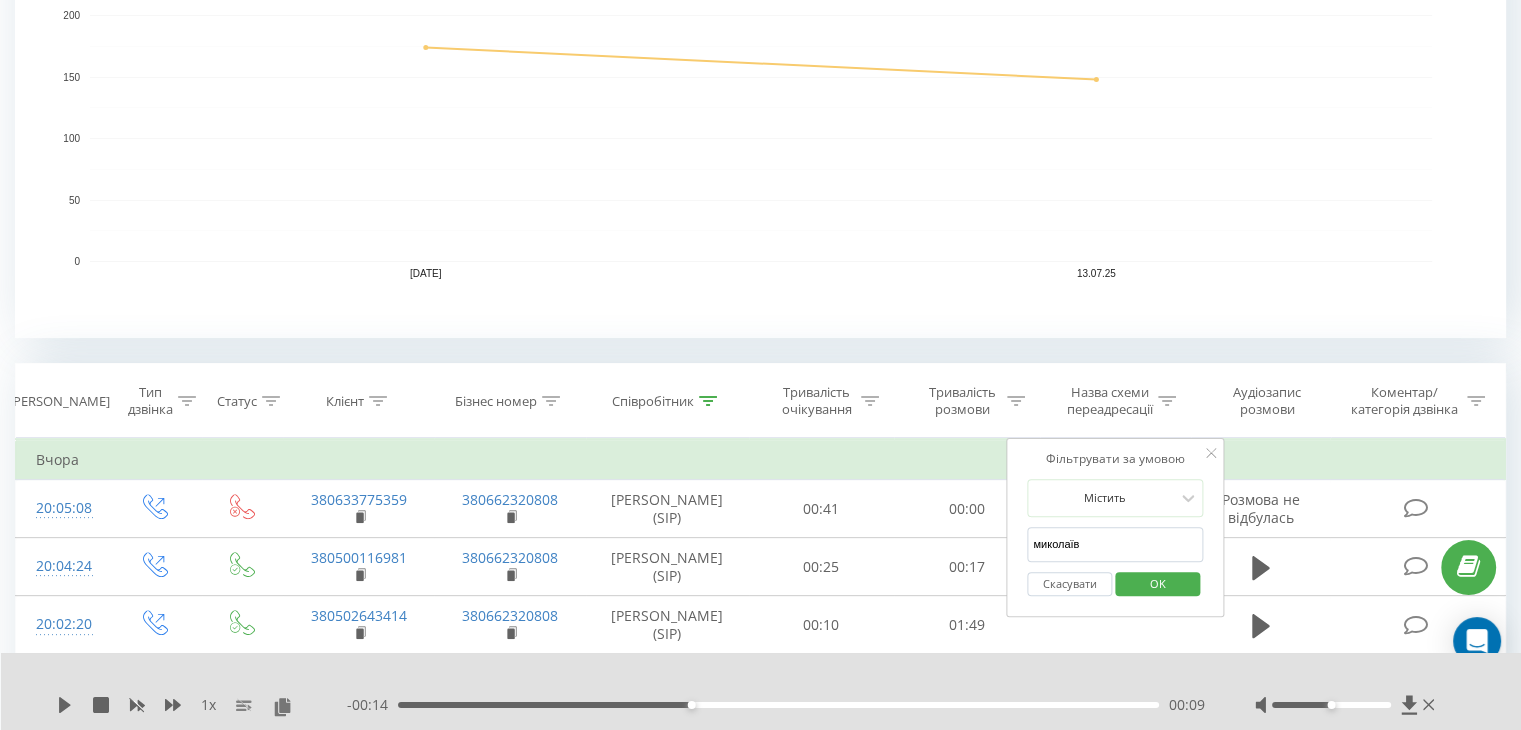type on "[GEOGRAPHIC_DATA]" 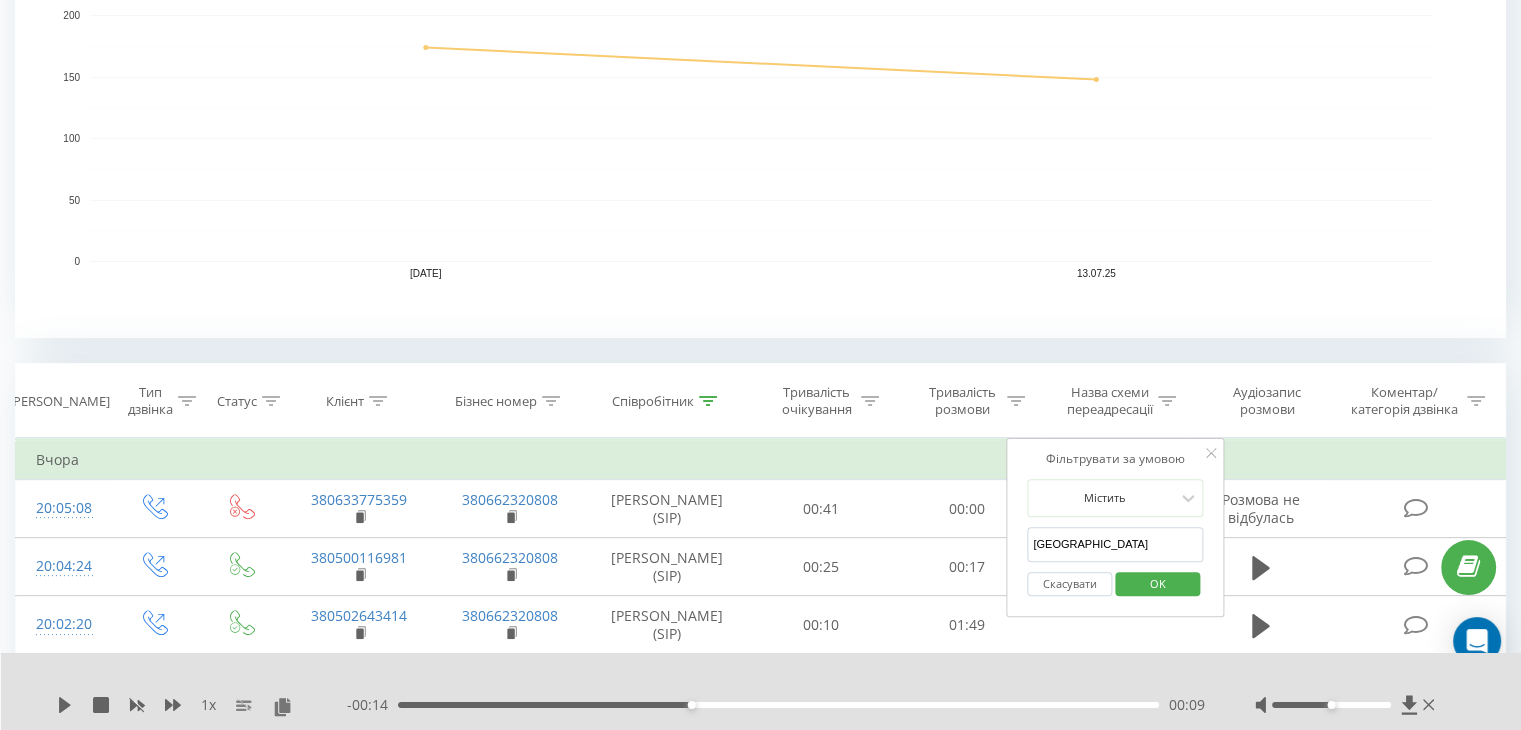 click on "Співробітник" at bounding box center (667, 401) 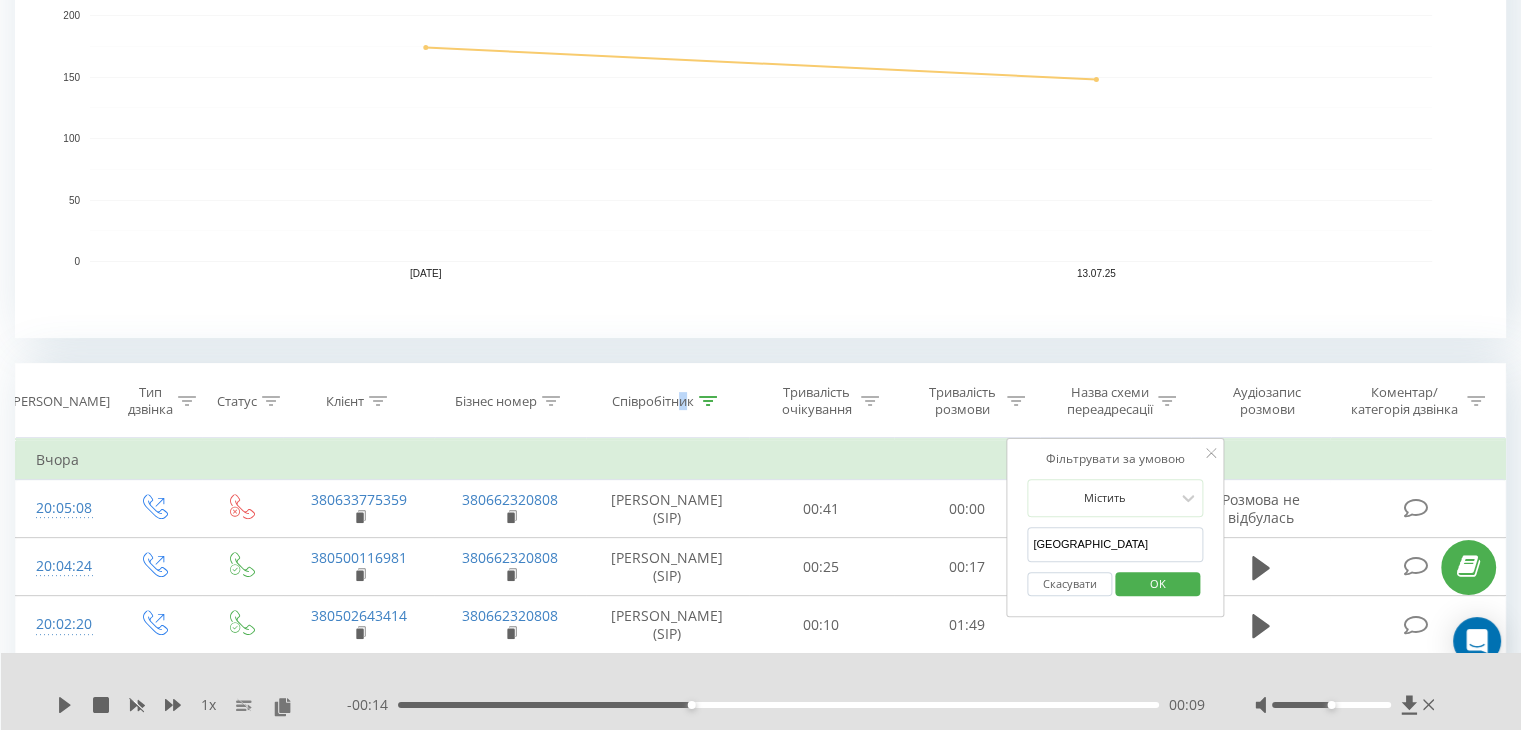 drag, startPoint x: 1163, startPoint y: 576, endPoint x: 859, endPoint y: 534, distance: 306.8876 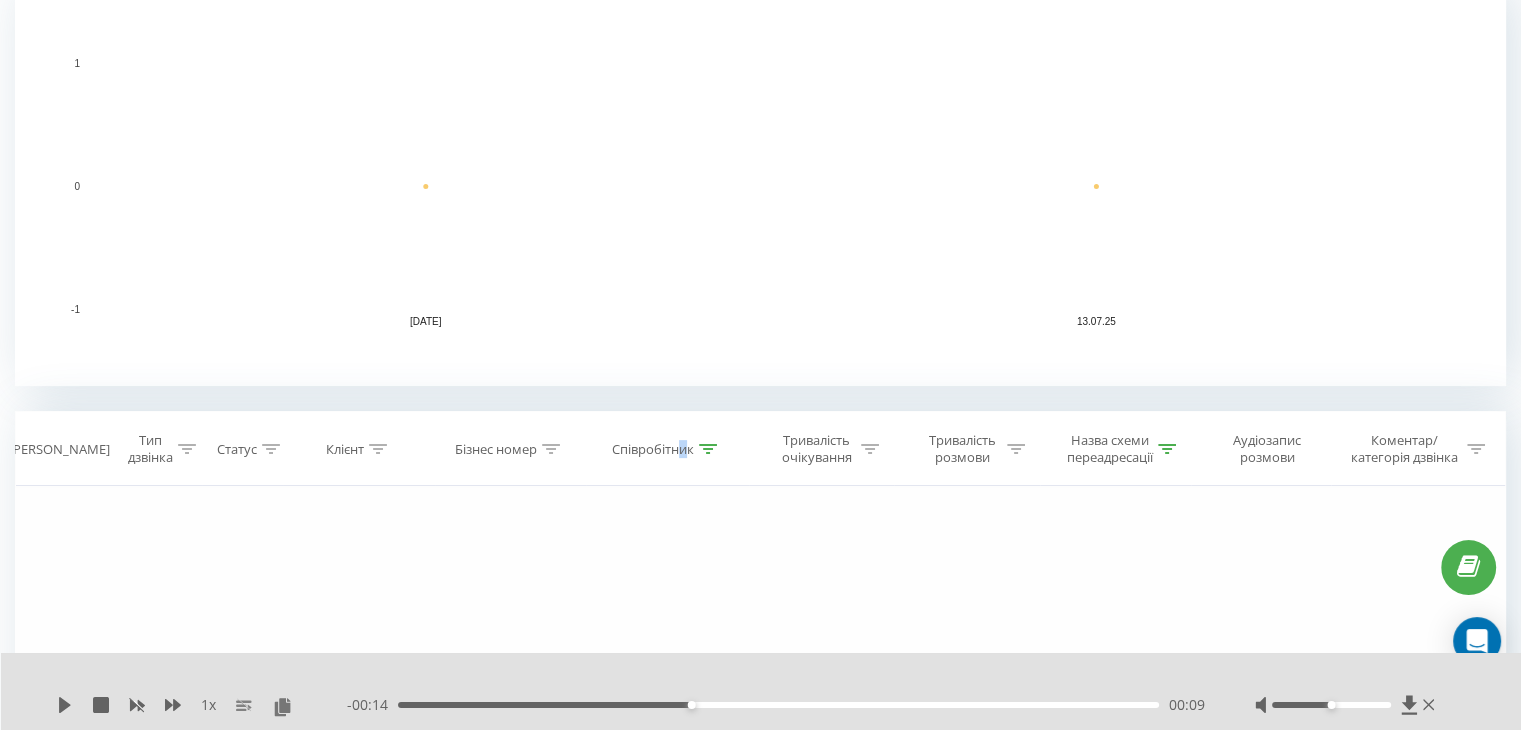 scroll, scrollTop: 554, scrollLeft: 0, axis: vertical 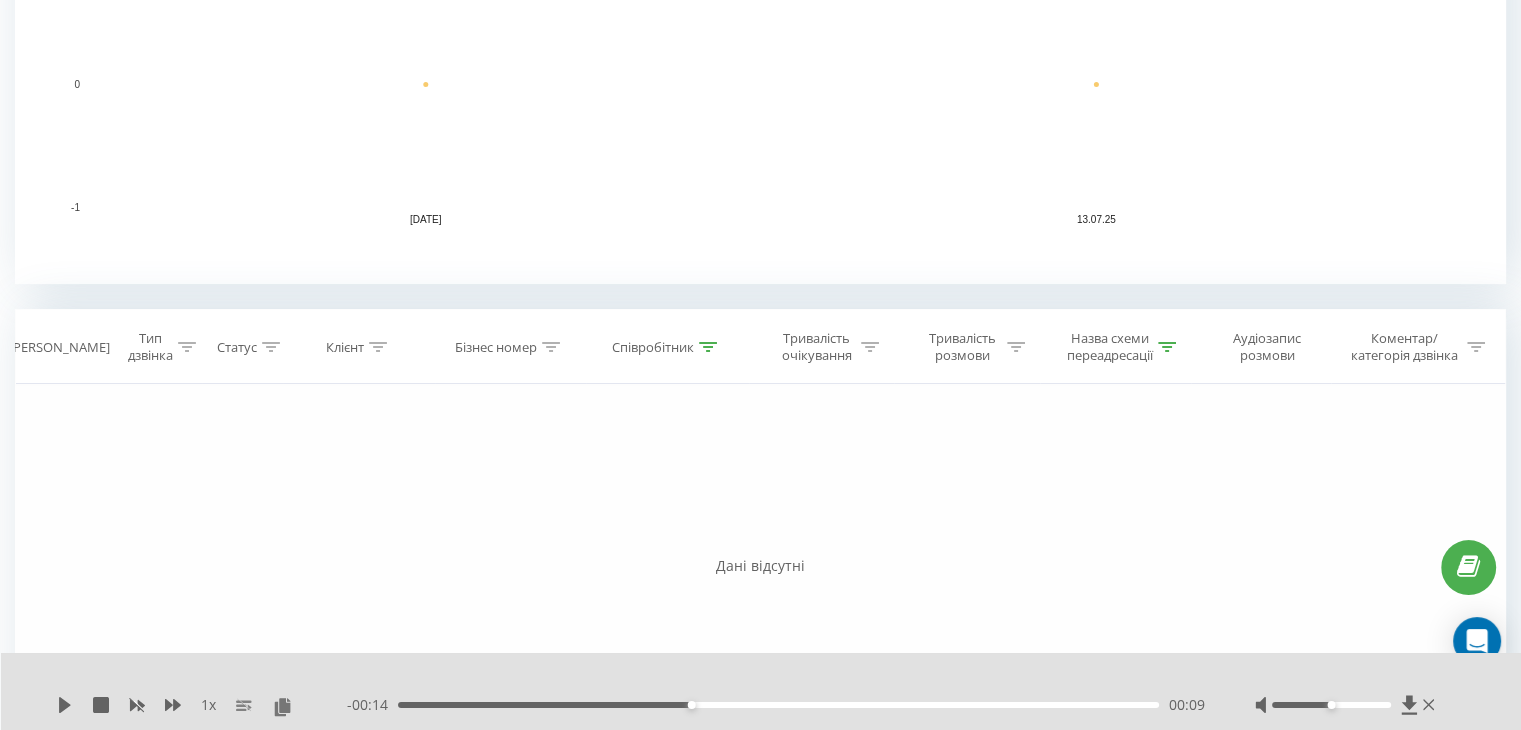 click on "Співробітник" at bounding box center (664, 347) 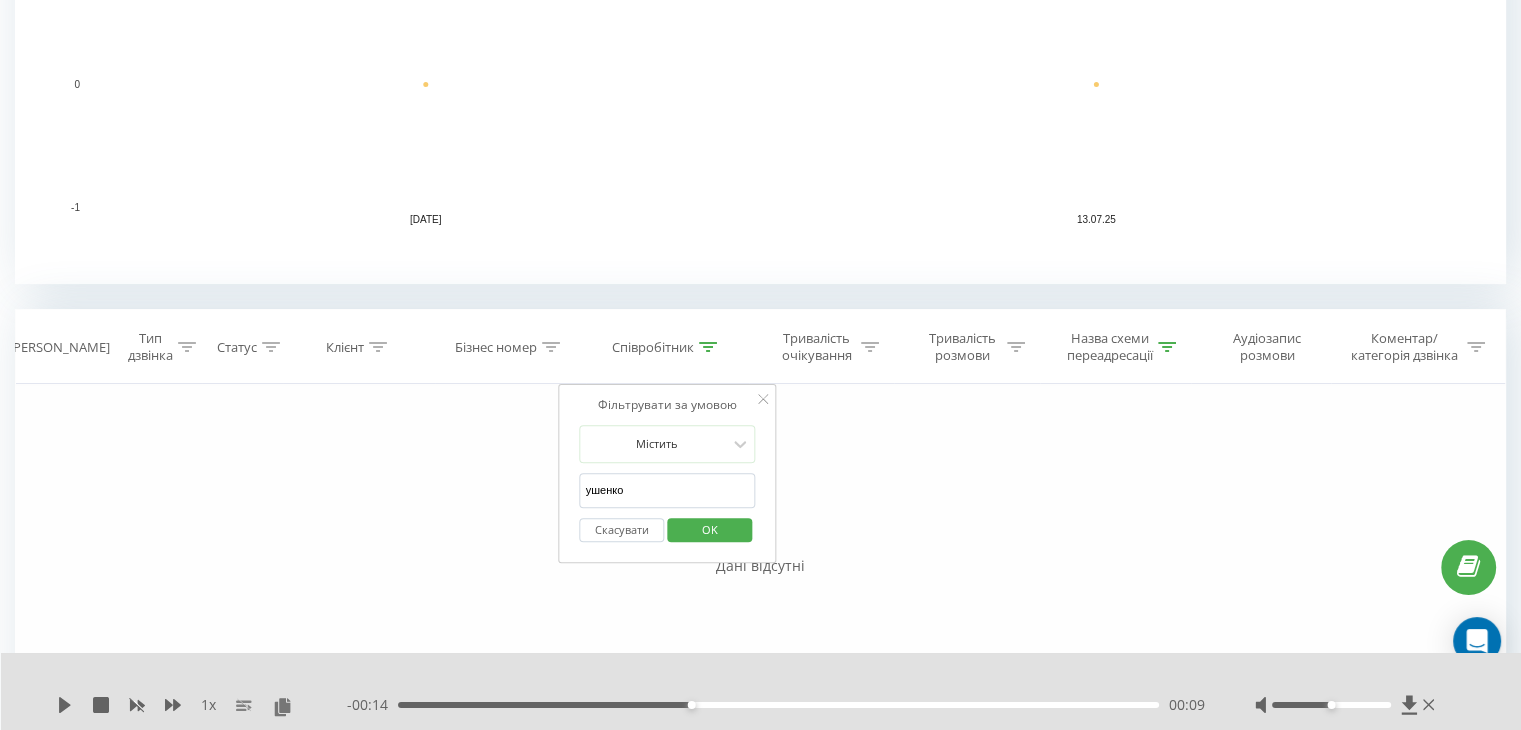 click on "Містить [PERSON_NAME] Скасувати OK" at bounding box center [668, 489] 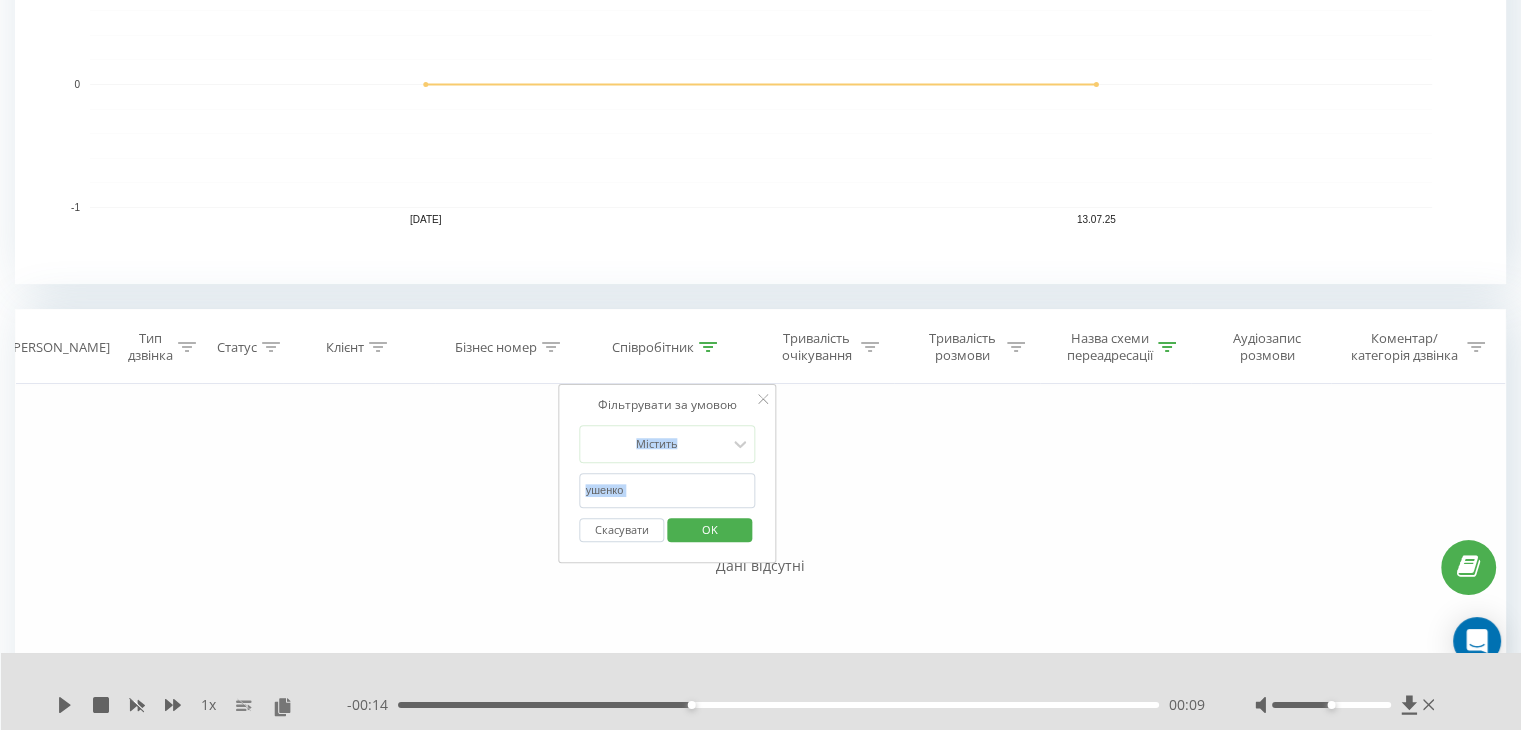 click on "Містить [PERSON_NAME] Скасувати OK" at bounding box center [668, 489] 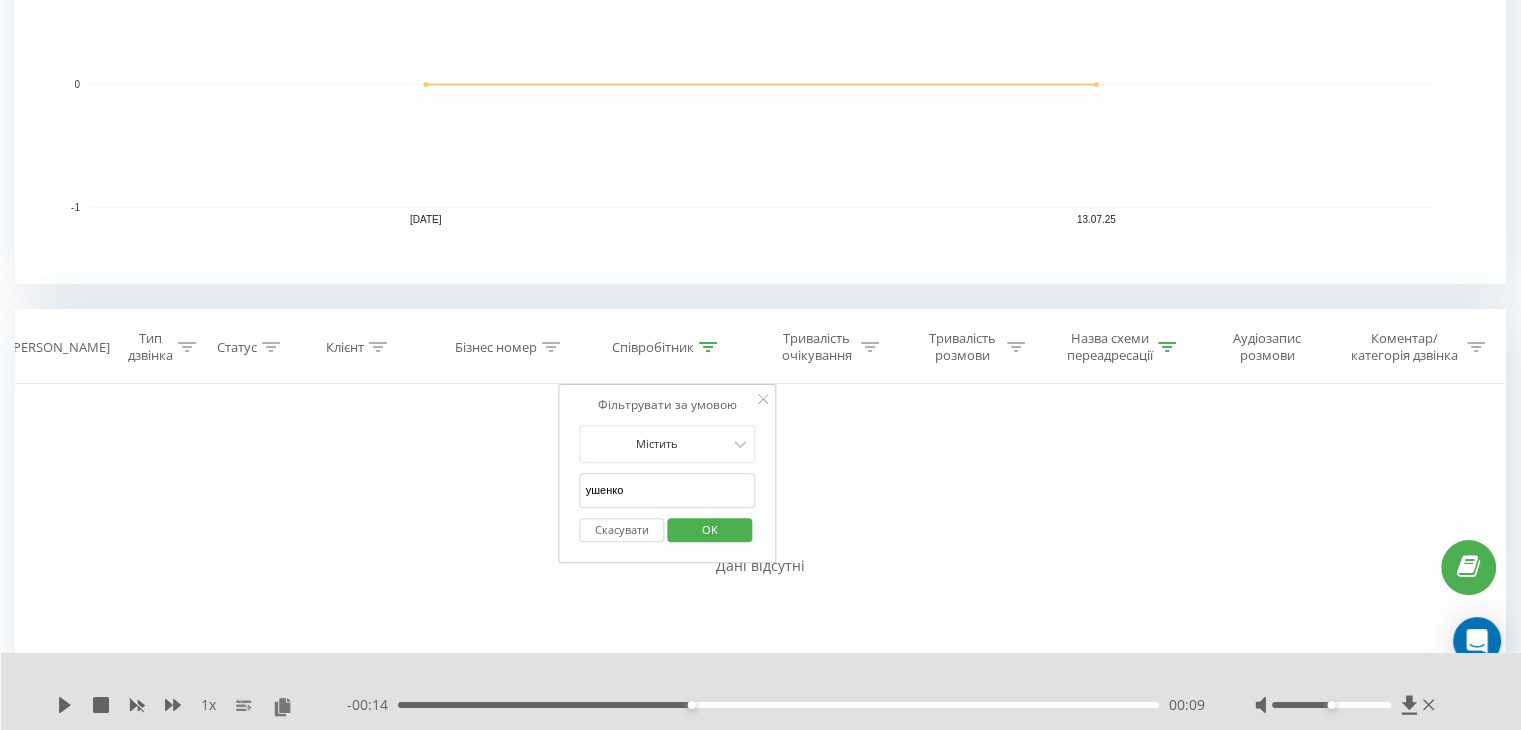 click on "ушенко" at bounding box center (668, 490) 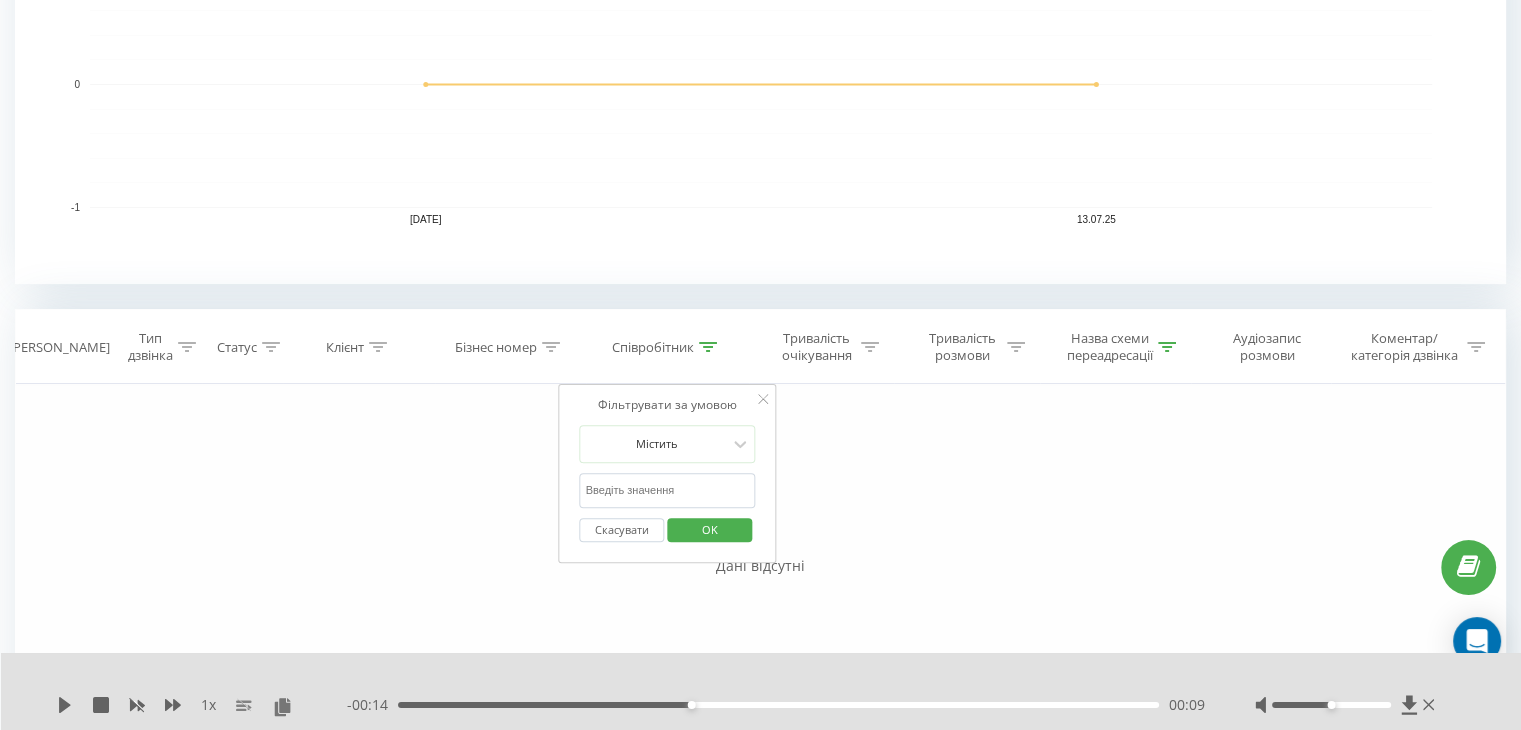 type 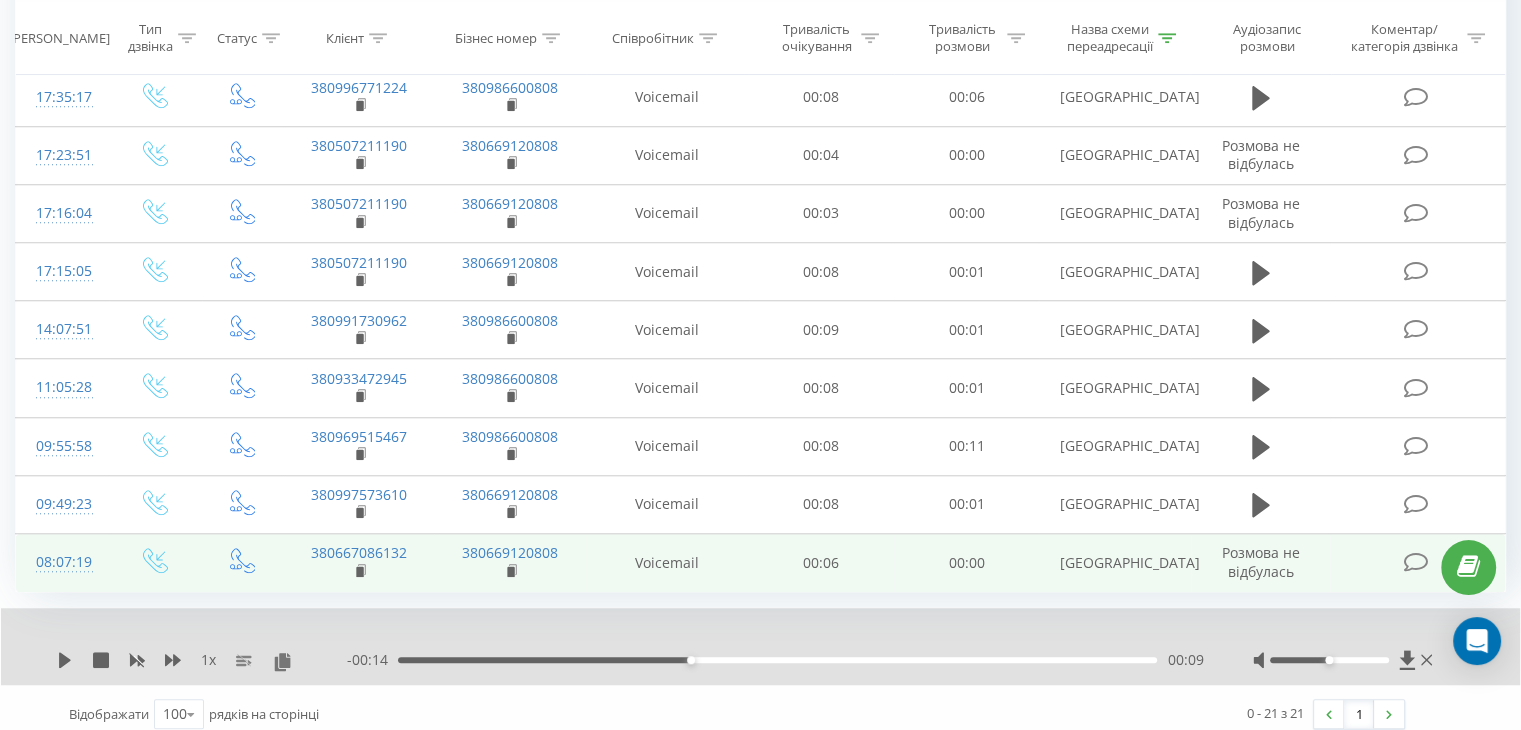 scroll, scrollTop: 1659, scrollLeft: 0, axis: vertical 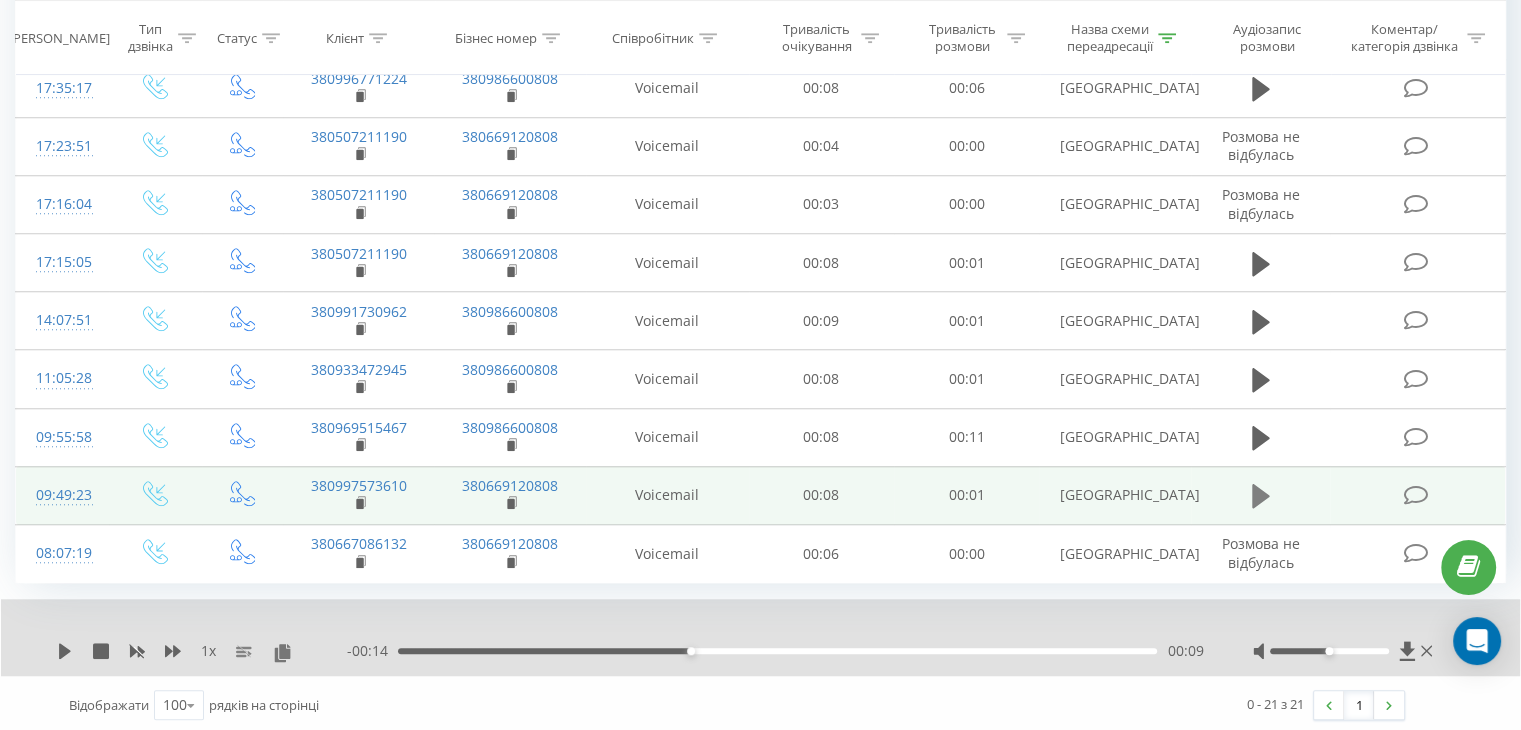 click 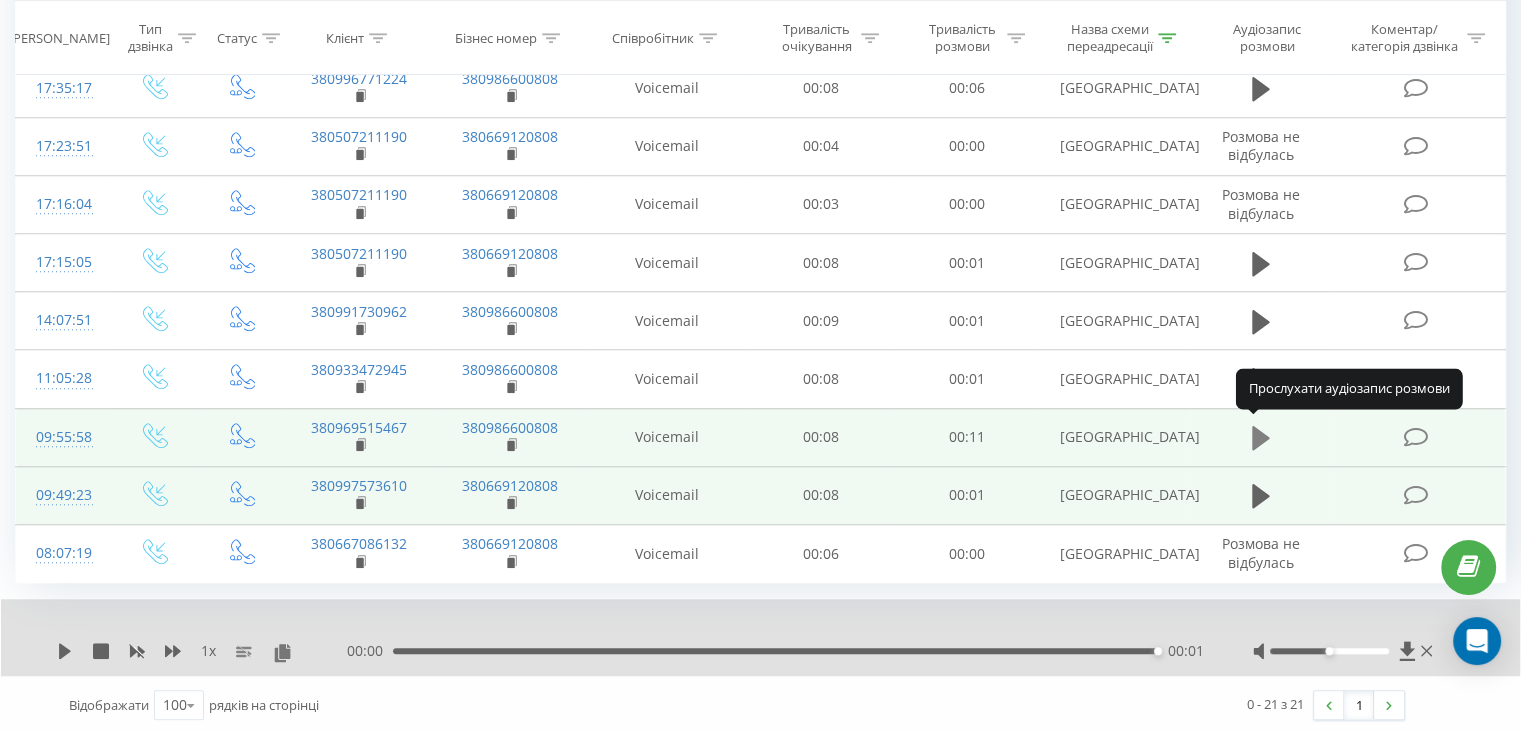 click 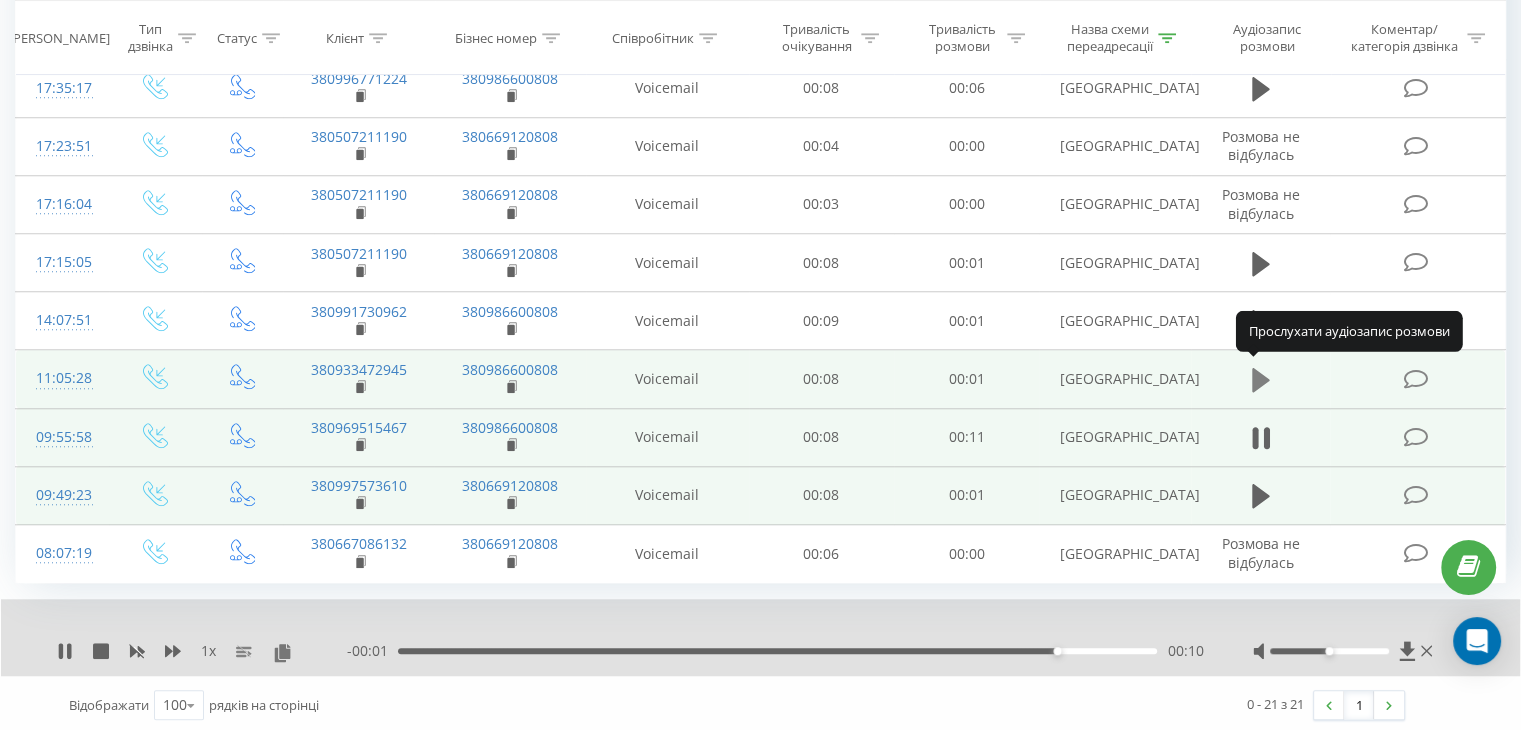 click 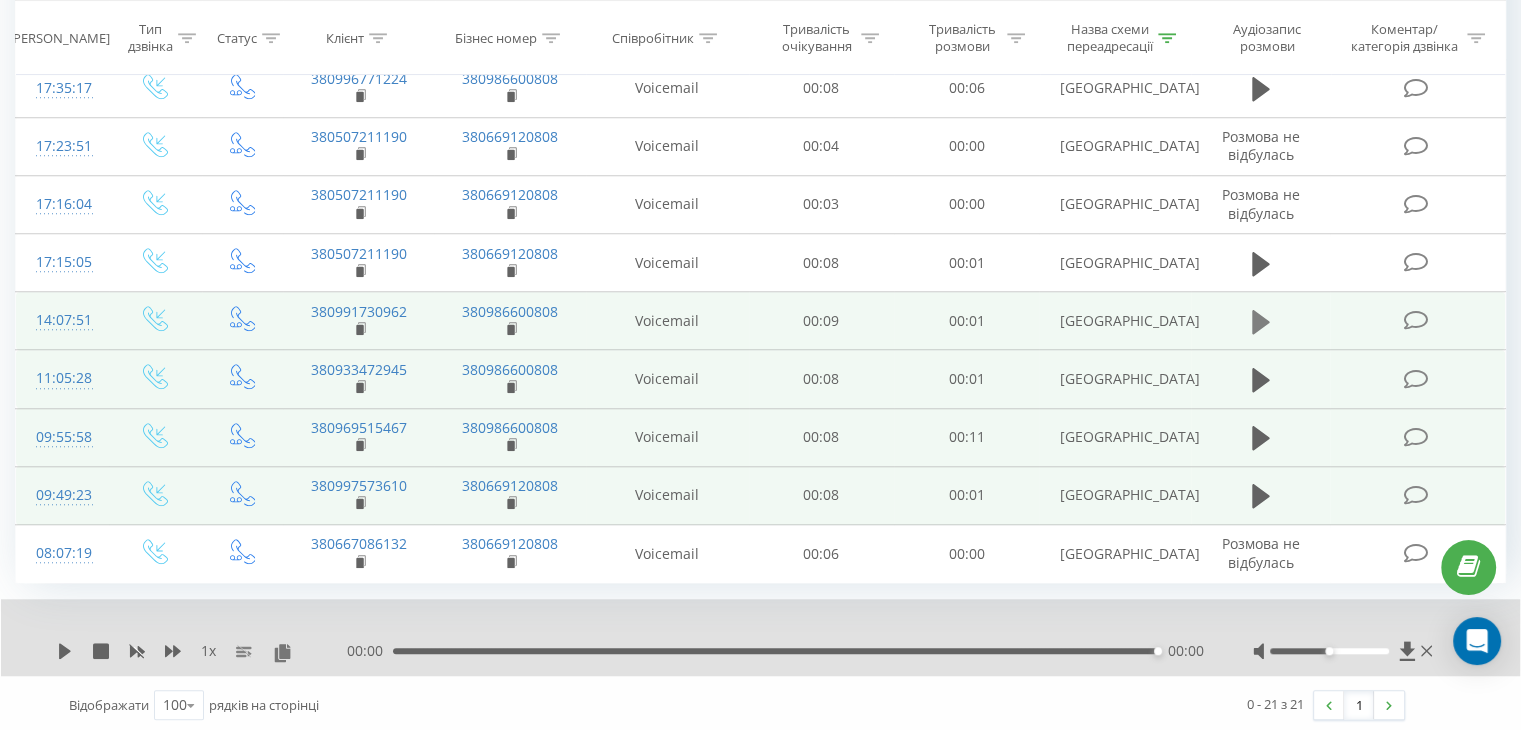 click 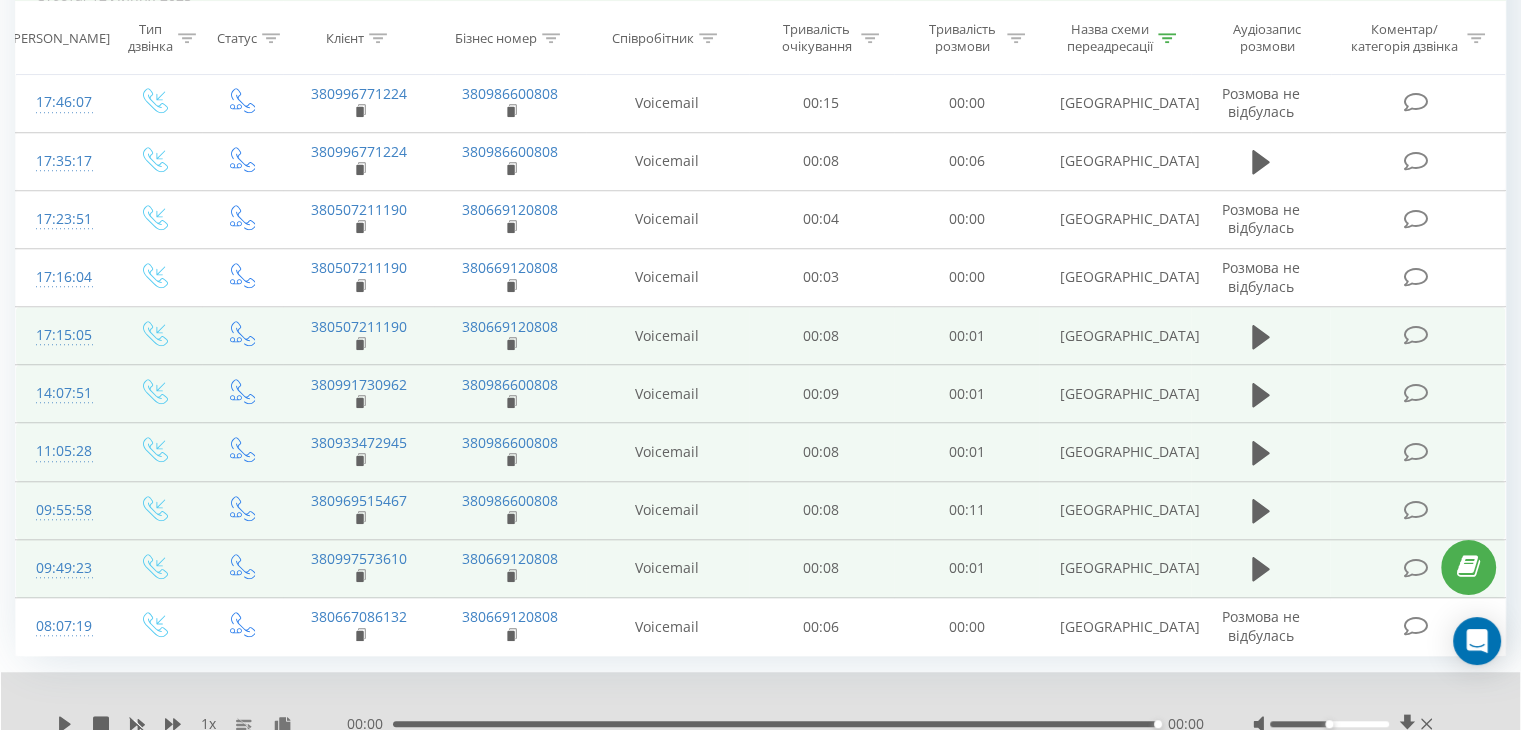 scroll, scrollTop: 1559, scrollLeft: 0, axis: vertical 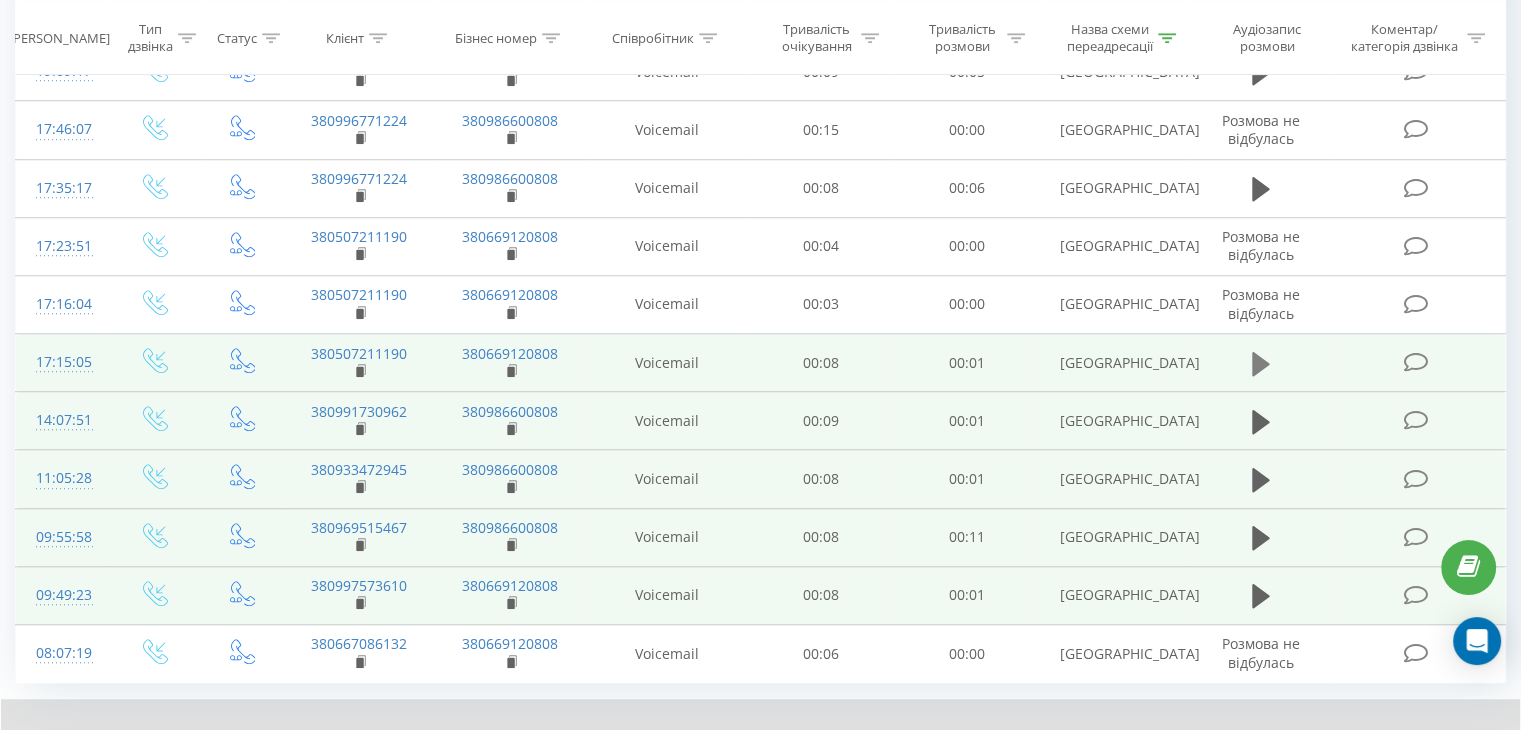 click 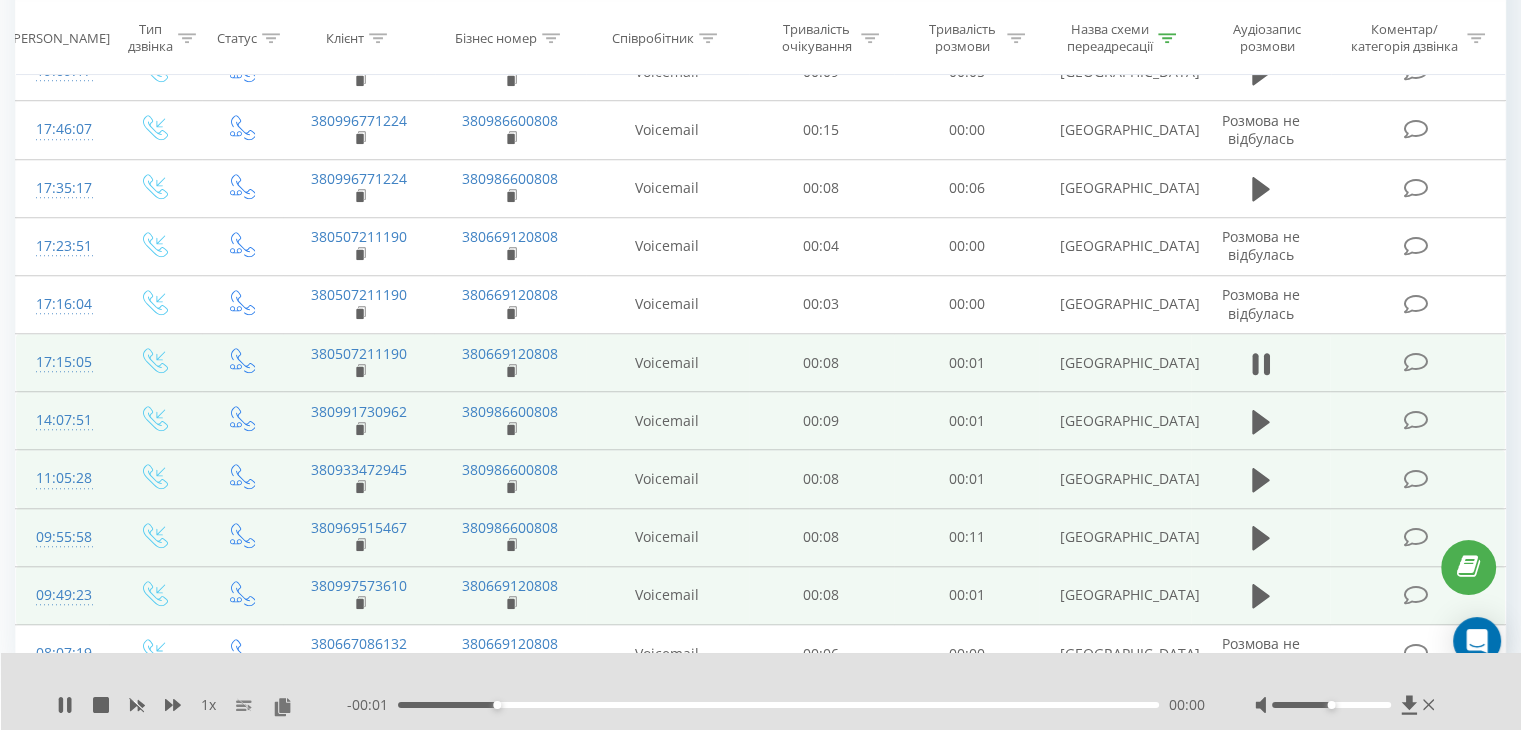 scroll, scrollTop: 1459, scrollLeft: 0, axis: vertical 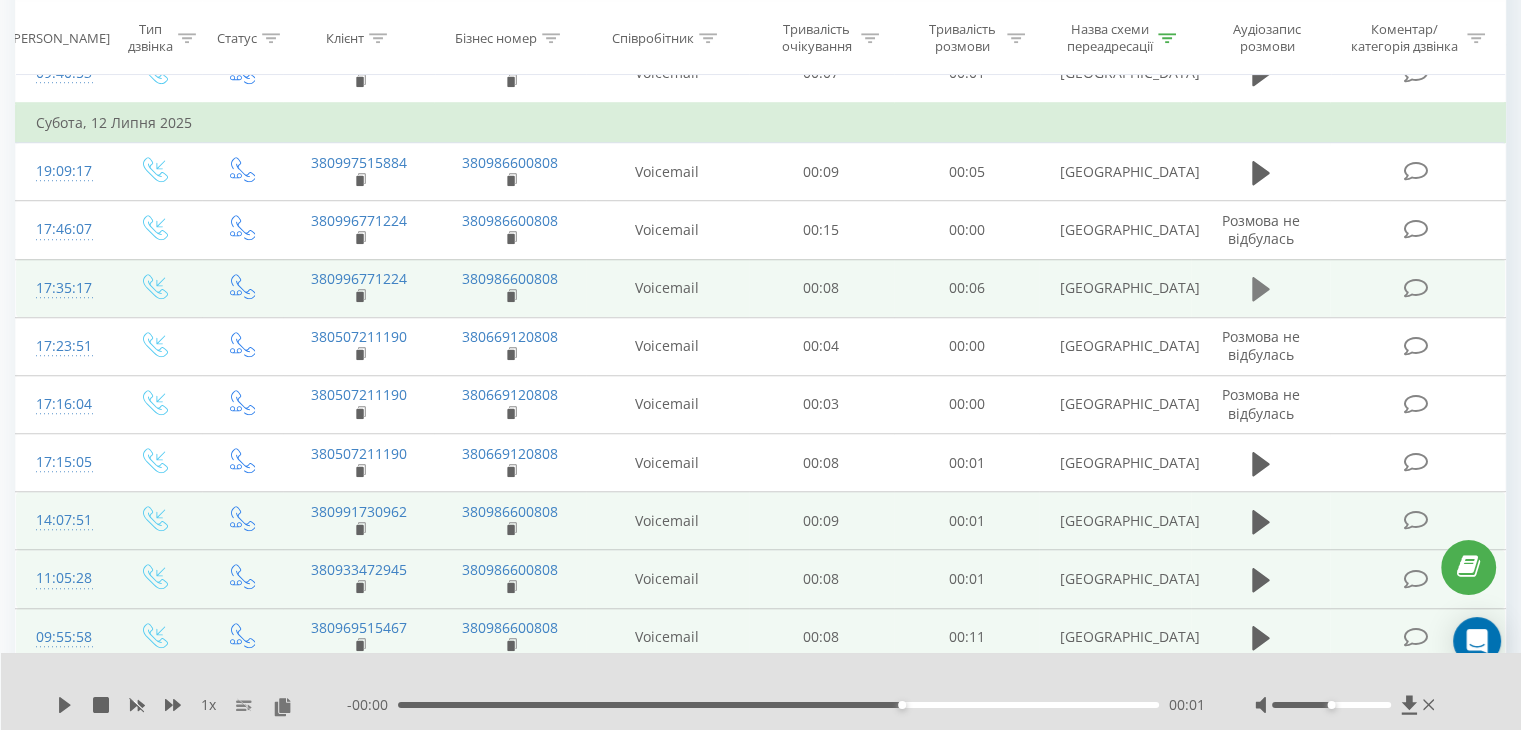 click 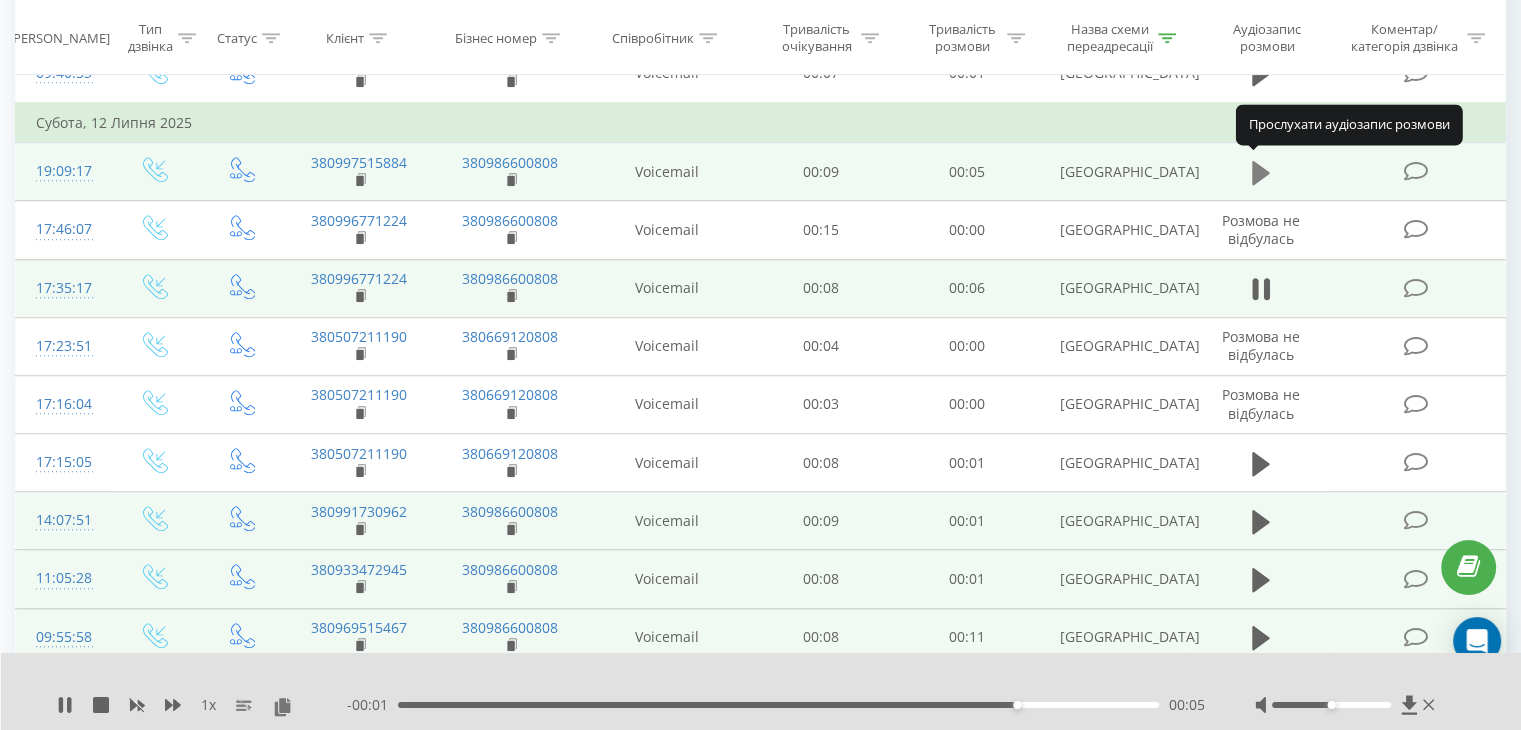 click 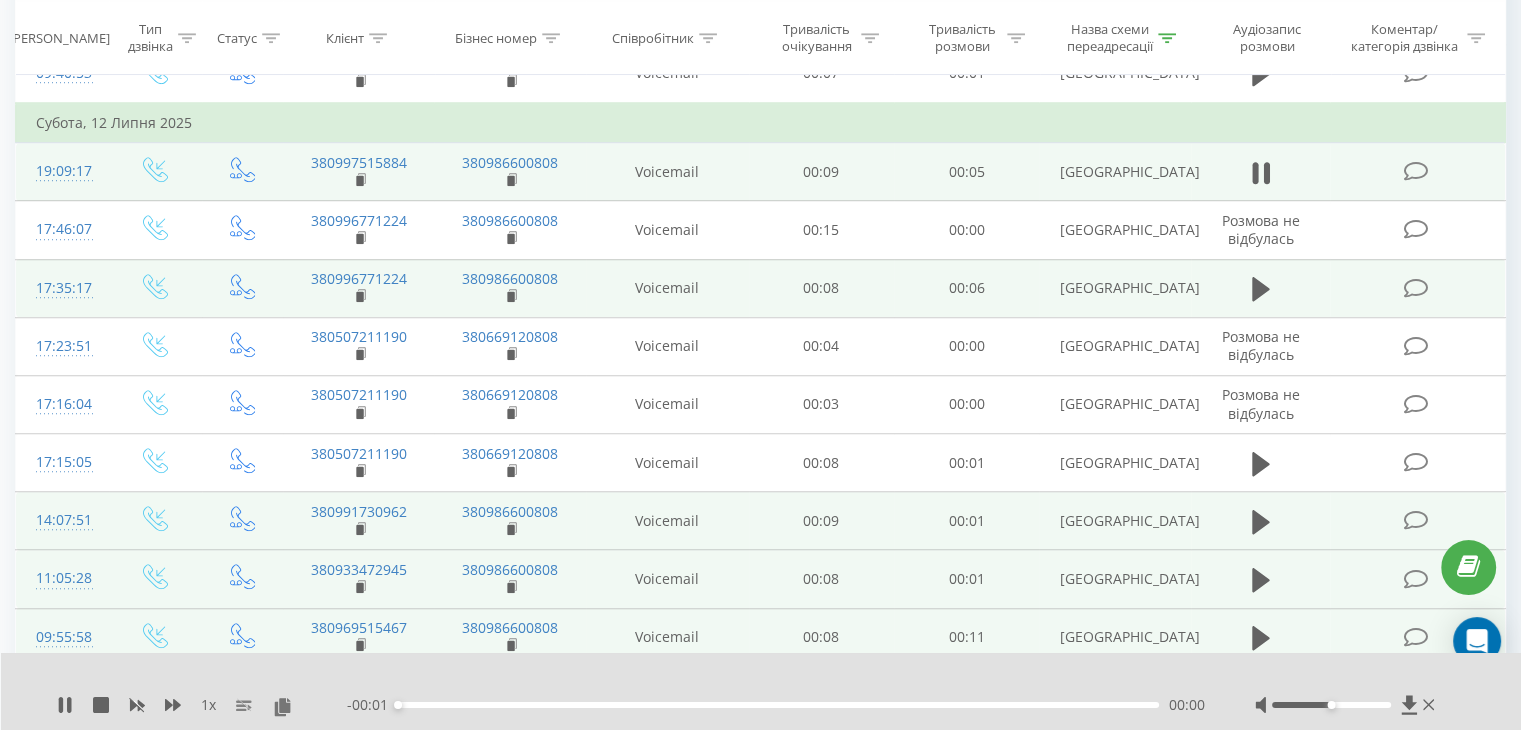 scroll, scrollTop: 1159, scrollLeft: 0, axis: vertical 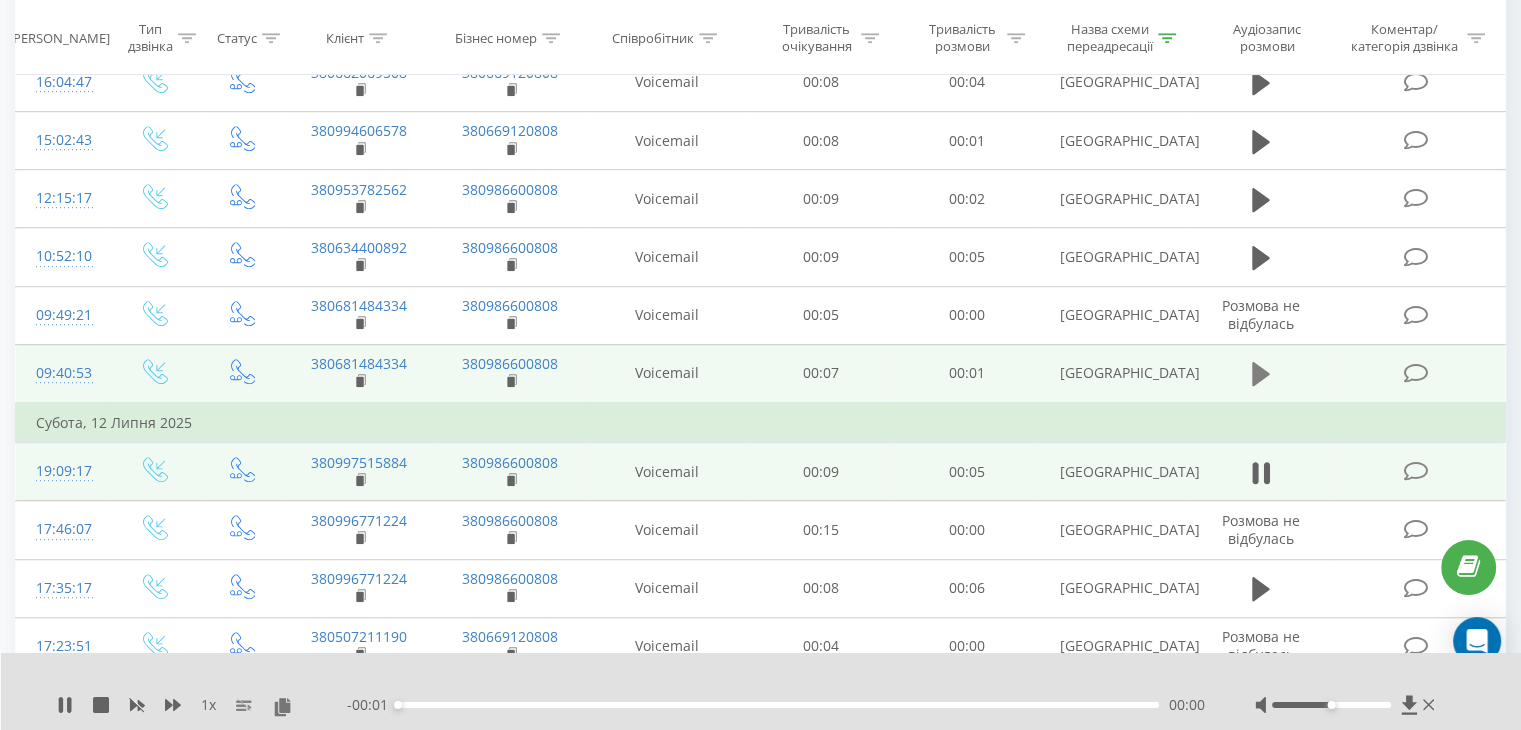 click 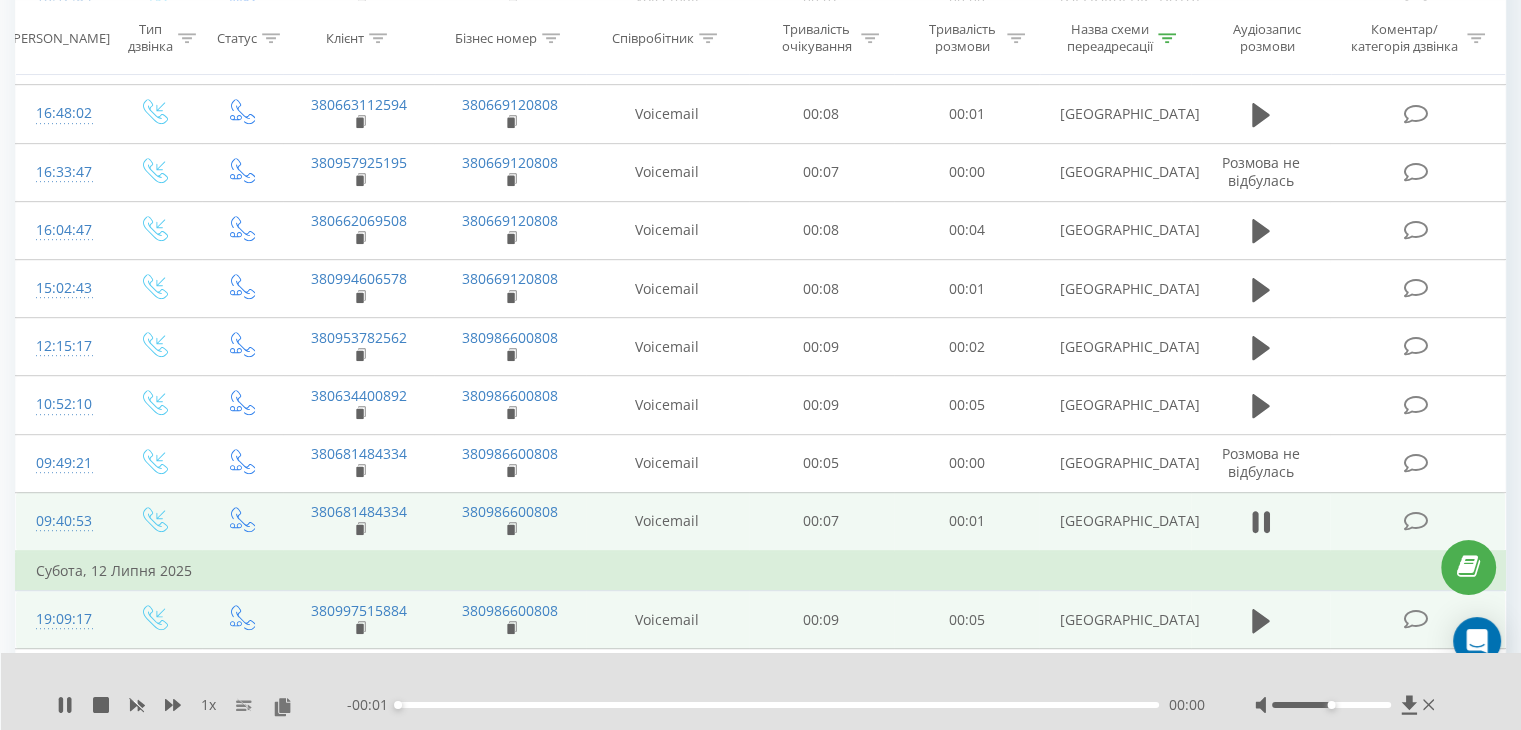 scroll, scrollTop: 959, scrollLeft: 0, axis: vertical 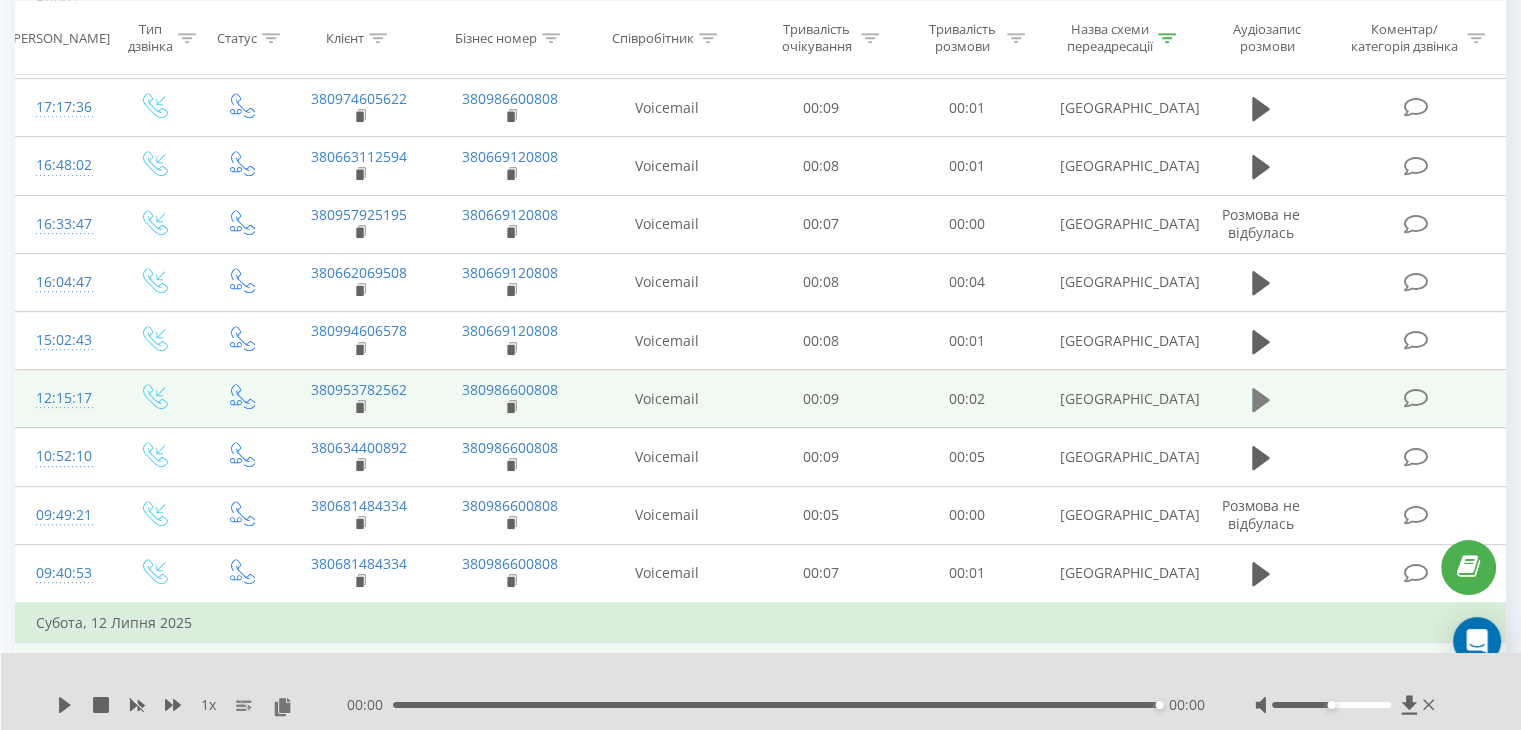 click 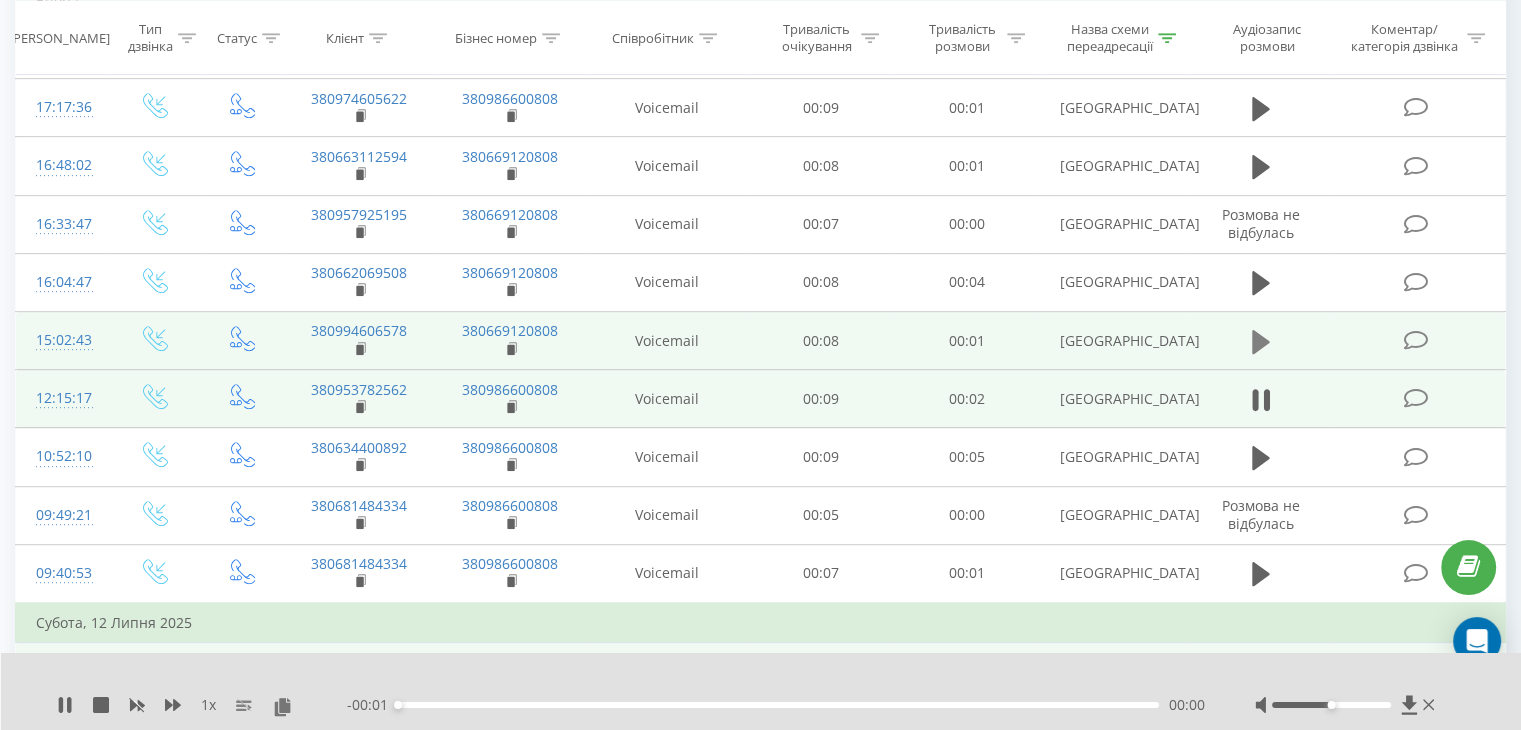 click 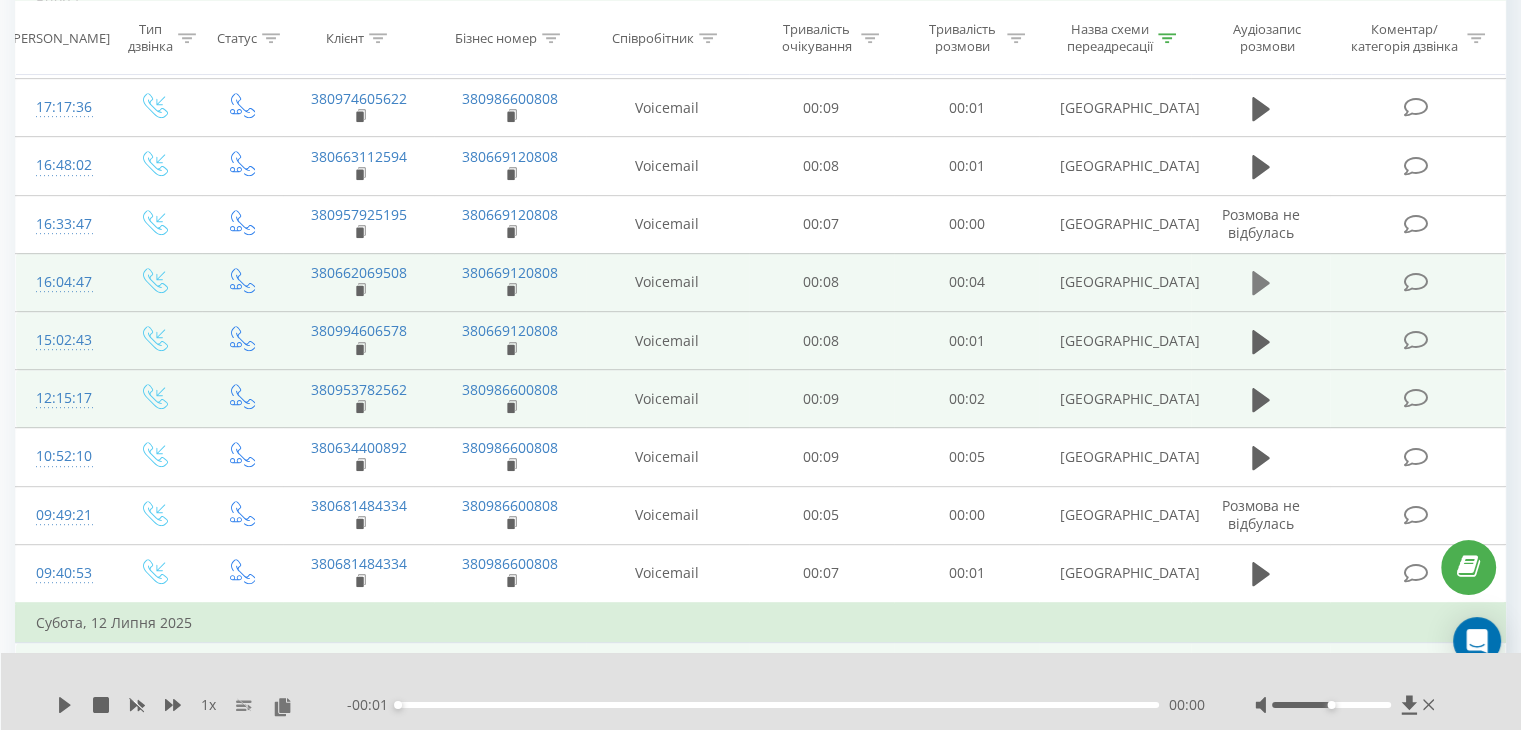 click 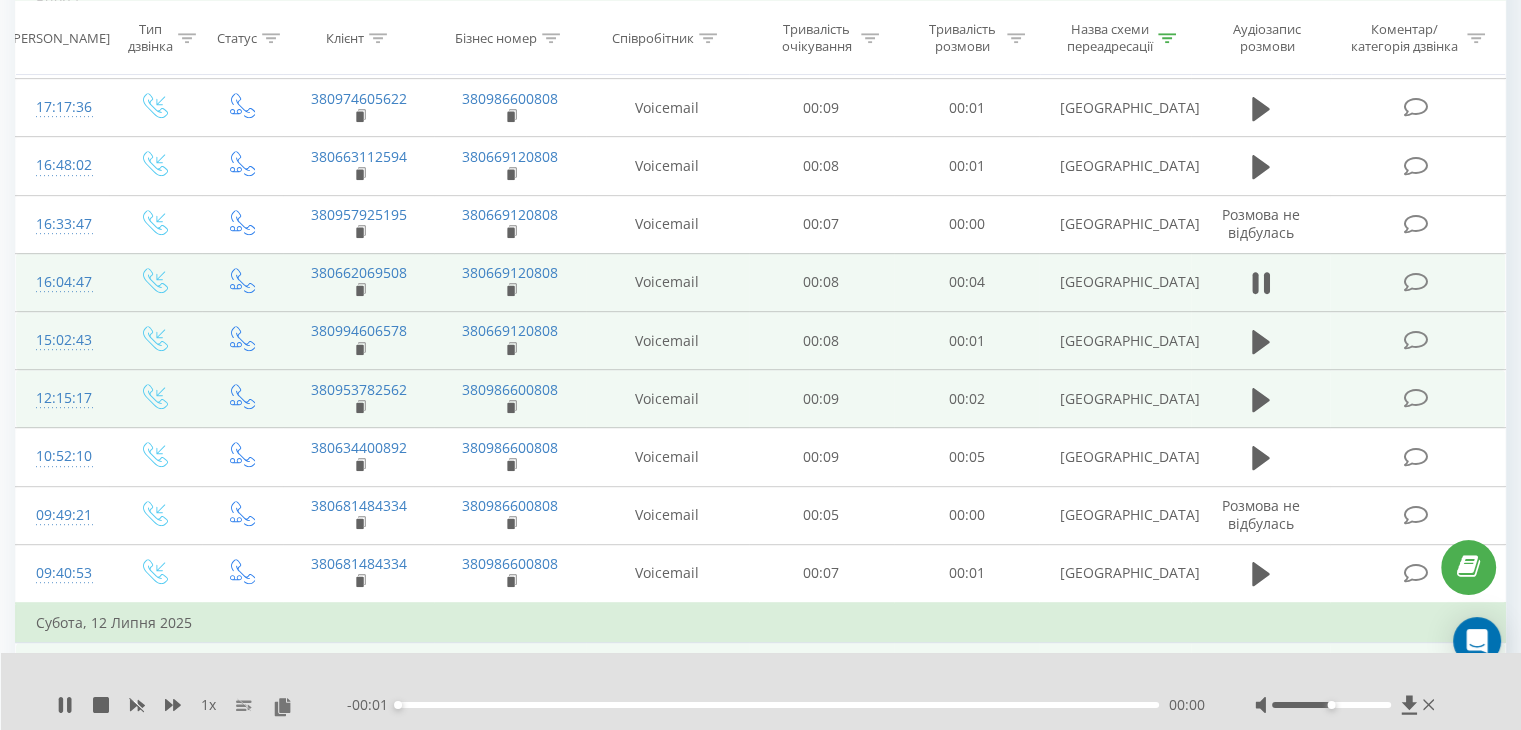 scroll, scrollTop: 759, scrollLeft: 0, axis: vertical 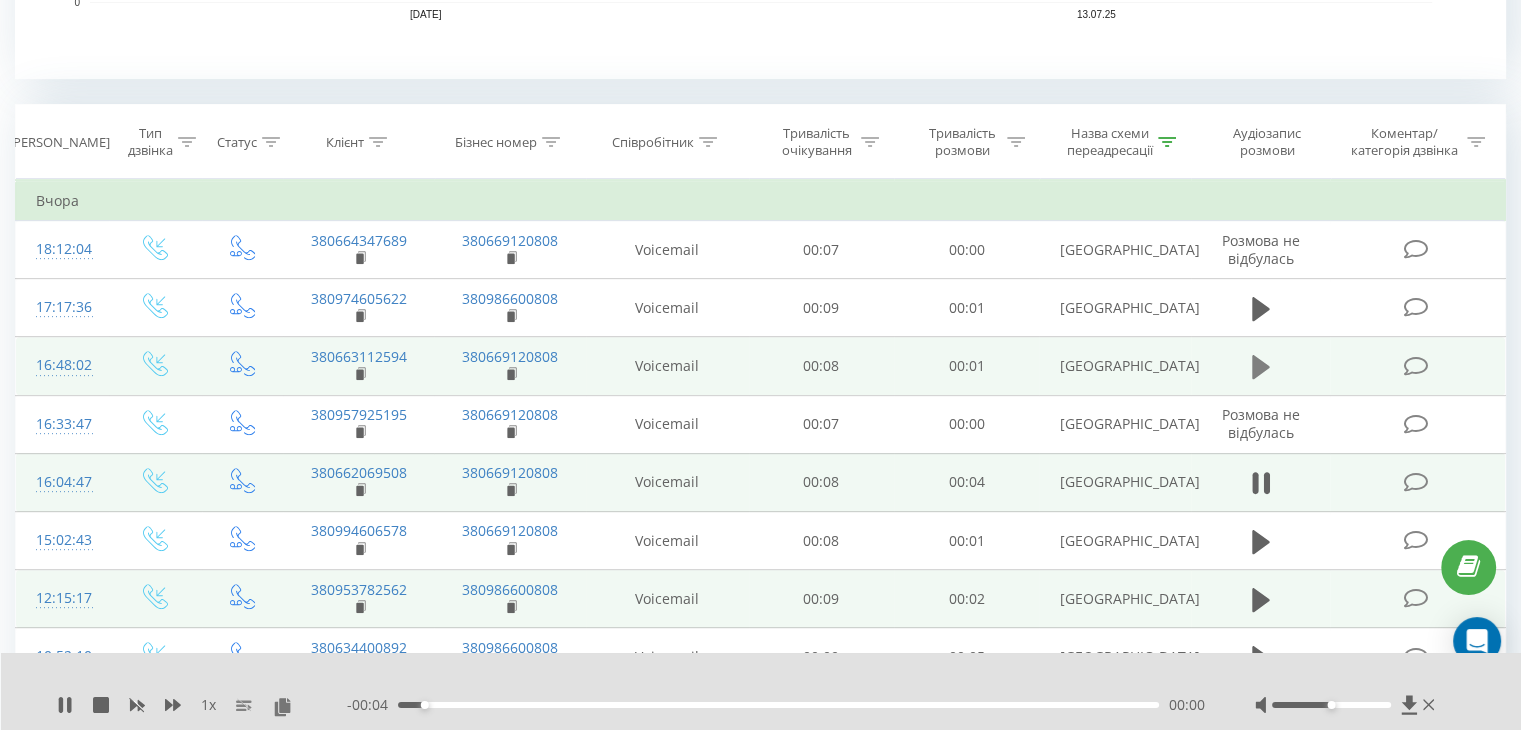 click 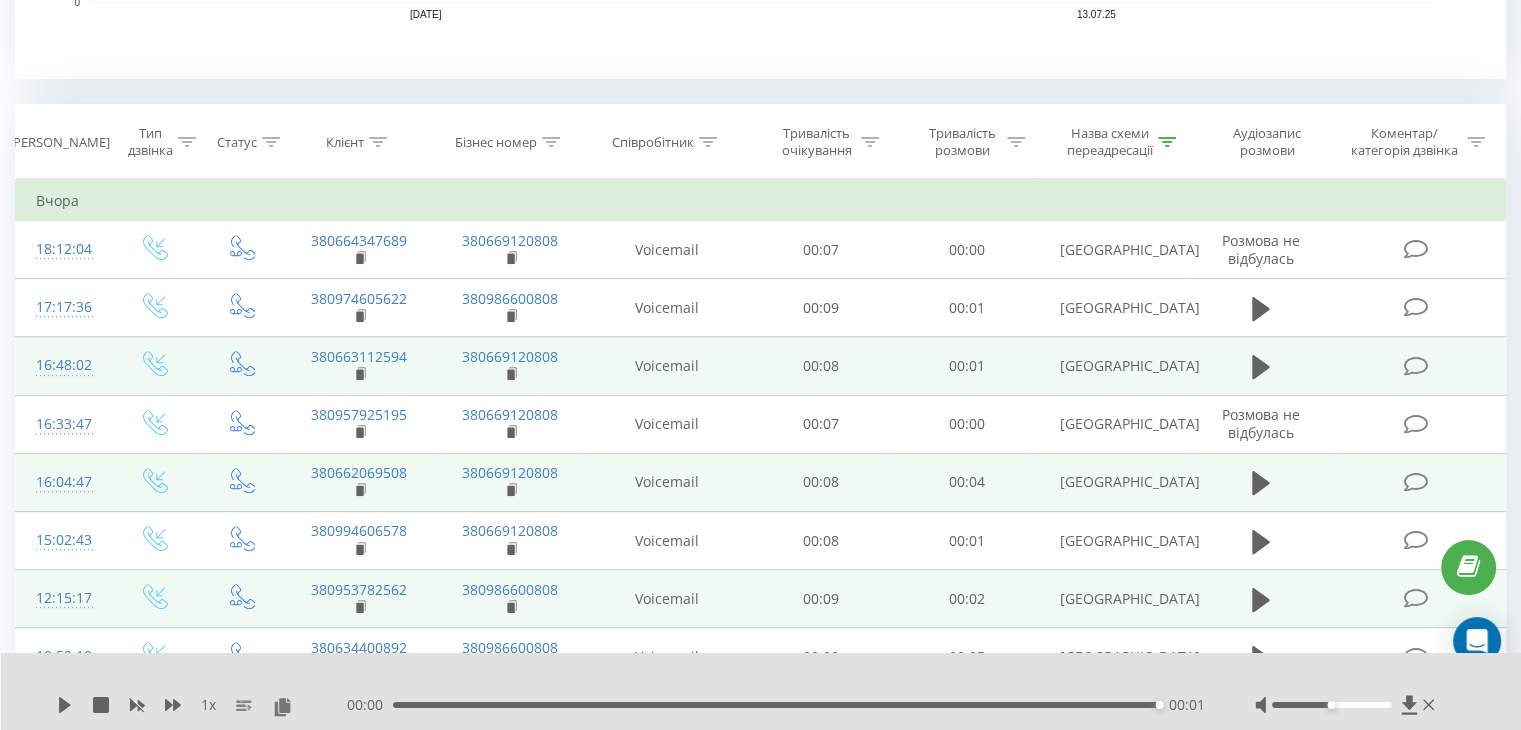 click at bounding box center [1167, 142] 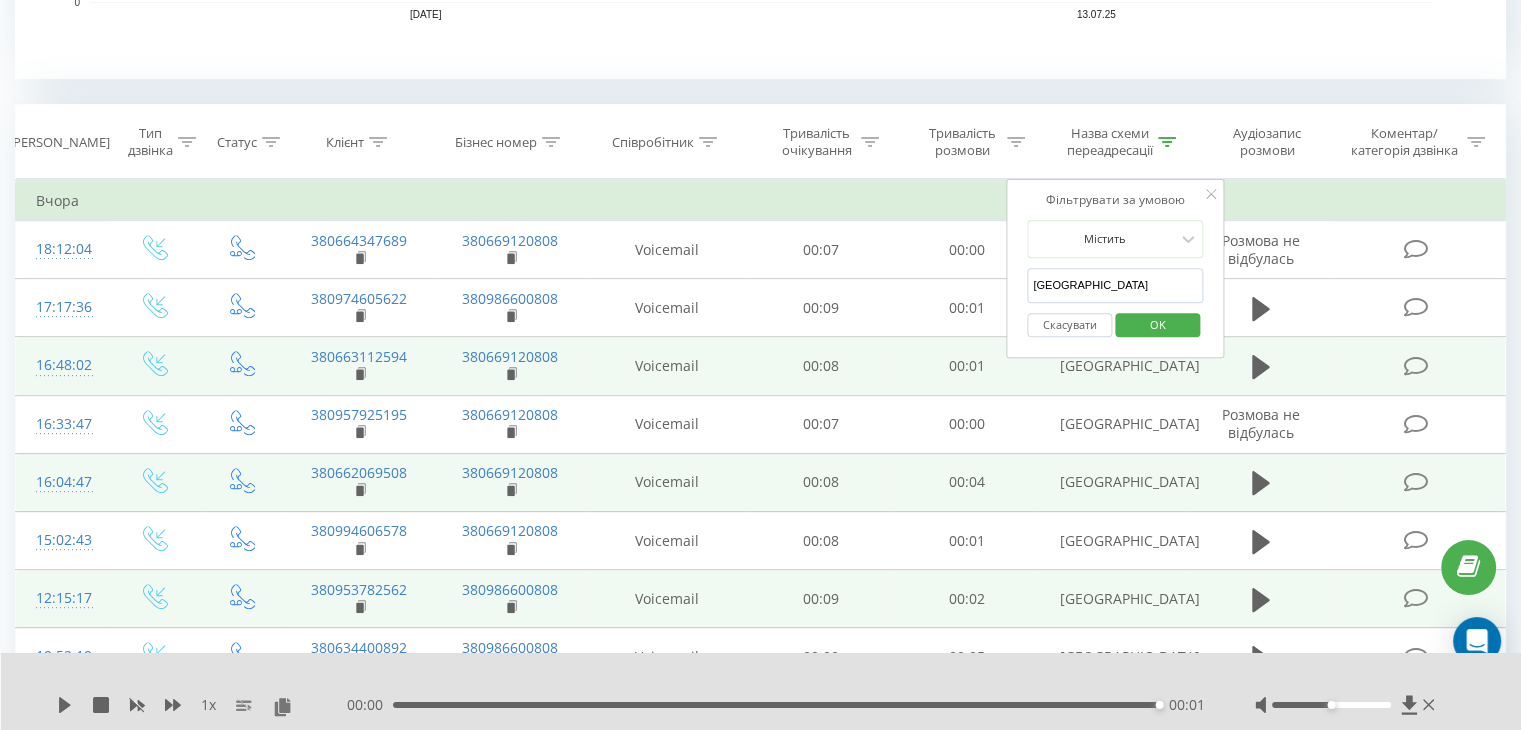 click on "[GEOGRAPHIC_DATA]" at bounding box center (1115, 285) 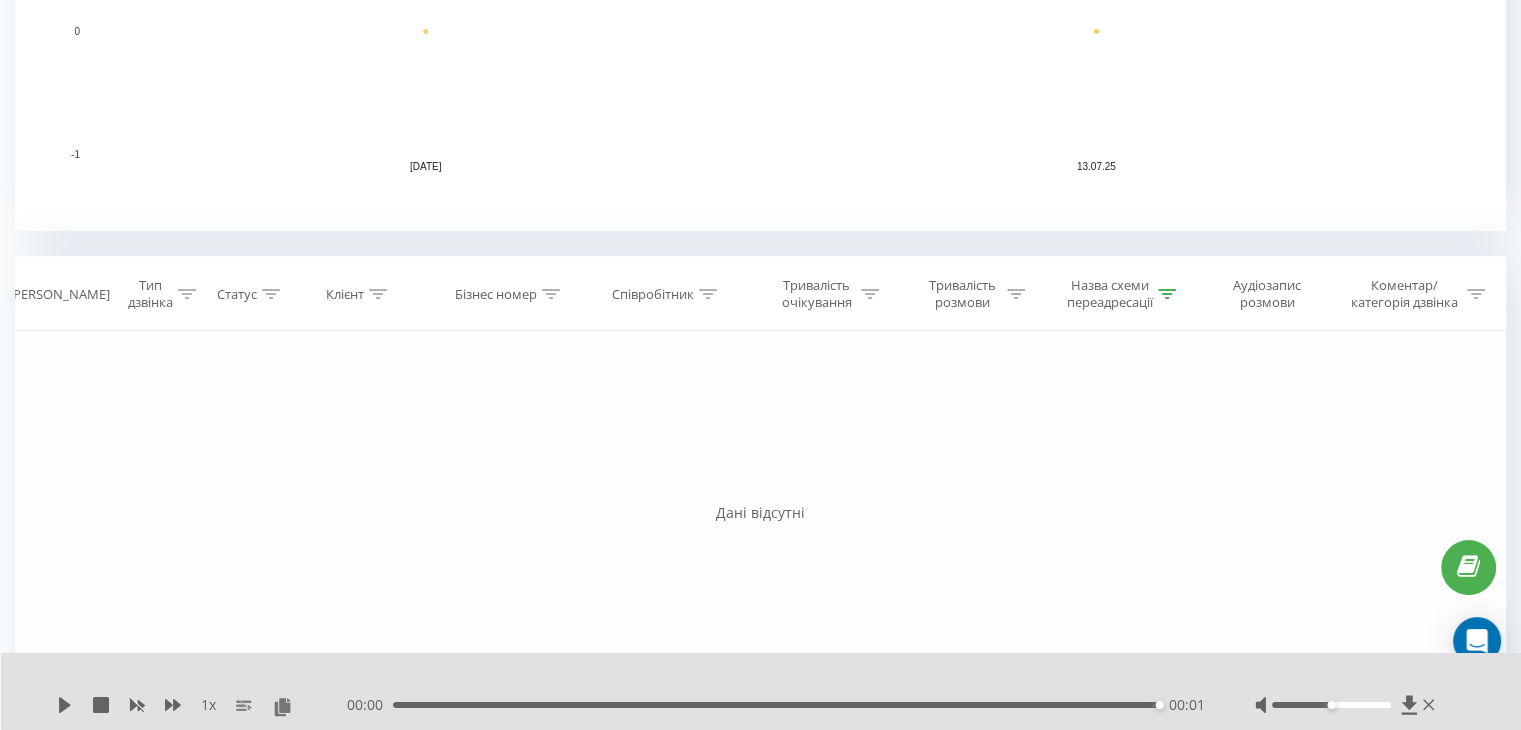 scroll, scrollTop: 674, scrollLeft: 0, axis: vertical 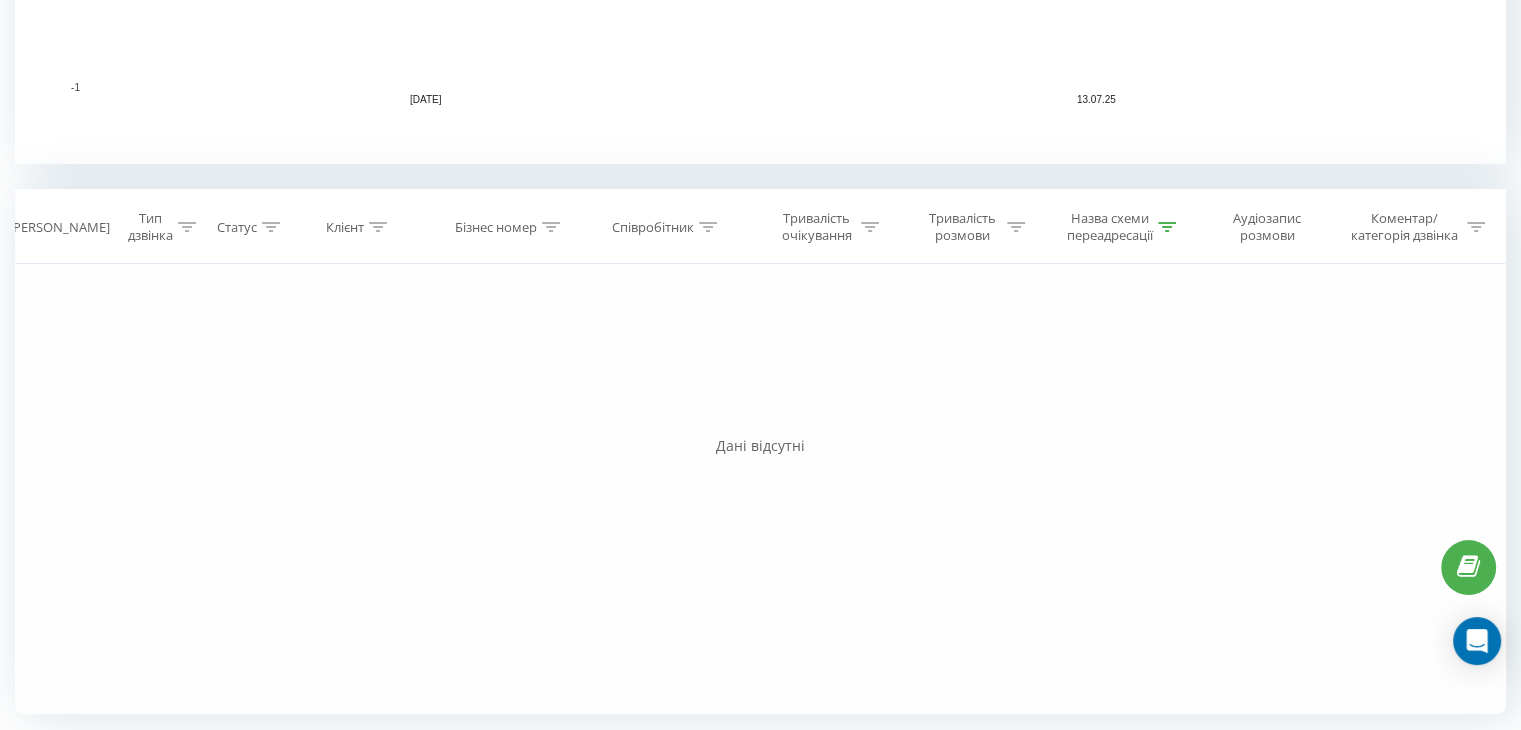 click at bounding box center [1167, 227] 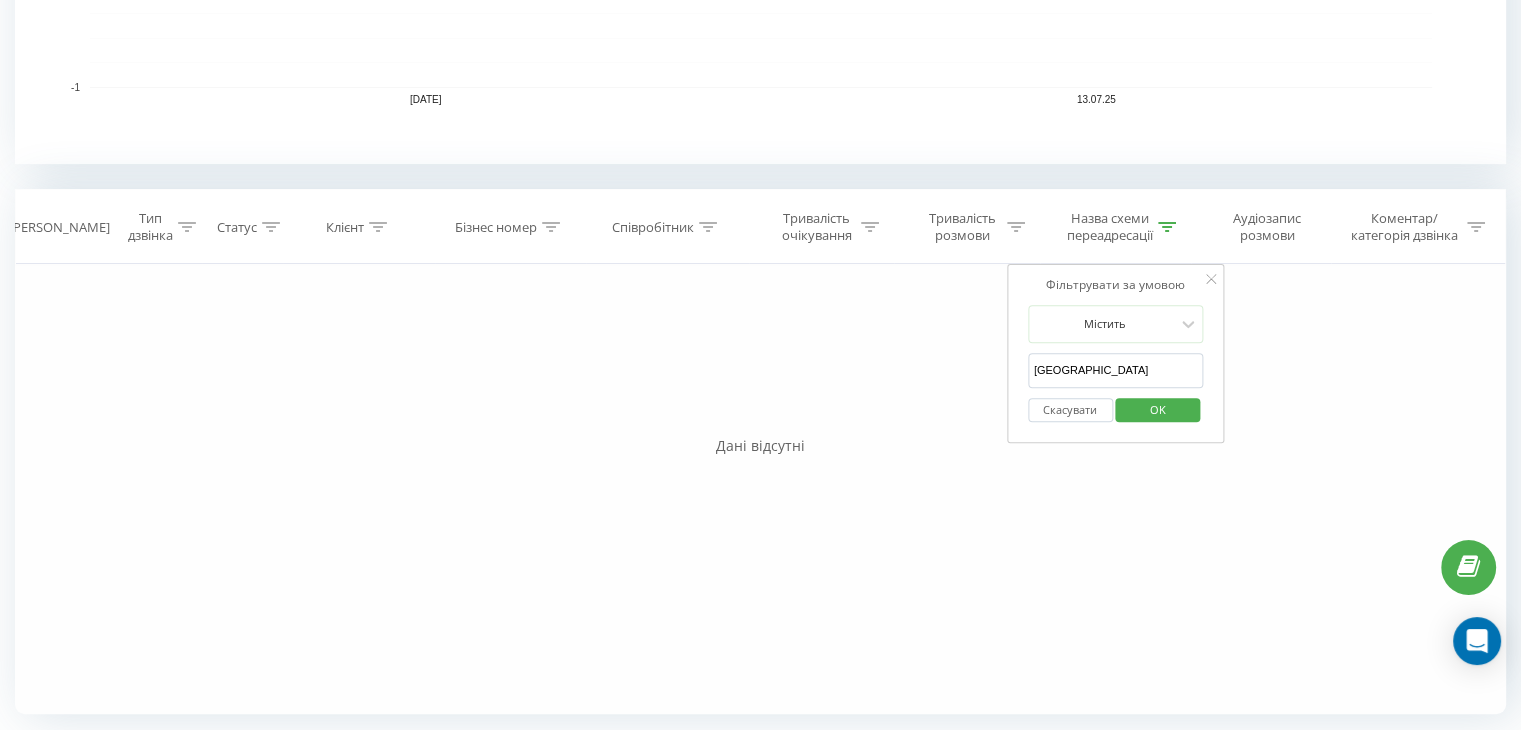 click on "[GEOGRAPHIC_DATA]" at bounding box center (1116, 370) 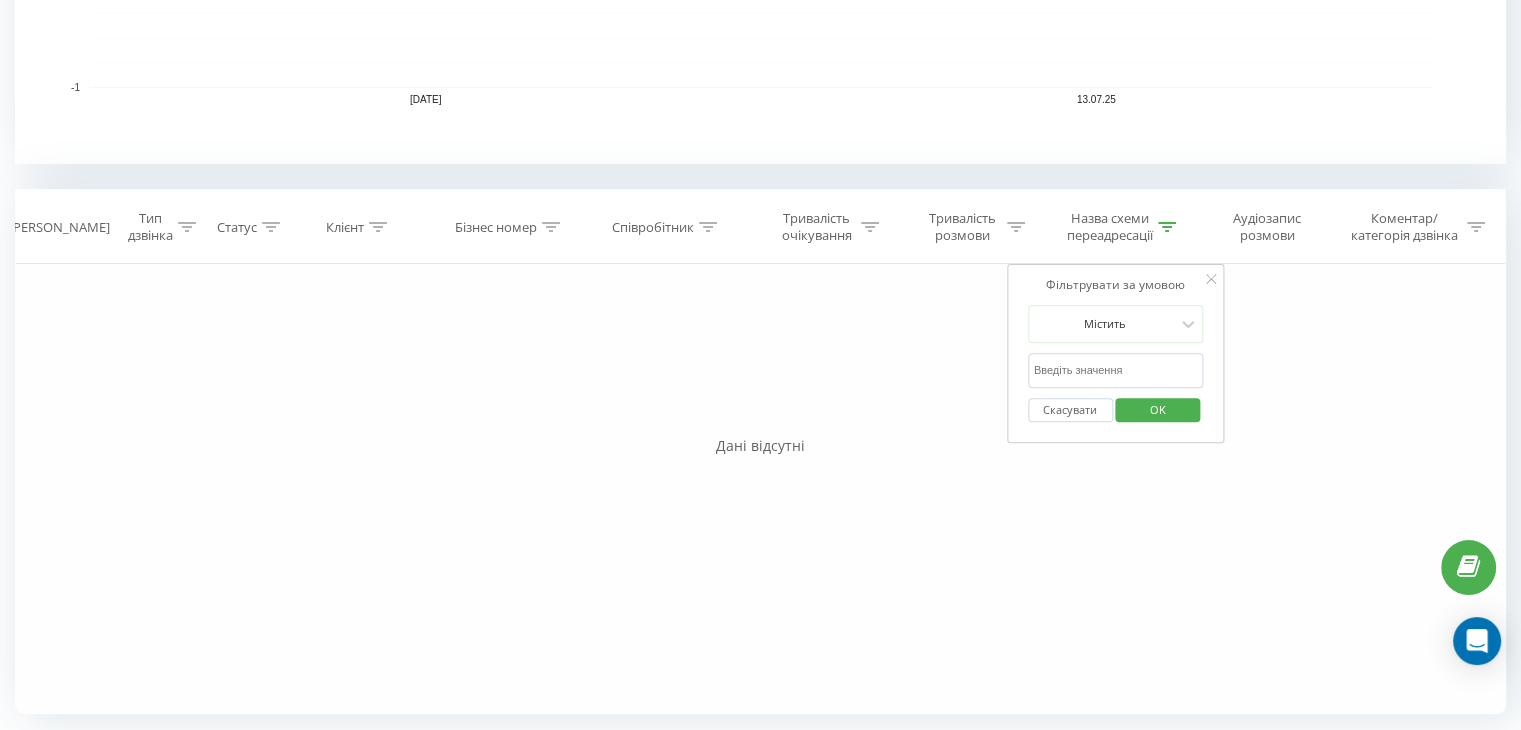 click 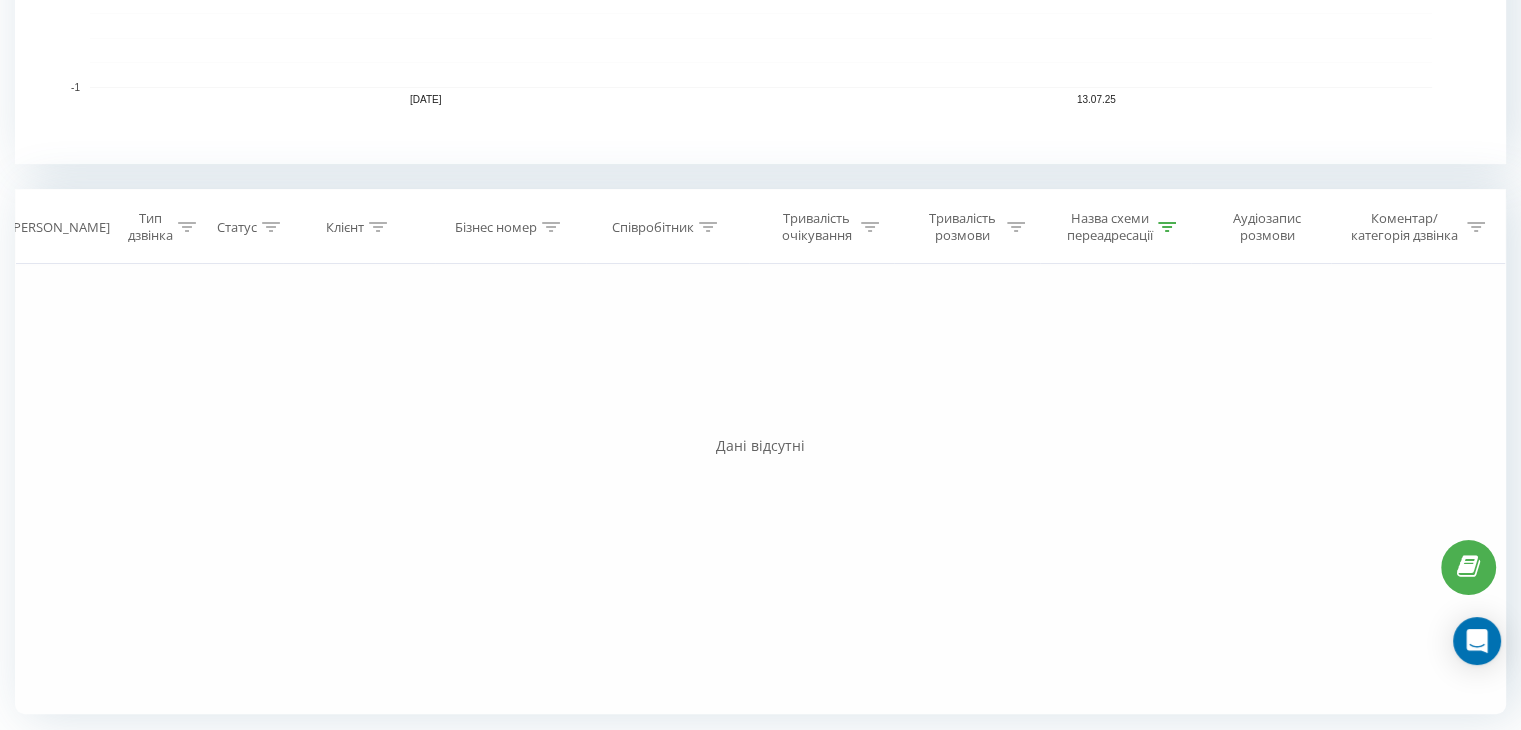 drag, startPoint x: 1133, startPoint y: 222, endPoint x: 1142, endPoint y: 230, distance: 12.0415945 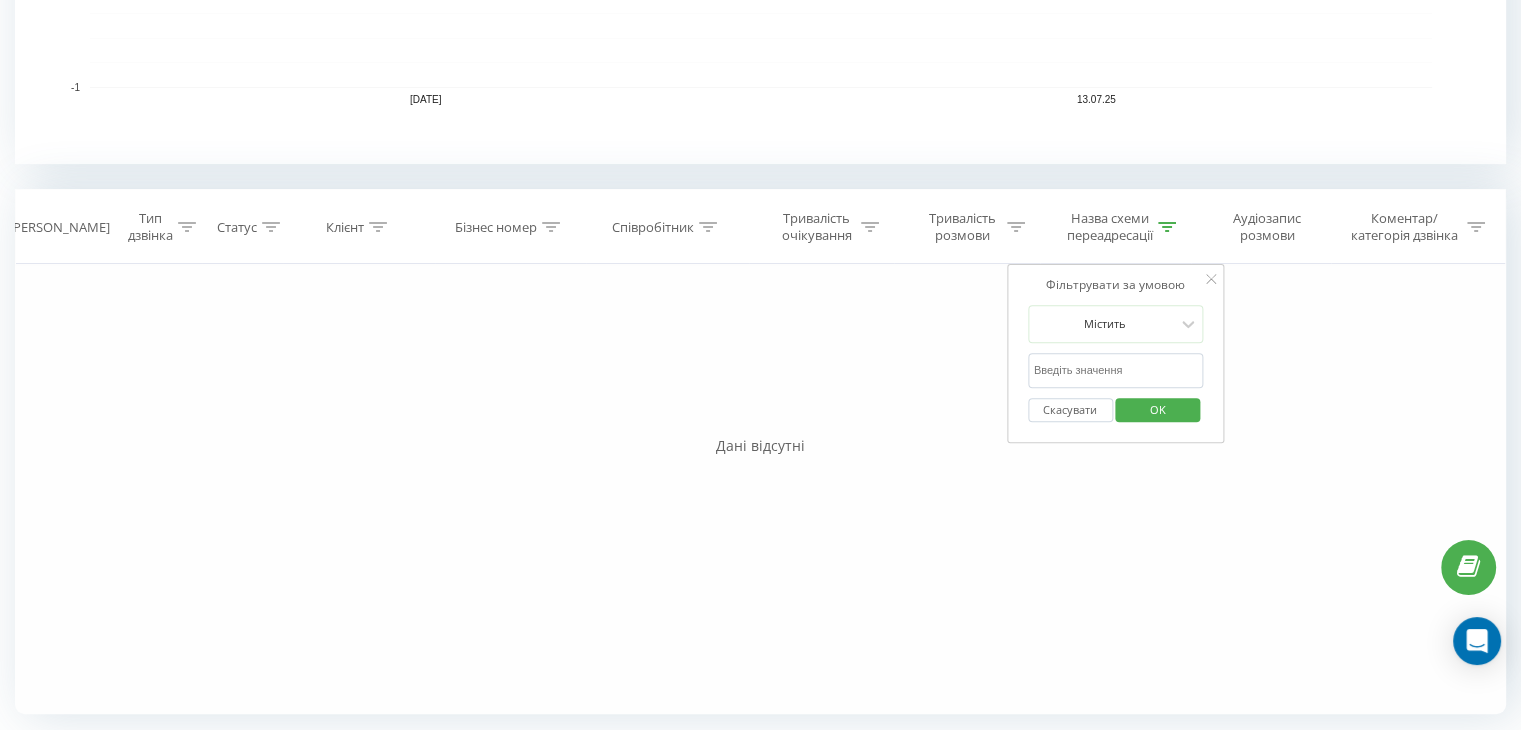 click at bounding box center (1116, 370) 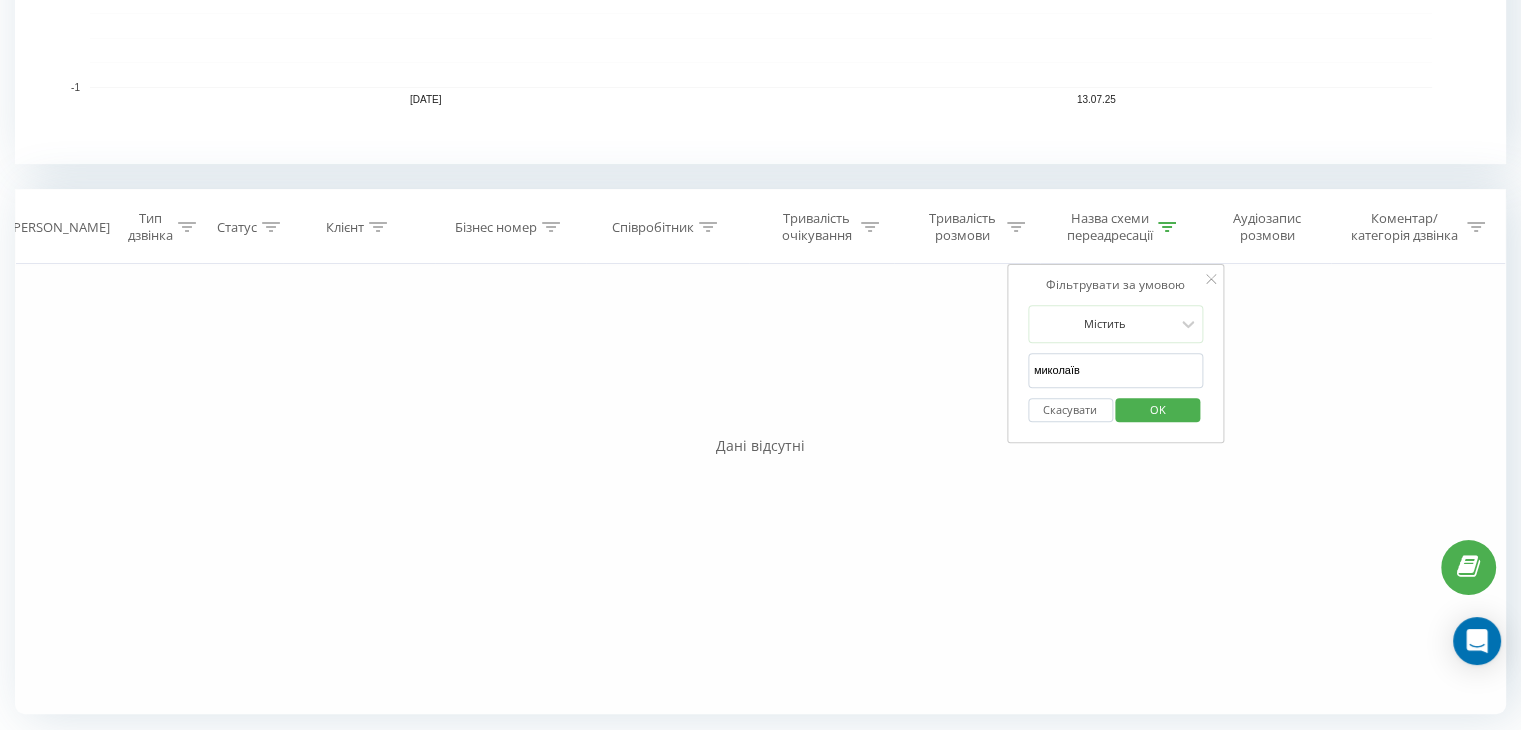 type on "[GEOGRAPHIC_DATA]" 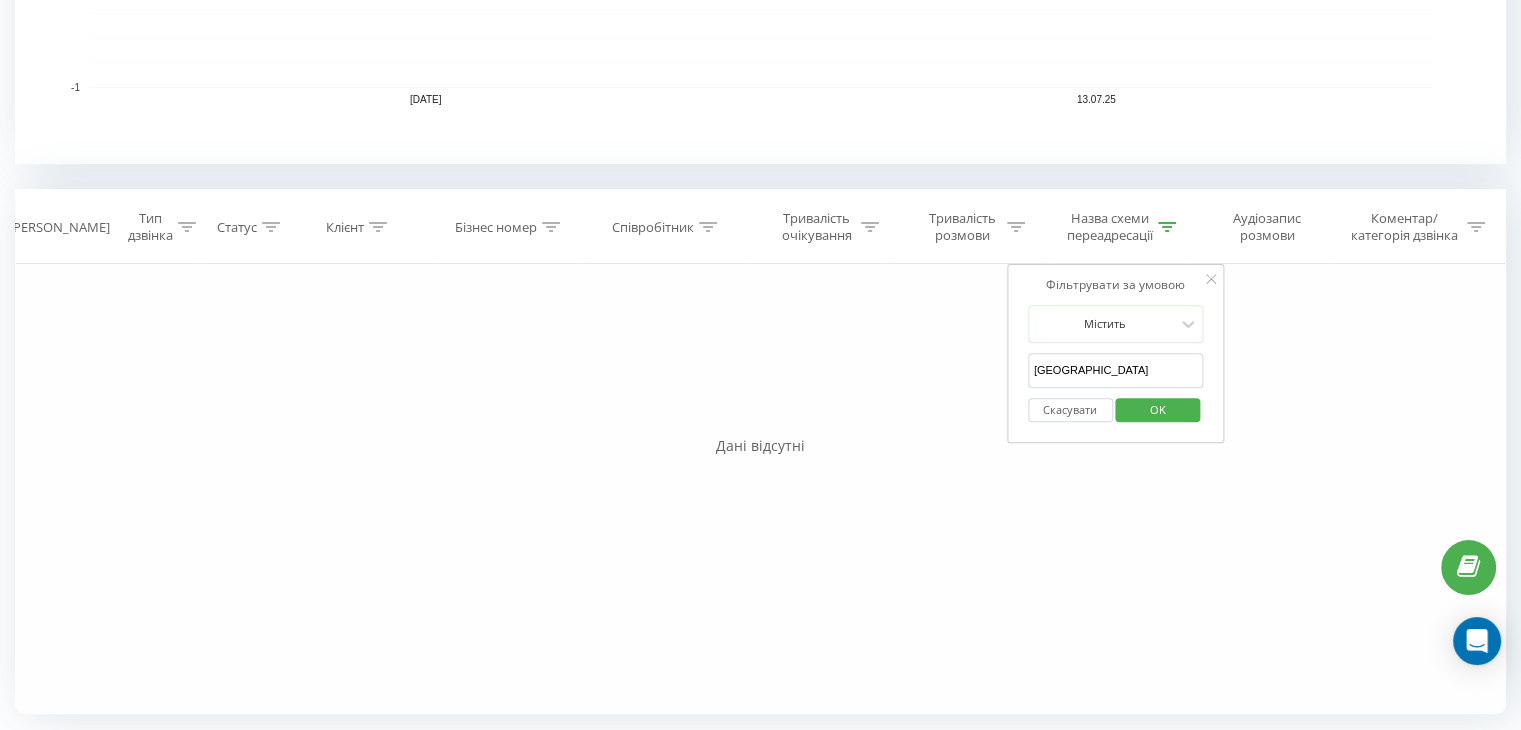 click on "OK" at bounding box center [1158, 409] 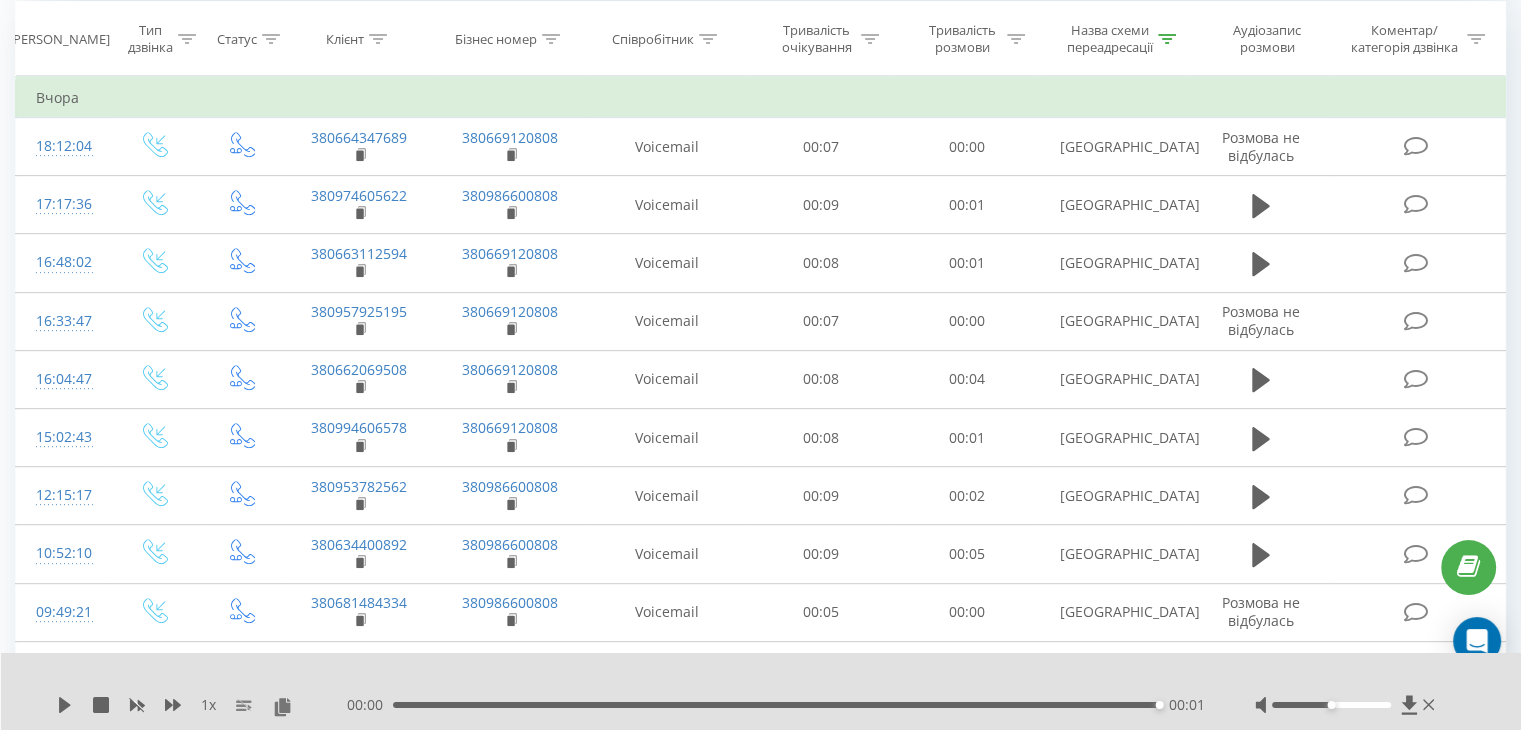 scroll, scrollTop: 859, scrollLeft: 0, axis: vertical 